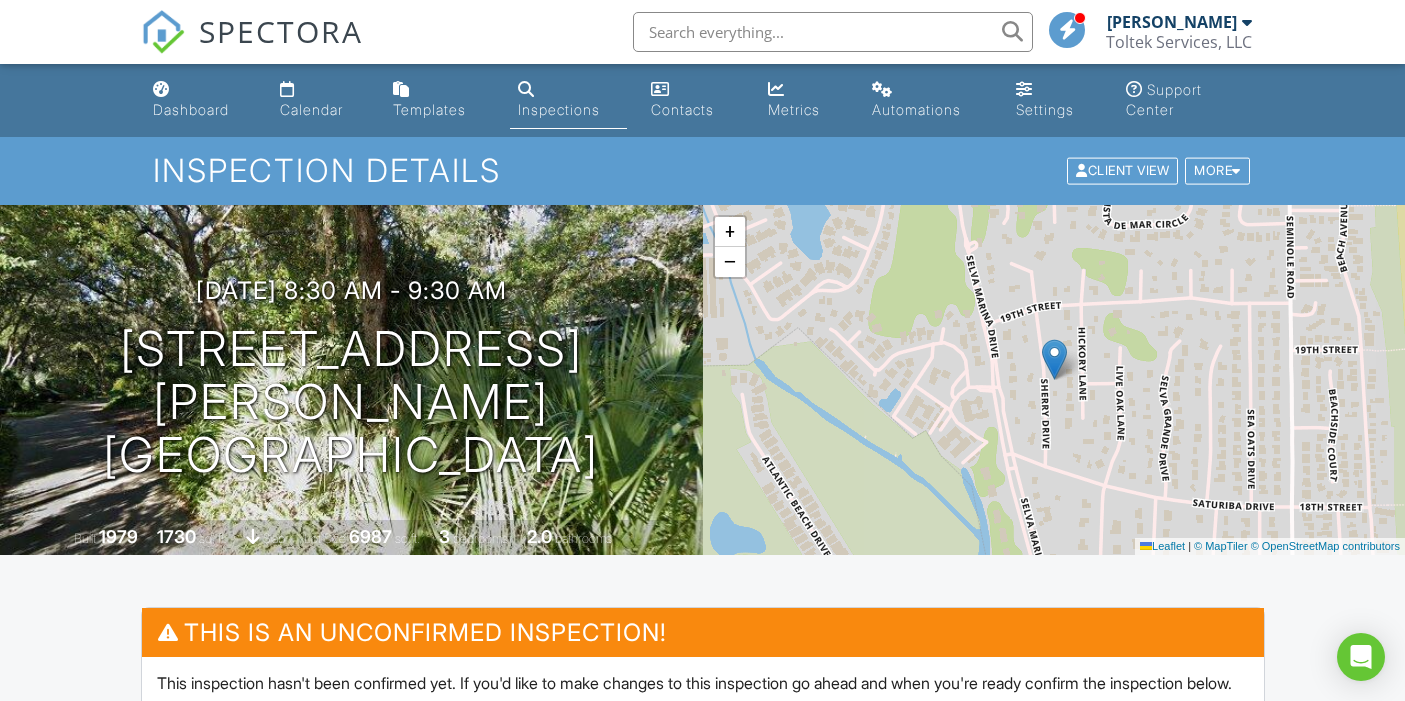 scroll, scrollTop: 333, scrollLeft: 0, axis: vertical 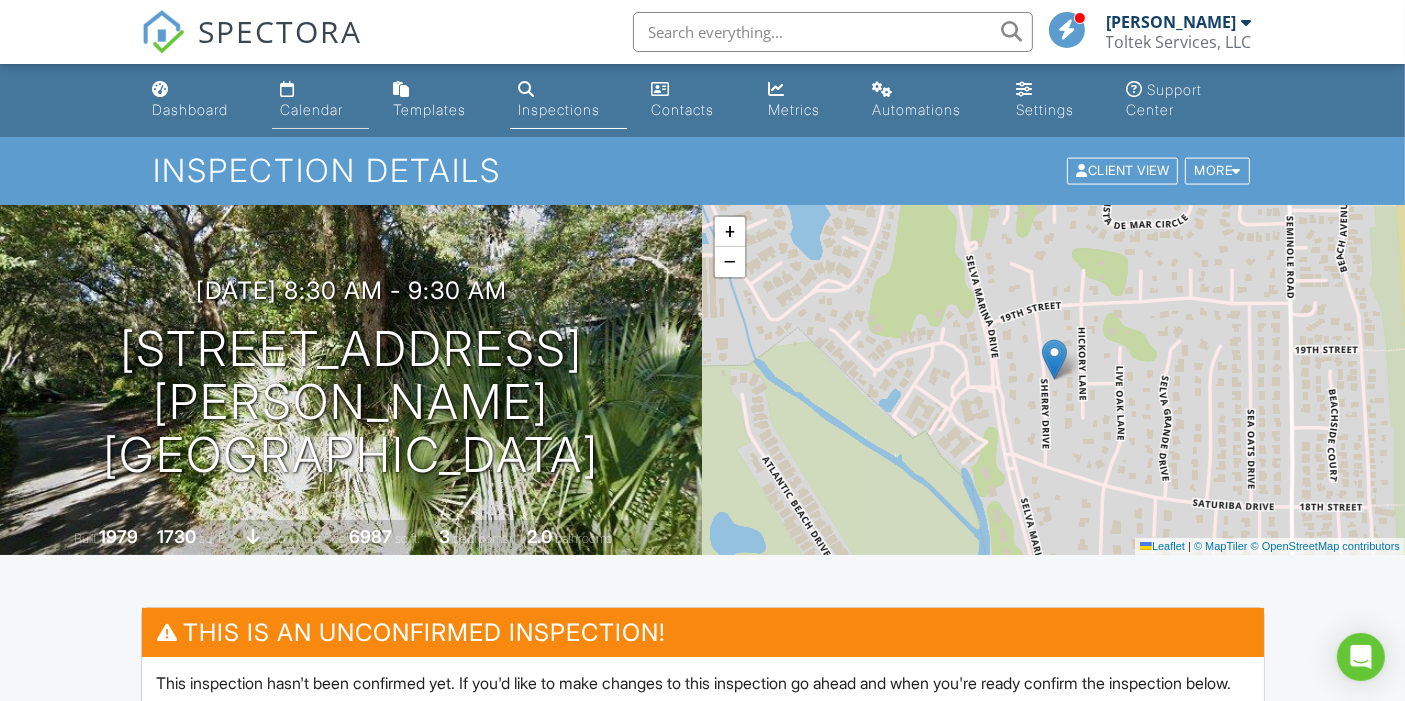 click at bounding box center (287, 89) 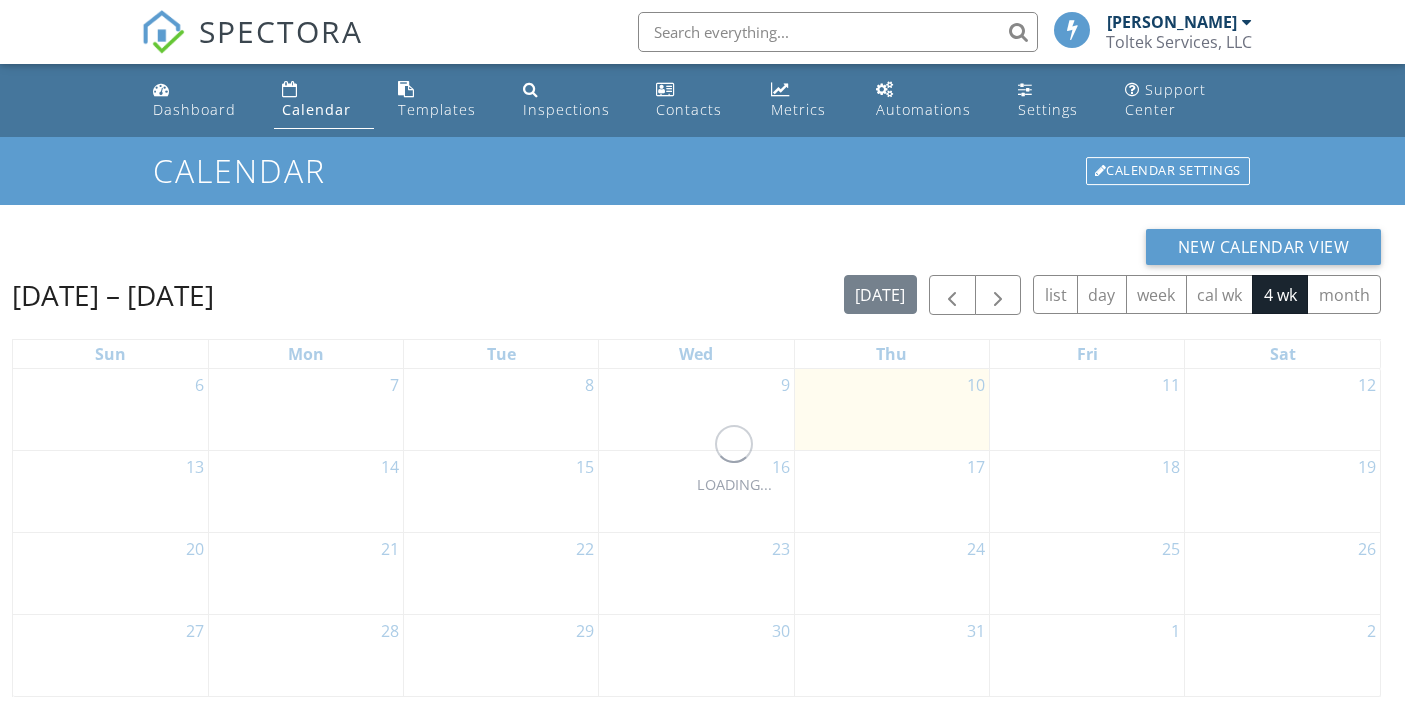 scroll, scrollTop: 0, scrollLeft: 0, axis: both 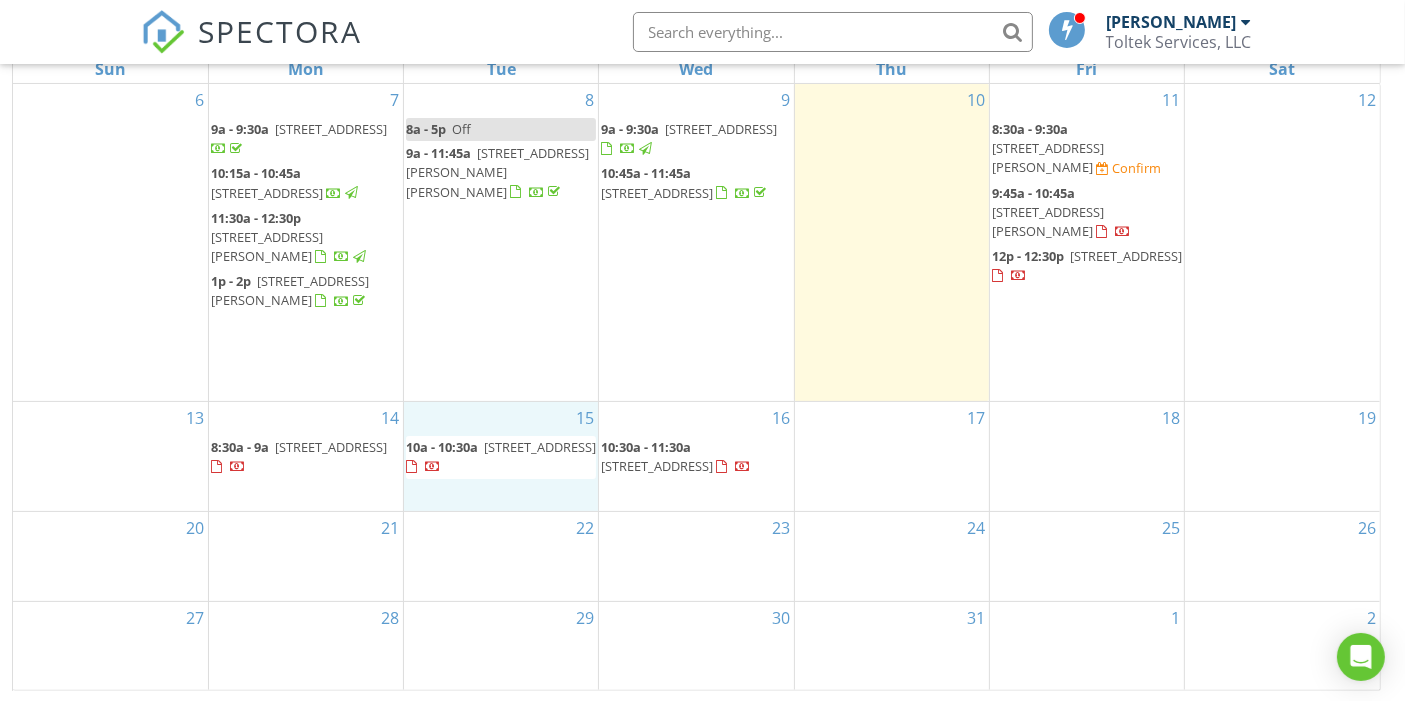 click on "15
10a - 10:30a
[STREET_ADDRESS]" at bounding box center (501, 456) 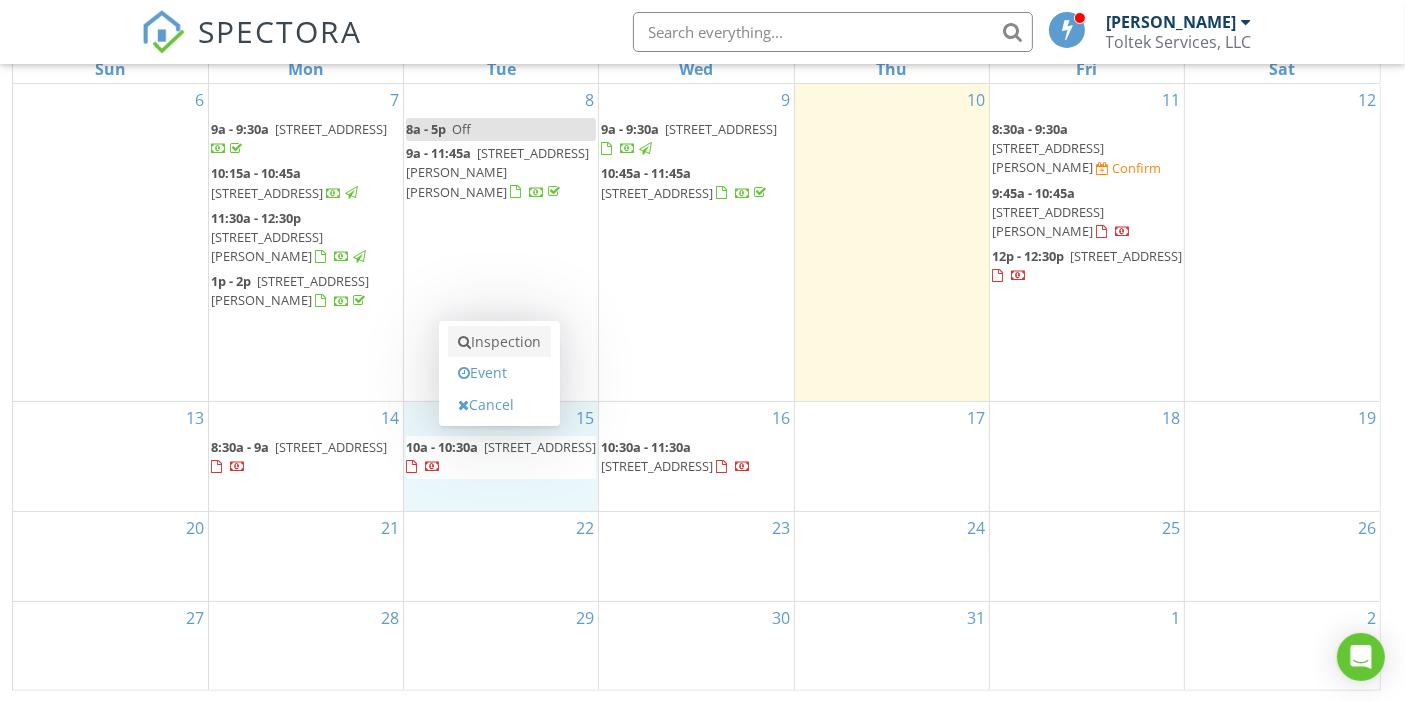 click on "Inspection" at bounding box center (499, 342) 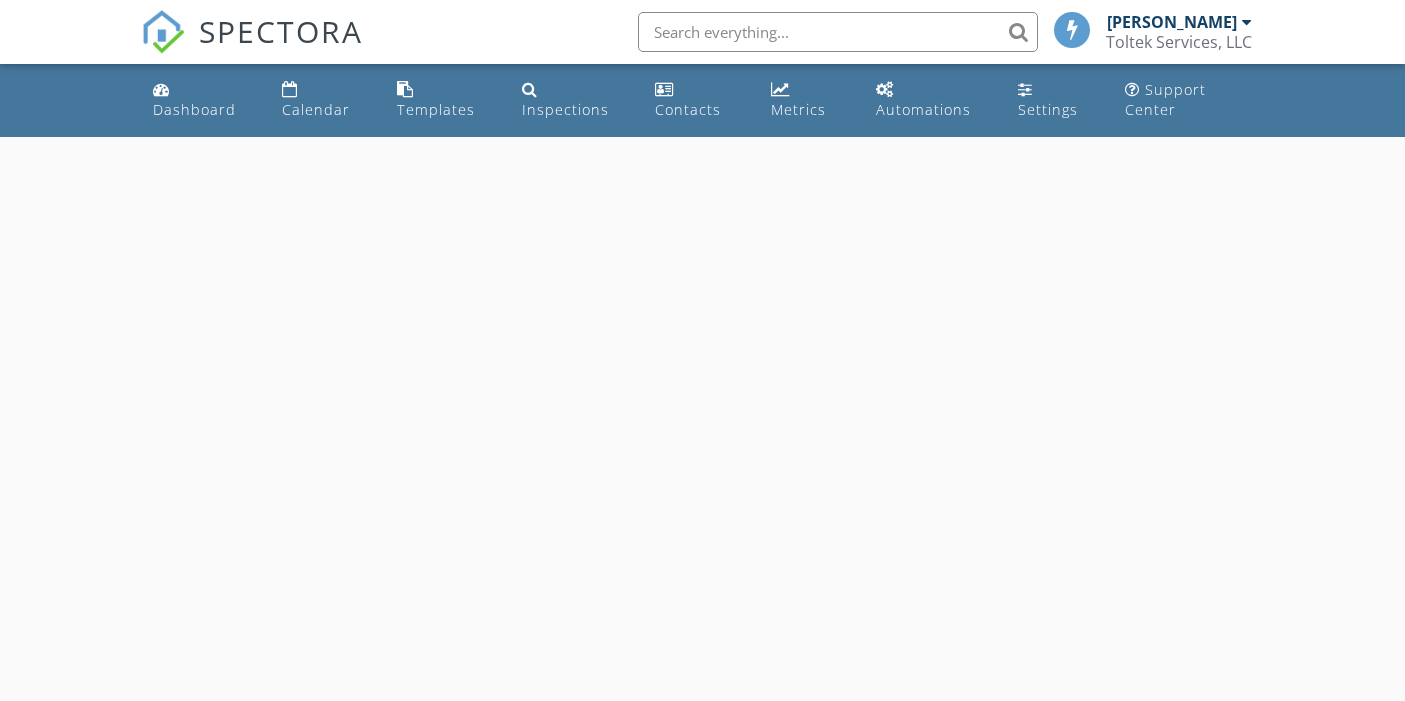 scroll, scrollTop: 0, scrollLeft: 0, axis: both 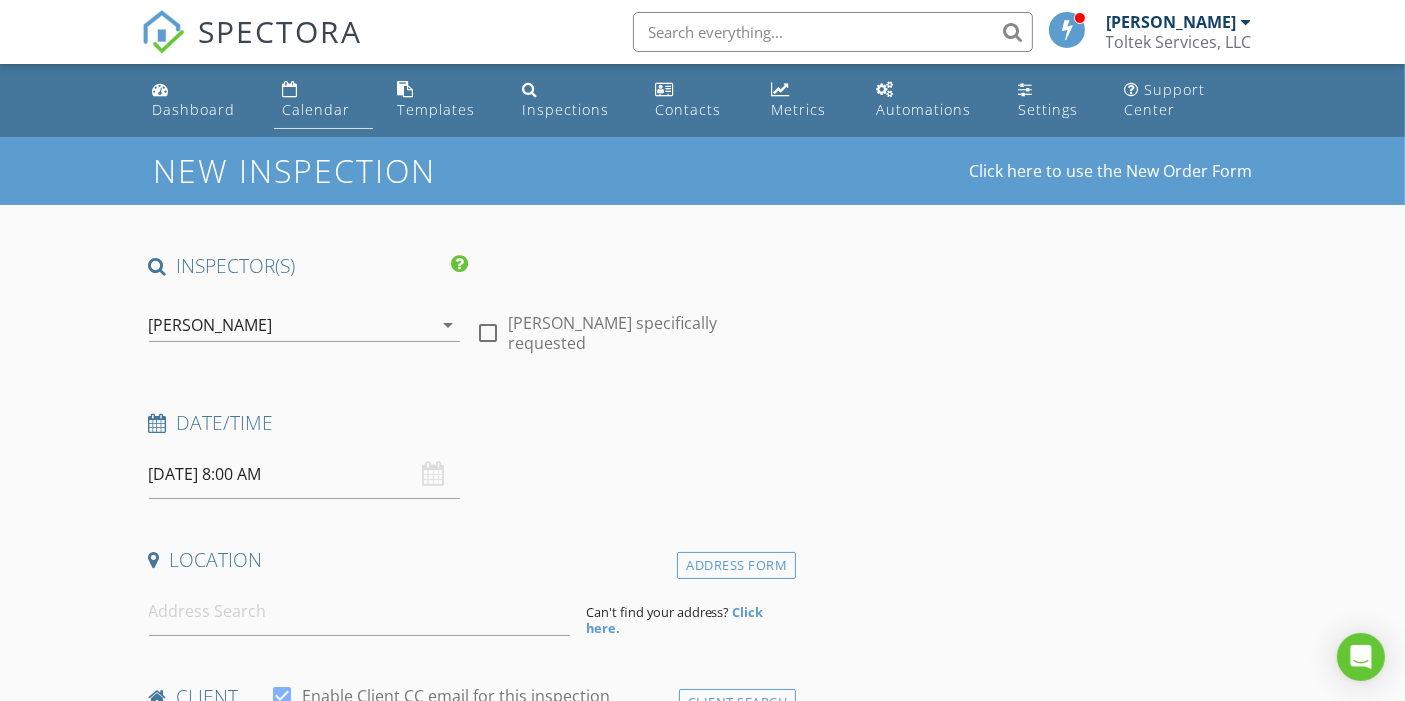 click on "Calendar" at bounding box center [316, 109] 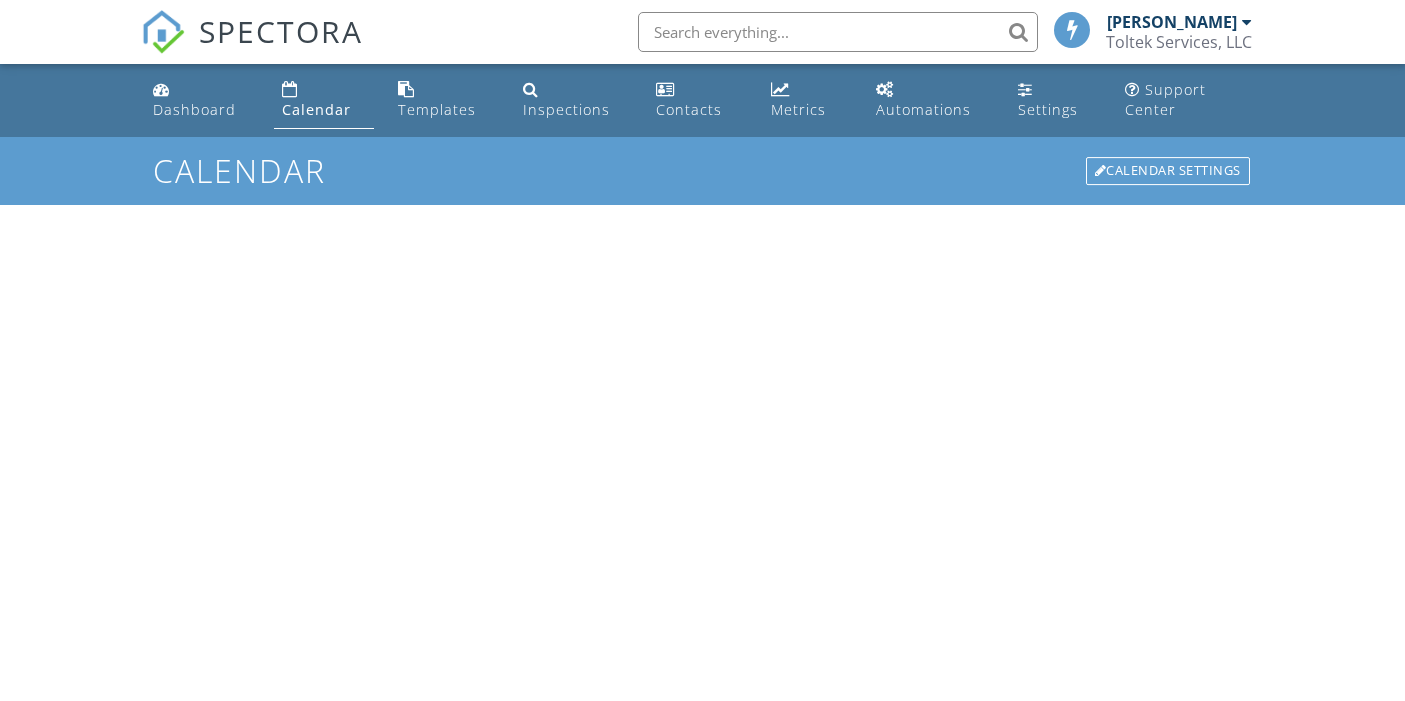 scroll, scrollTop: 0, scrollLeft: 0, axis: both 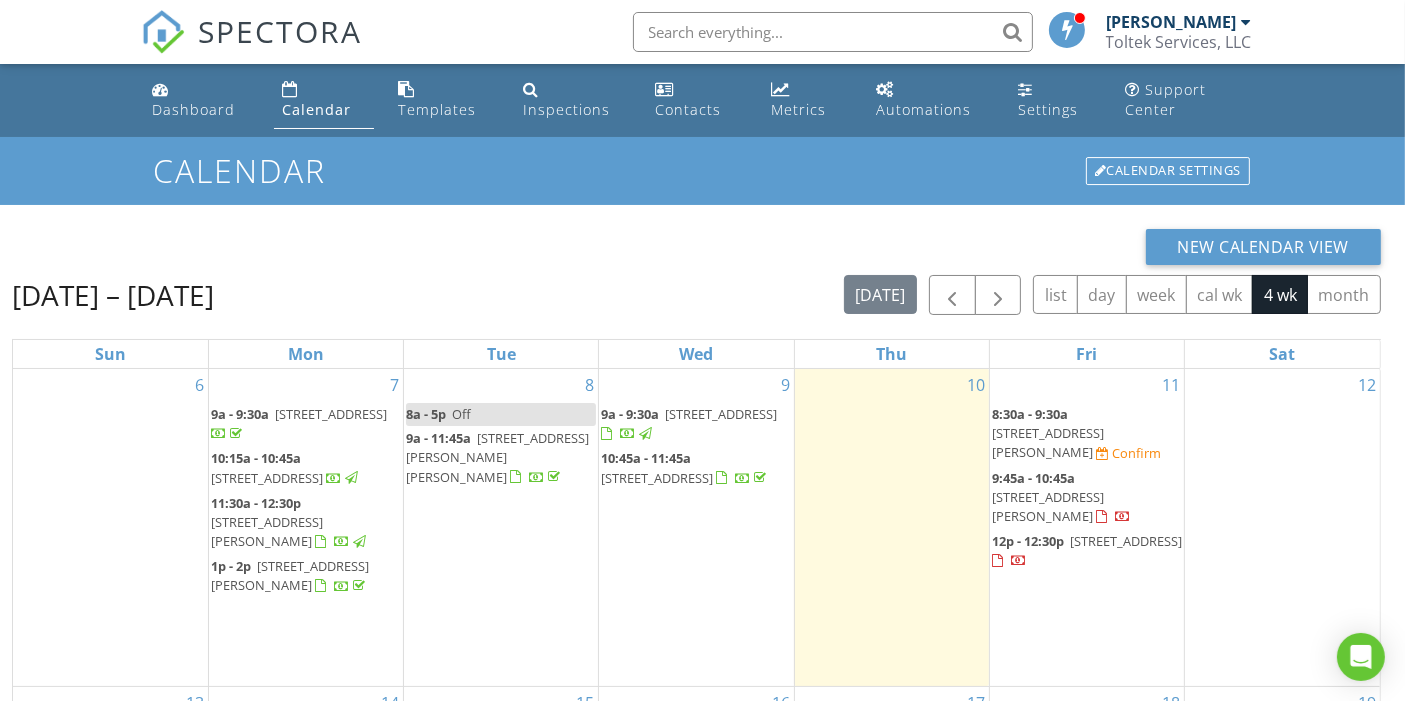 click on "[STREET_ADDRESS][PERSON_NAME]" at bounding box center [1048, 442] 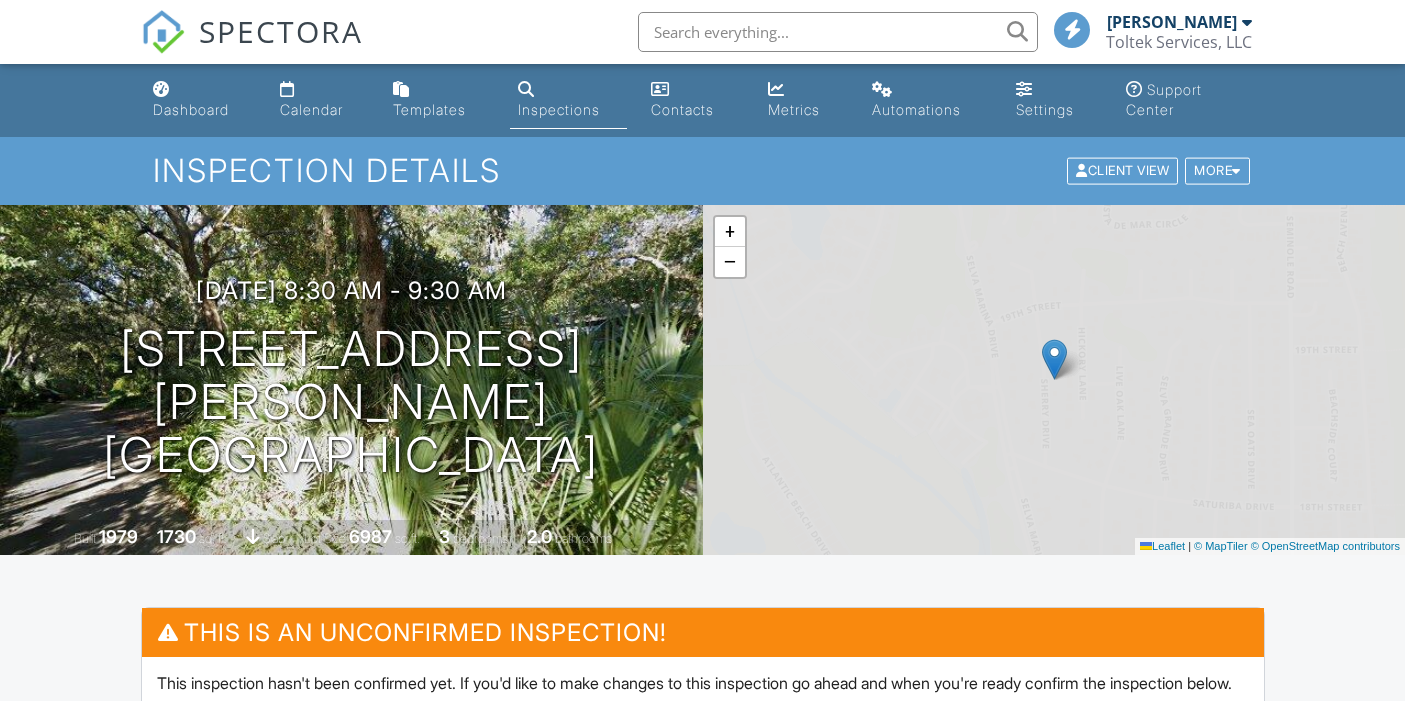 scroll, scrollTop: 111, scrollLeft: 0, axis: vertical 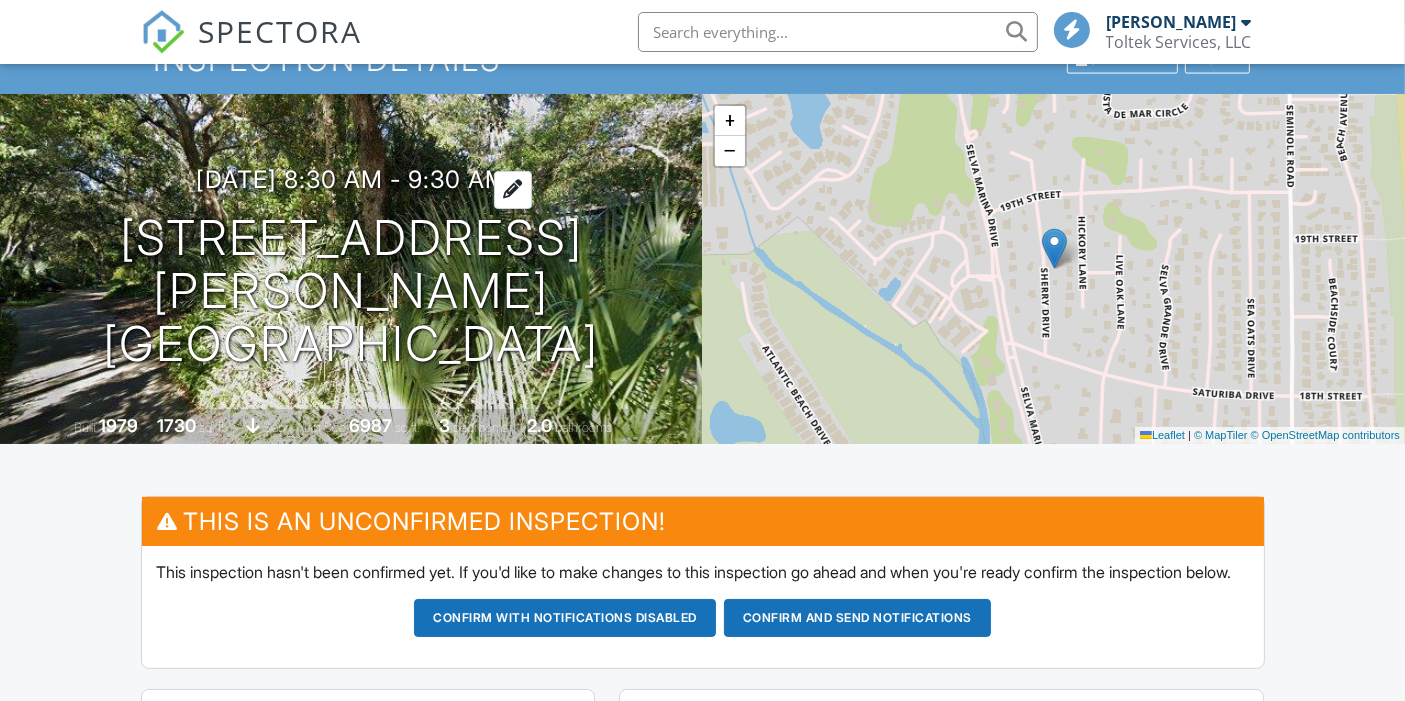 click at bounding box center (513, 189) 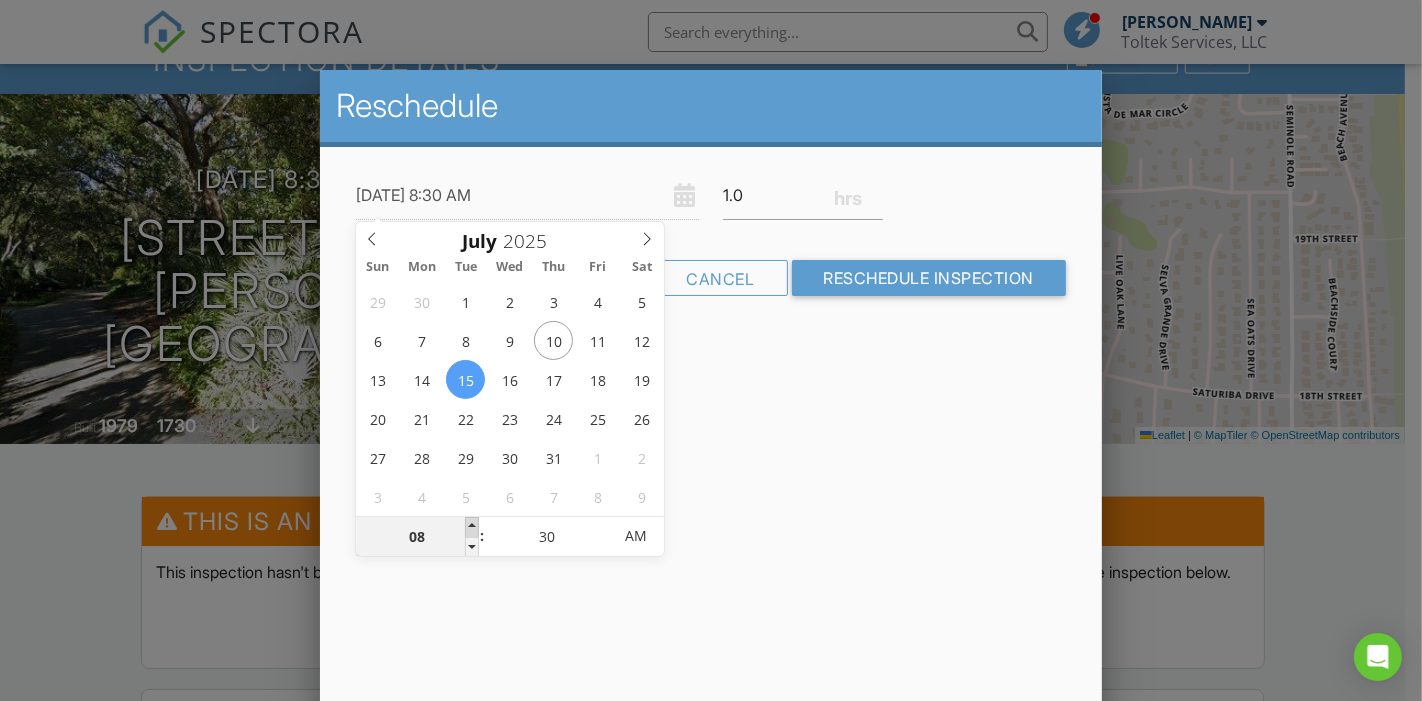 type on "07/15/2025 9:30 AM" 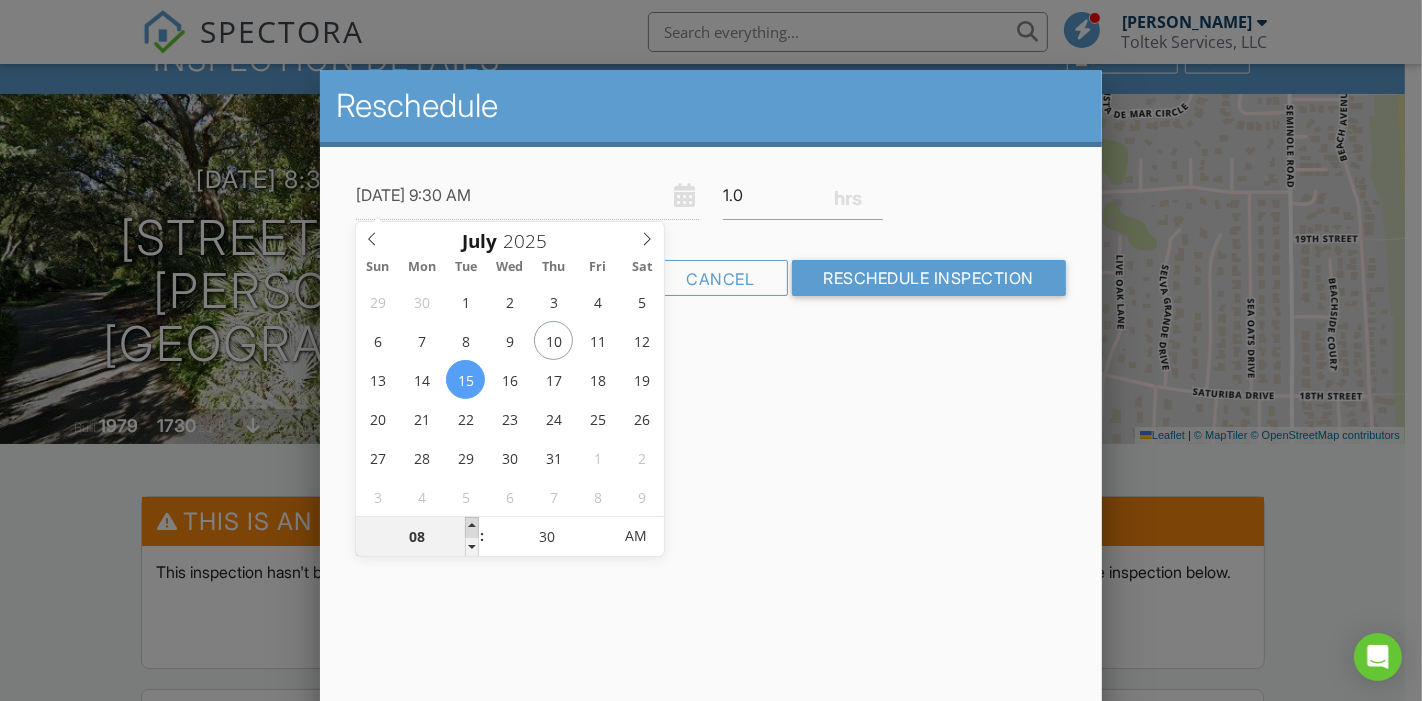 type on "09" 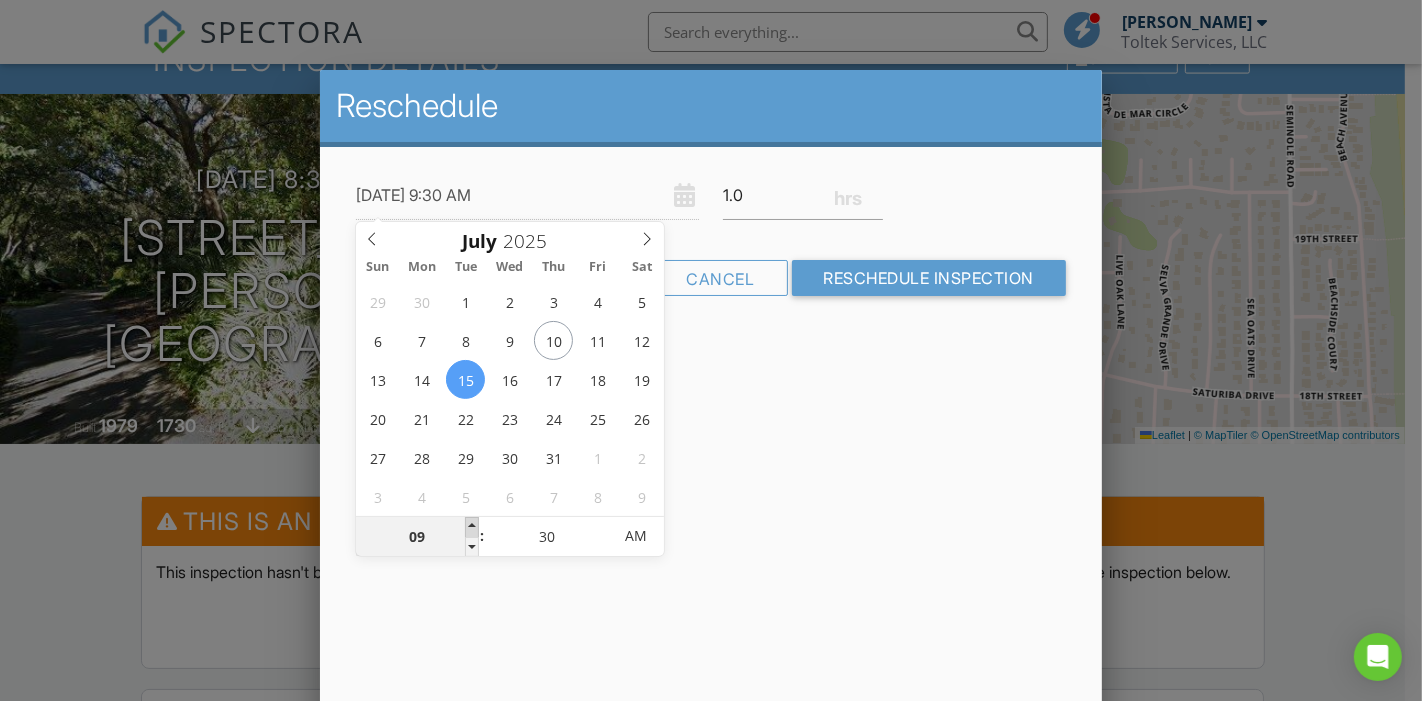 click at bounding box center [472, 527] 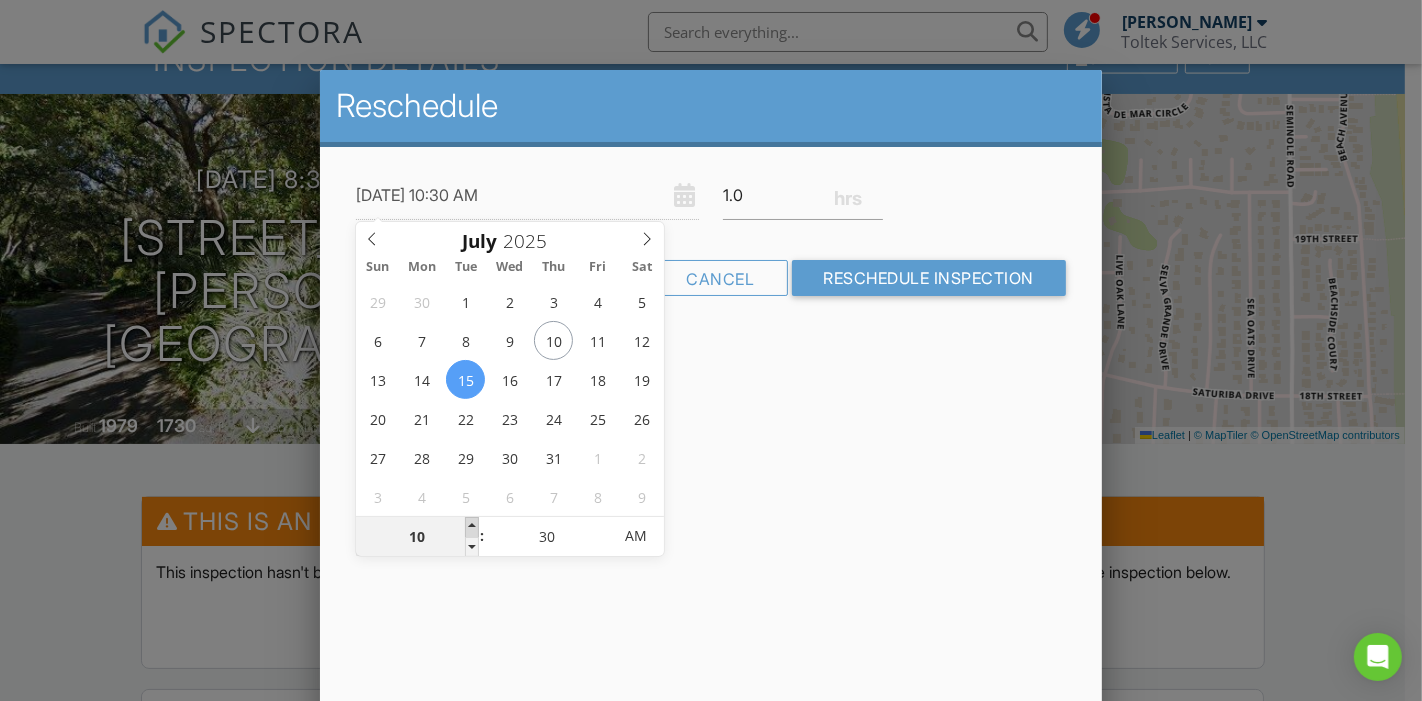 click at bounding box center [472, 527] 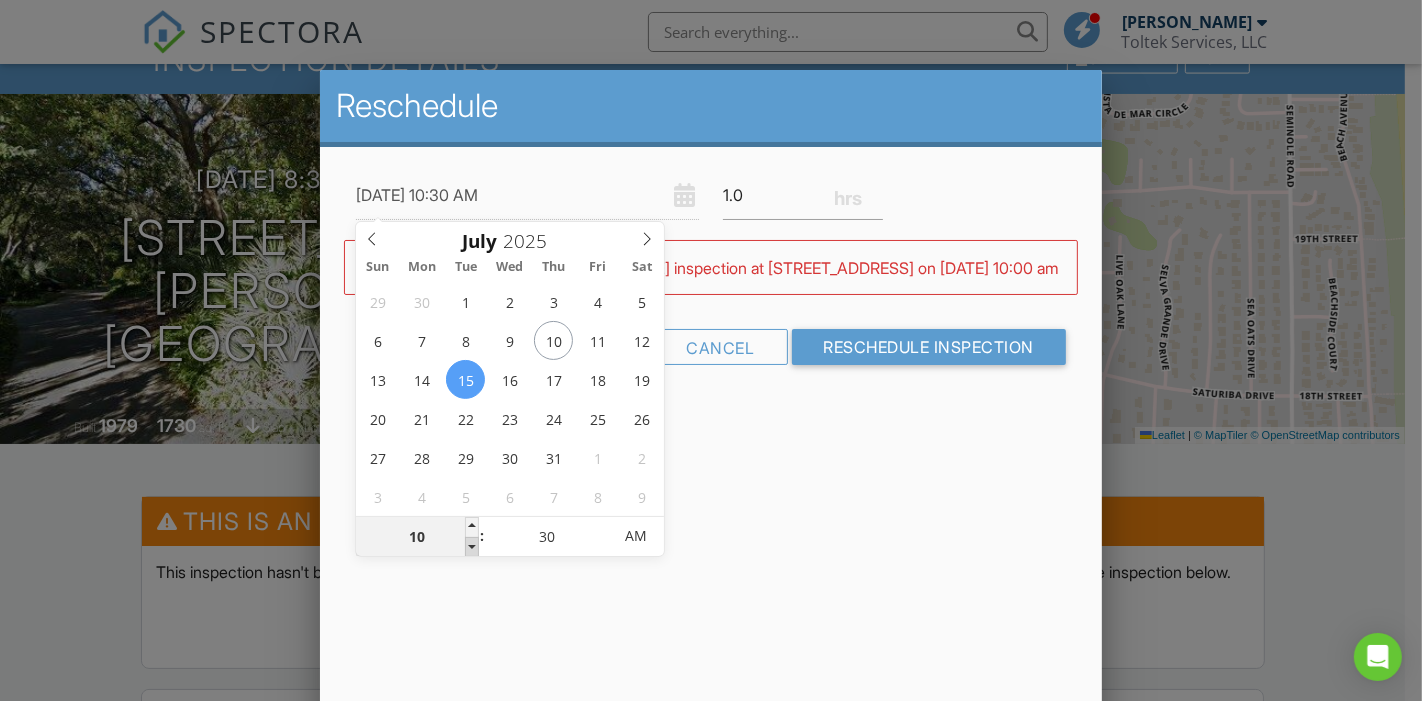 type on "07/15/2025 9:30 AM" 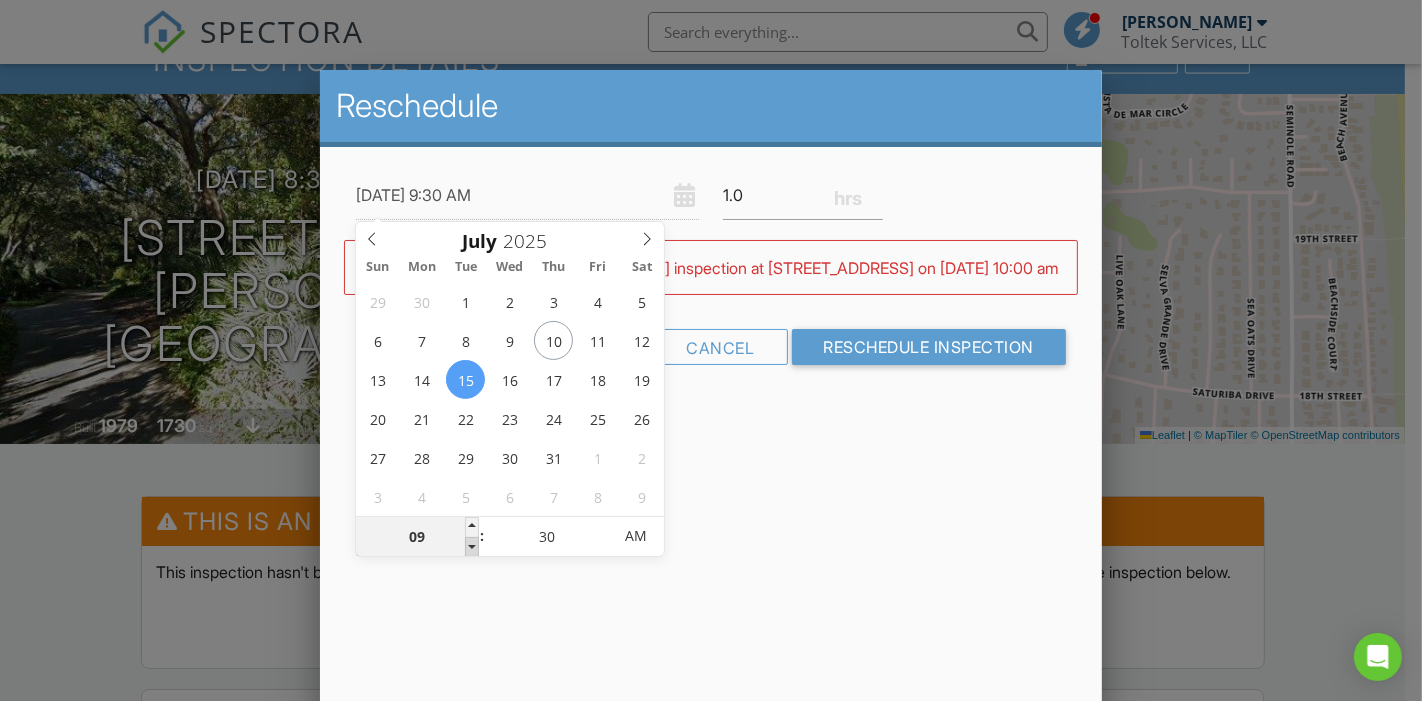 click at bounding box center (472, 547) 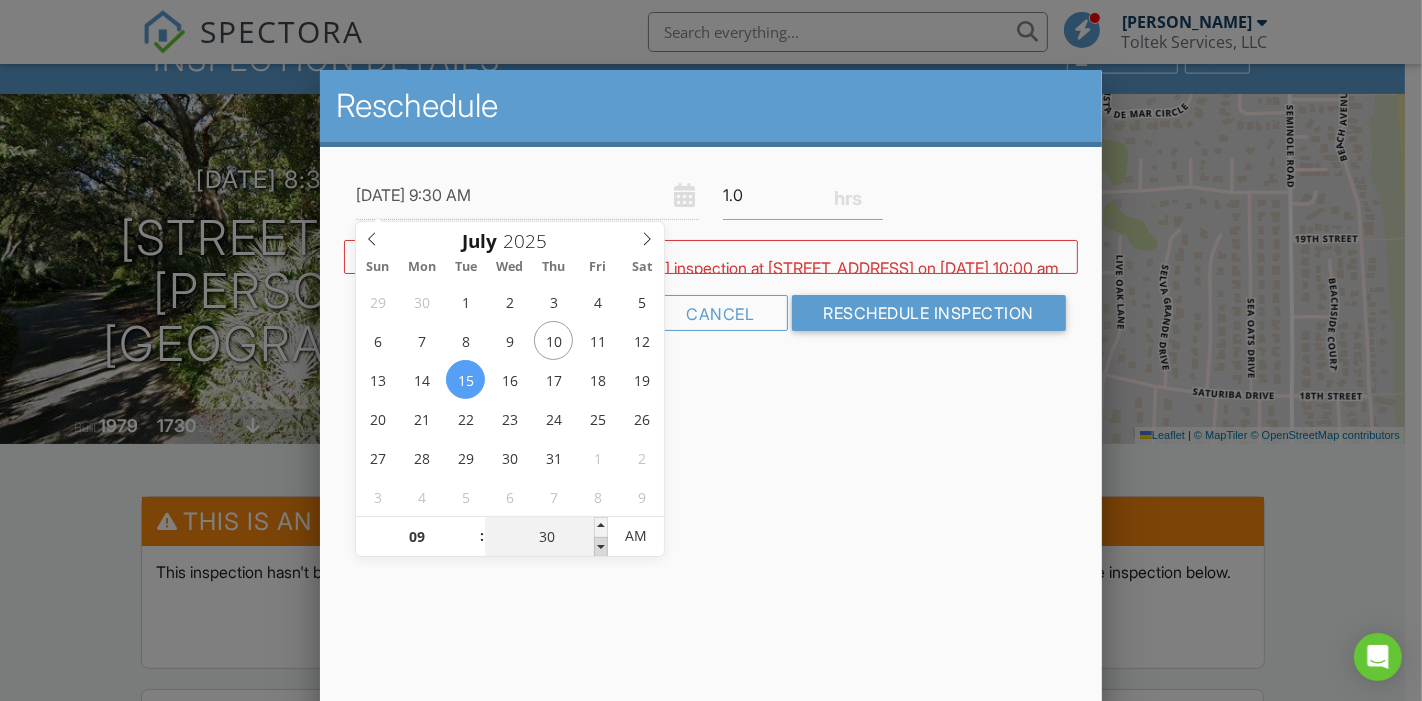 type on "07/15/2025 9:25 AM" 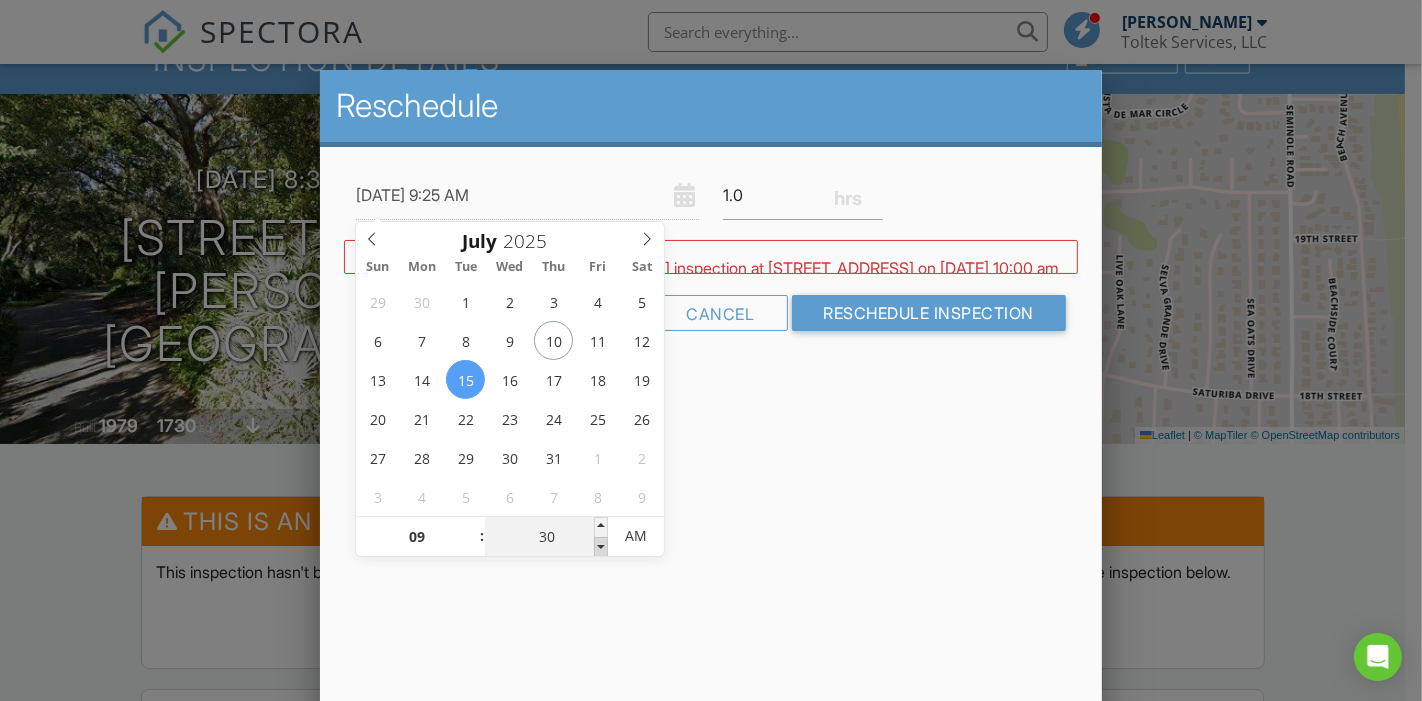 type on "25" 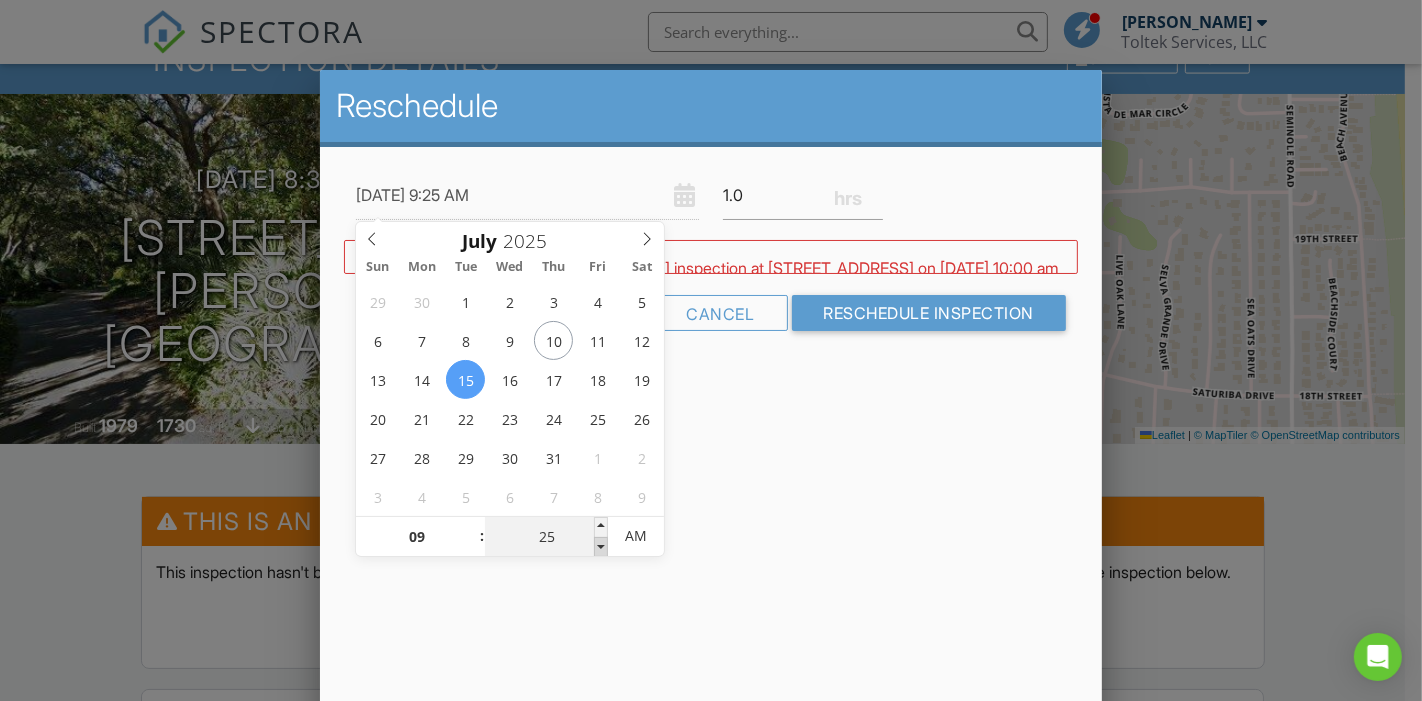 click at bounding box center (601, 547) 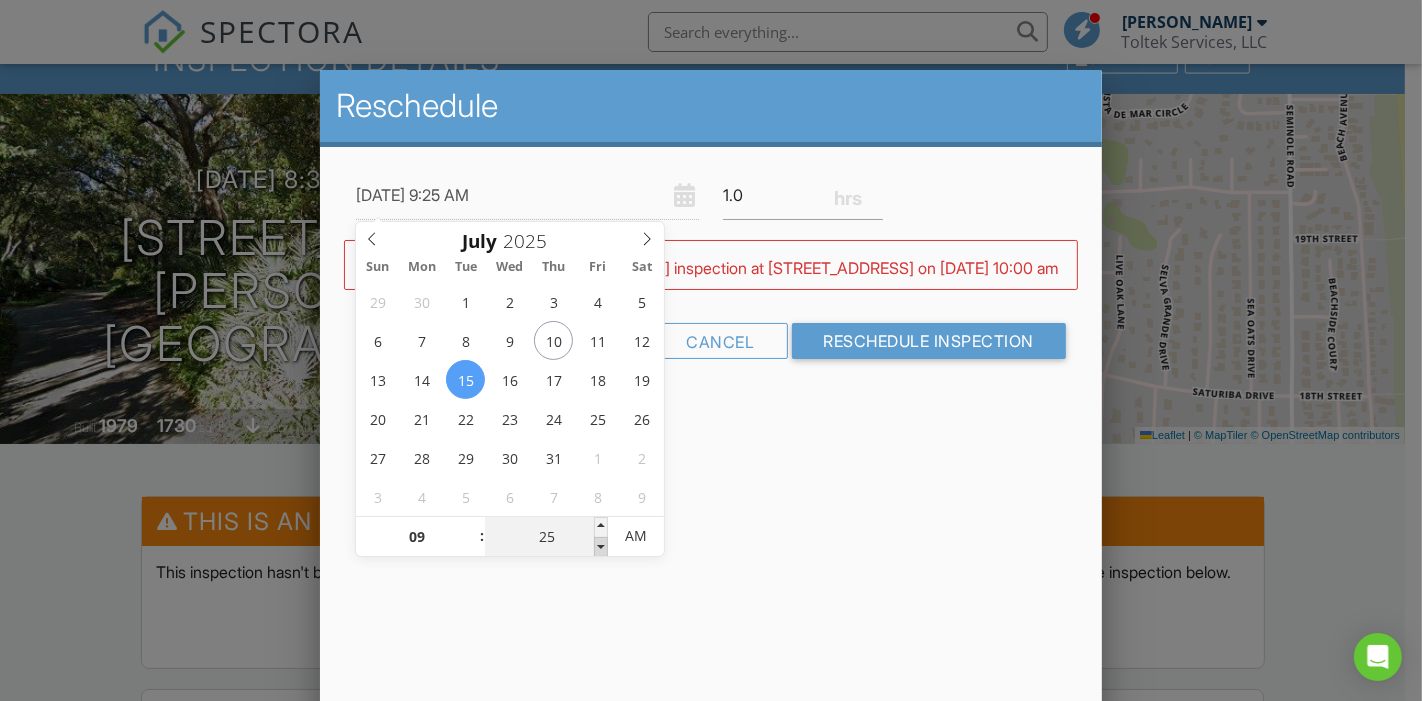 type on "07/15/2025 9:20 AM" 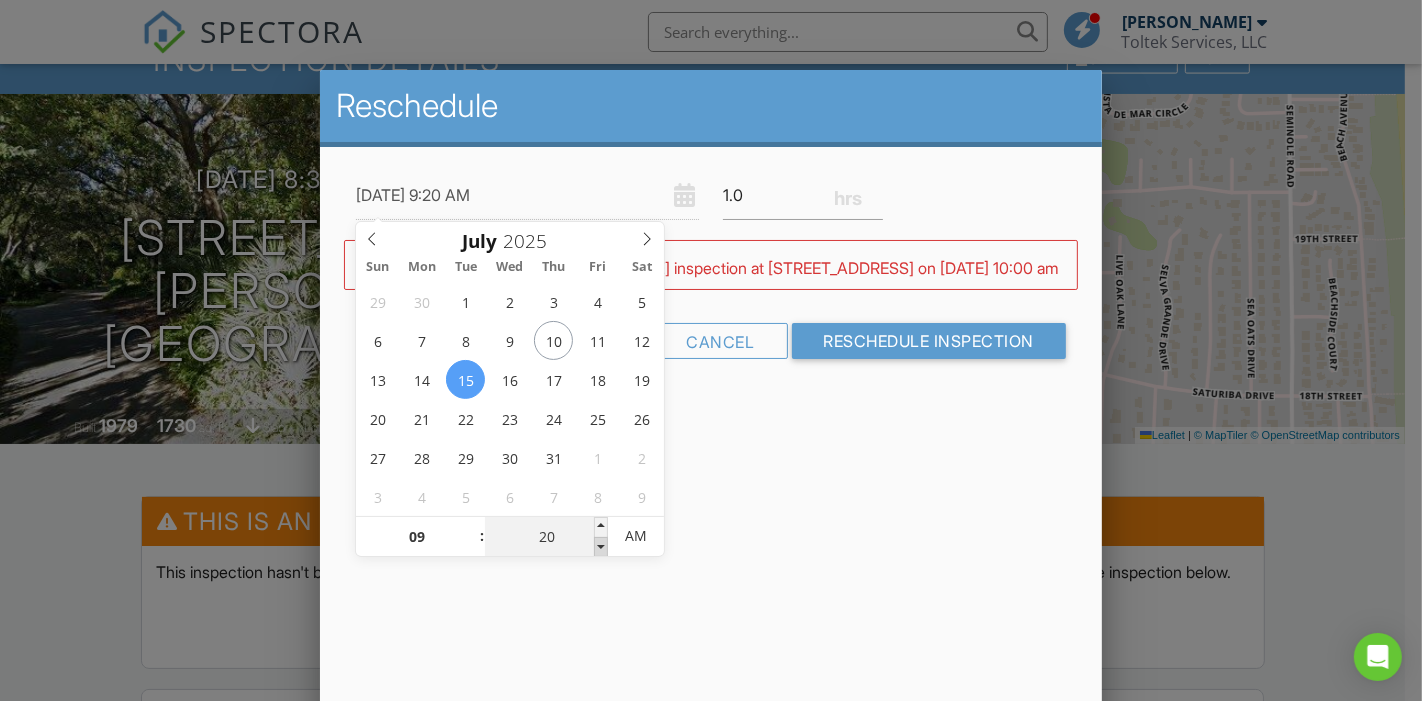 click at bounding box center [601, 547] 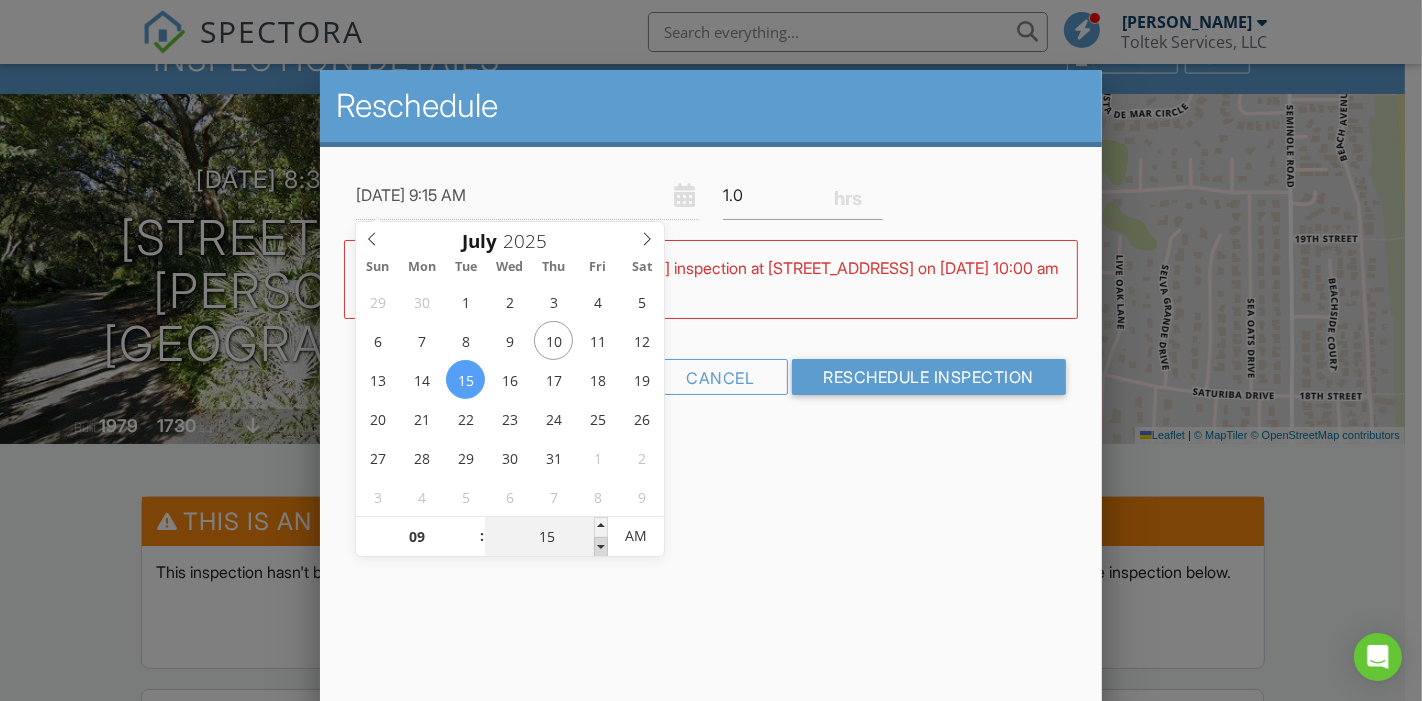 click at bounding box center (601, 547) 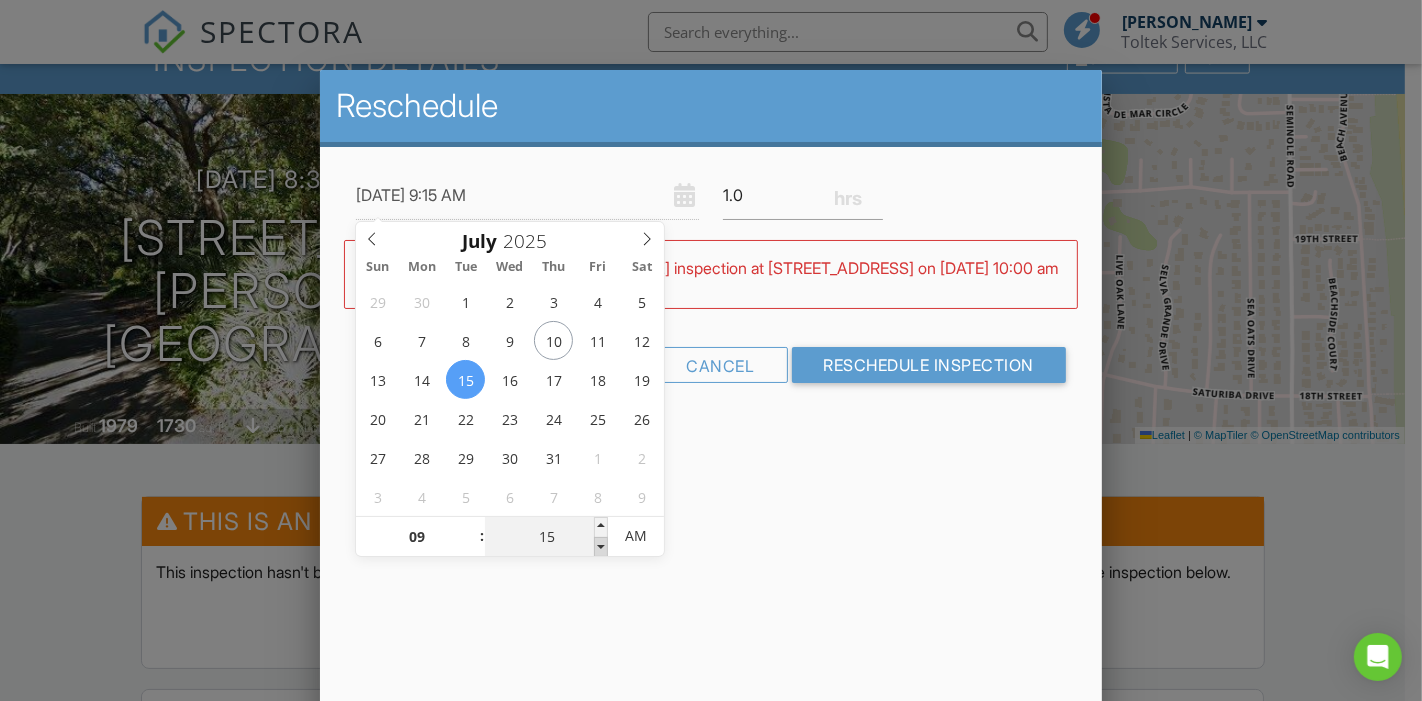 type on "07/15/2025 9:10 AM" 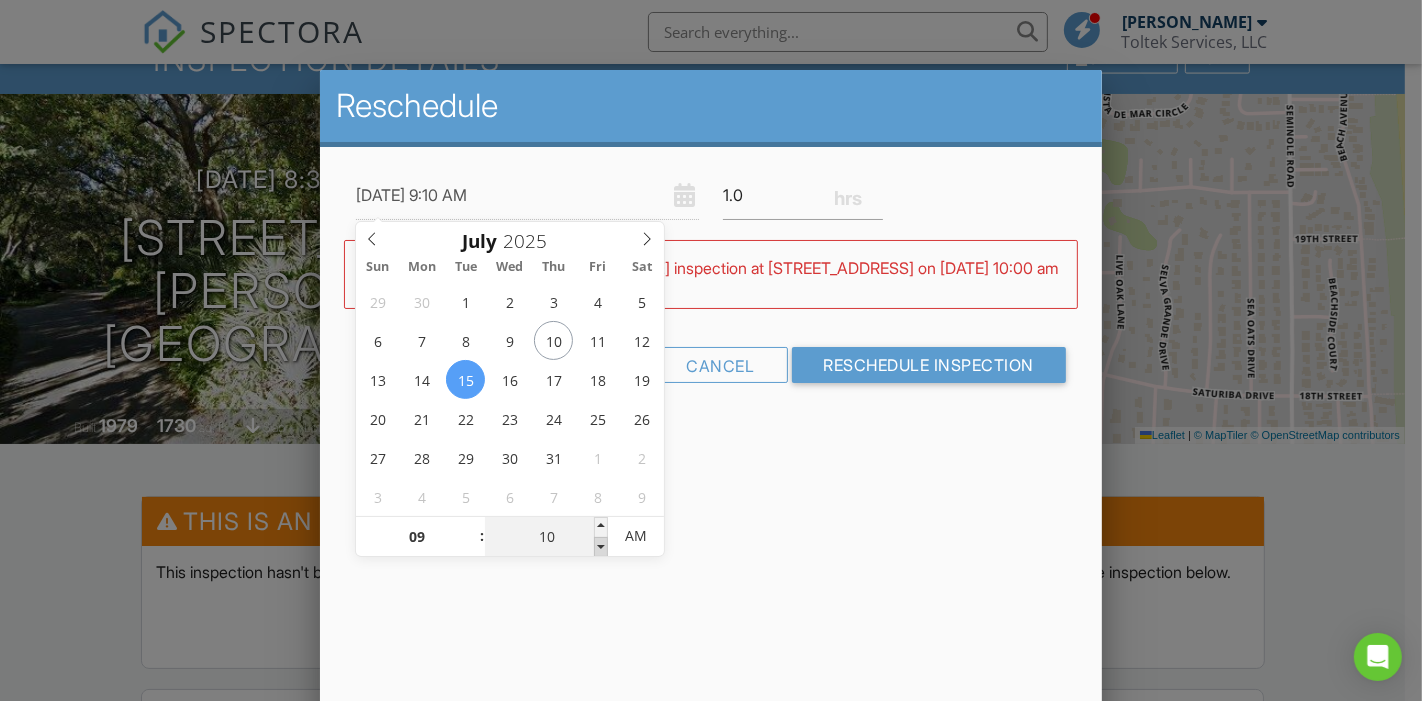 click at bounding box center [601, 547] 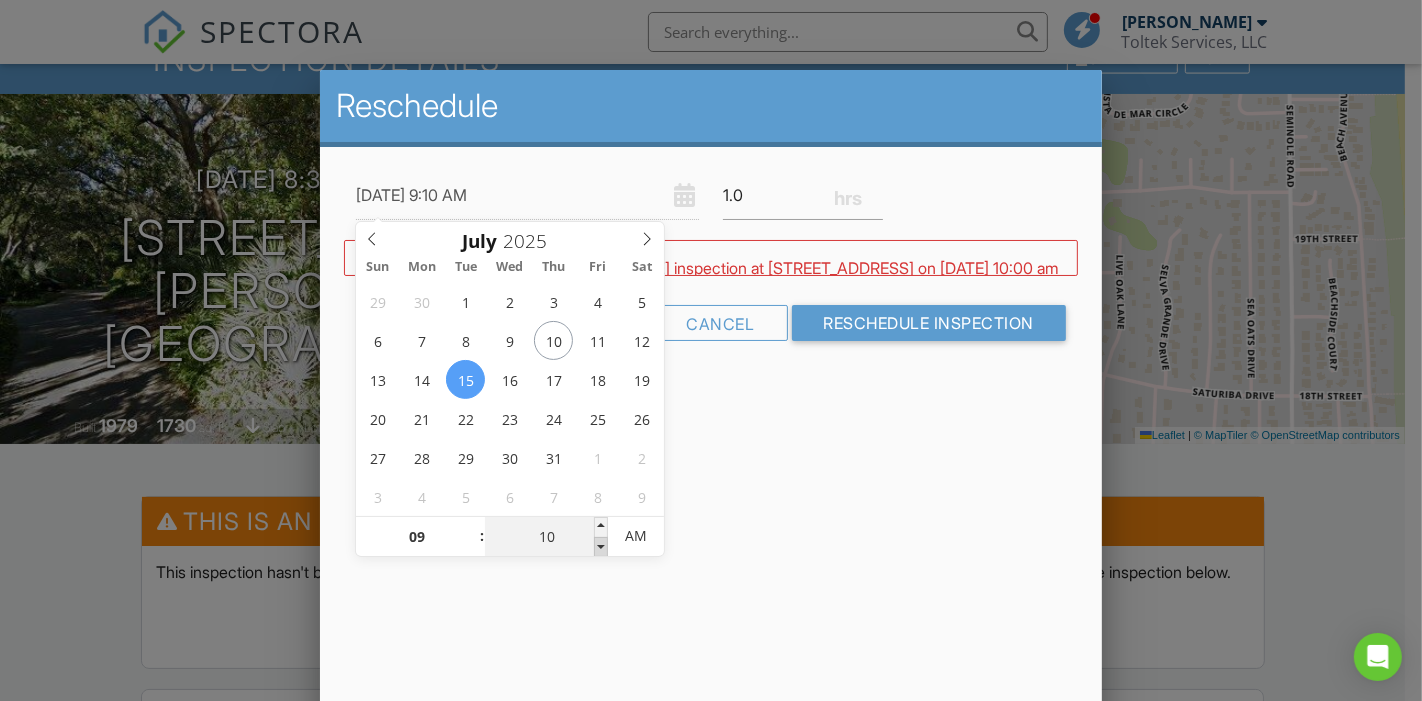 type on "07/15/2025 9:05 AM" 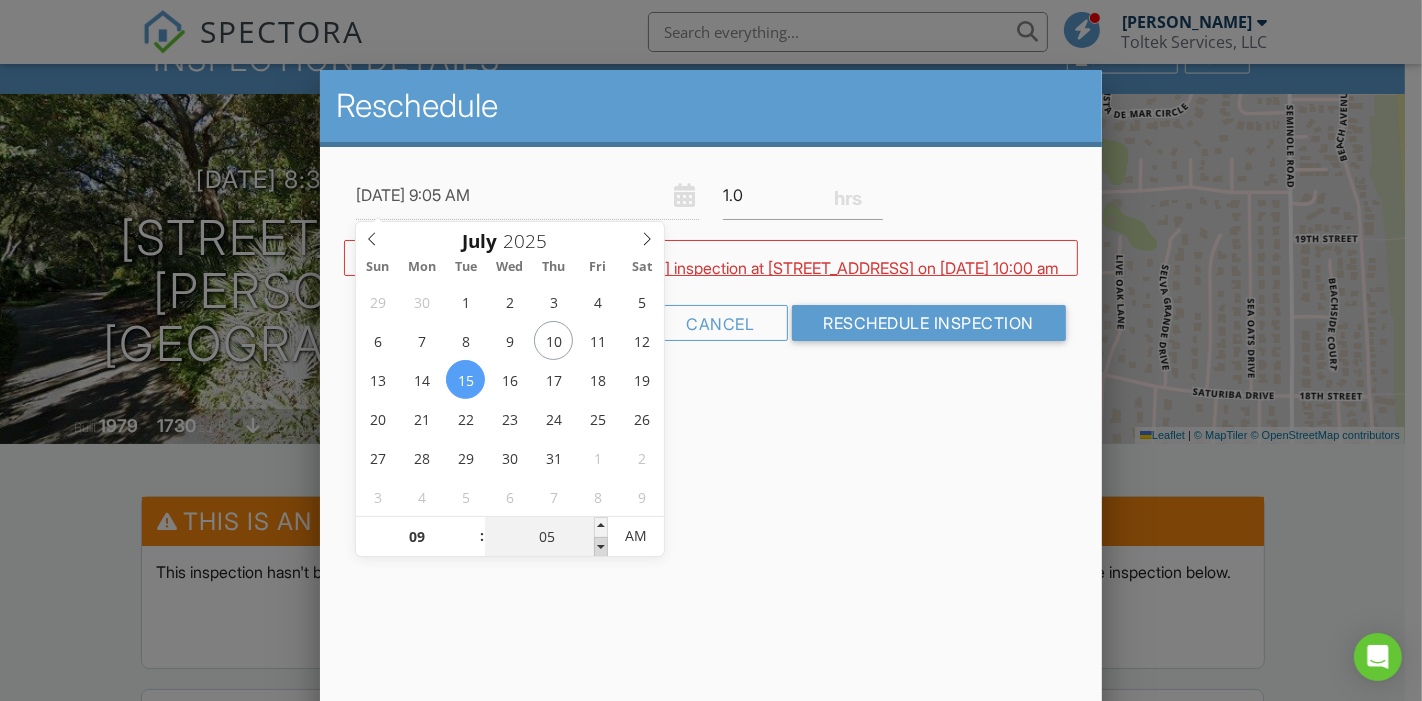 click at bounding box center [601, 547] 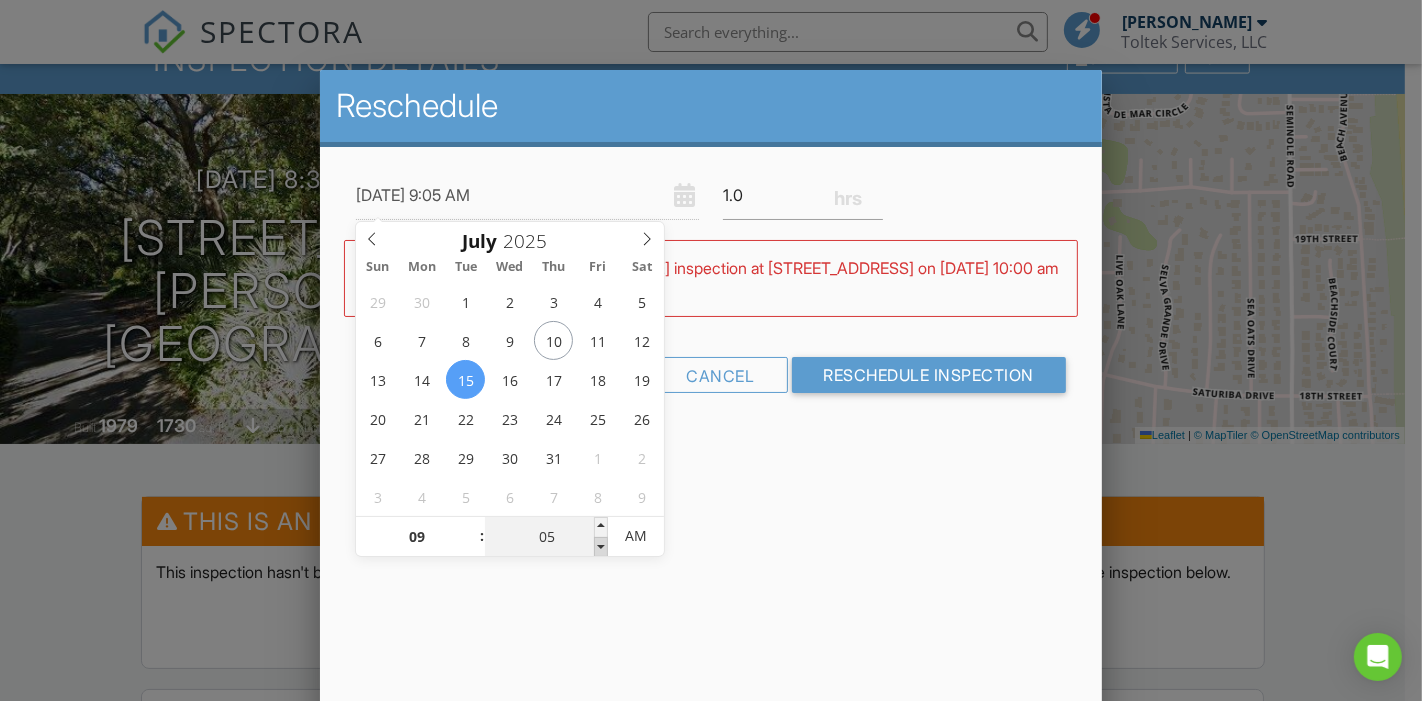 type on "07/15/2025 9:00 AM" 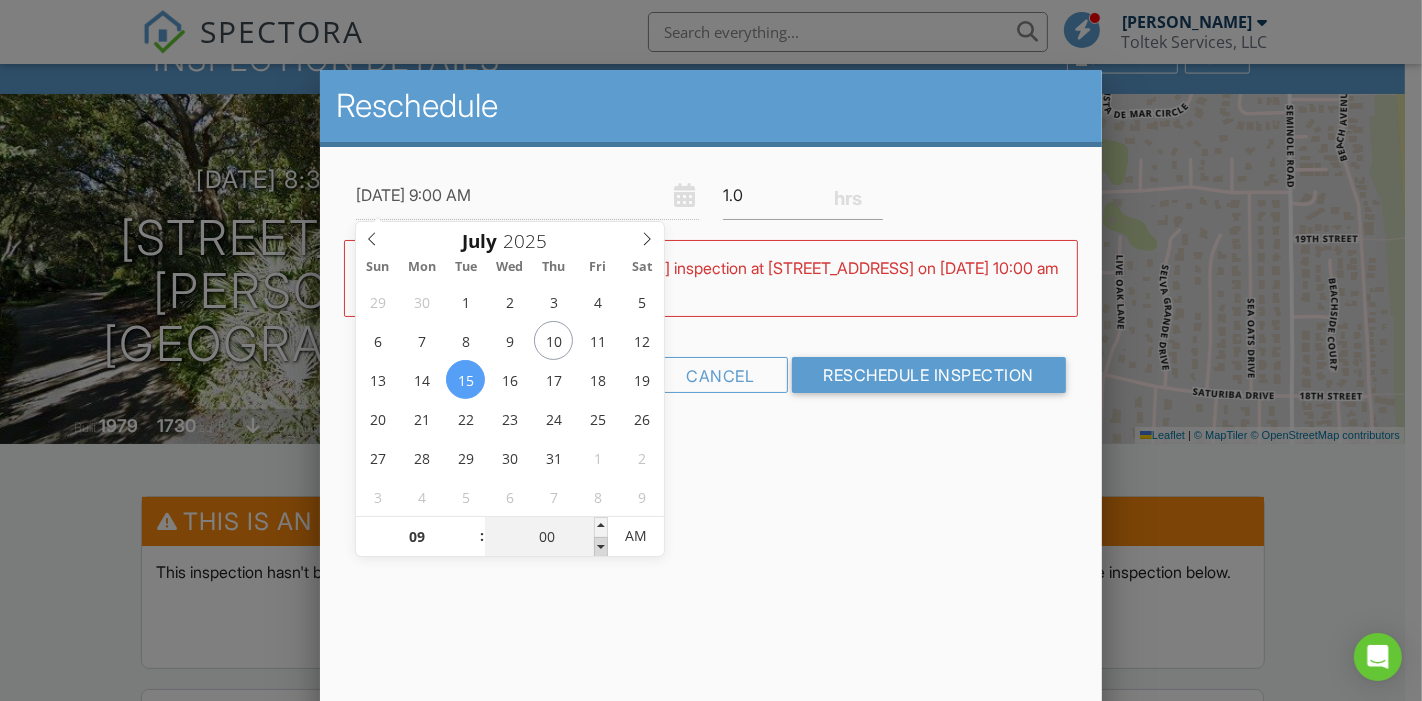 click at bounding box center (601, 547) 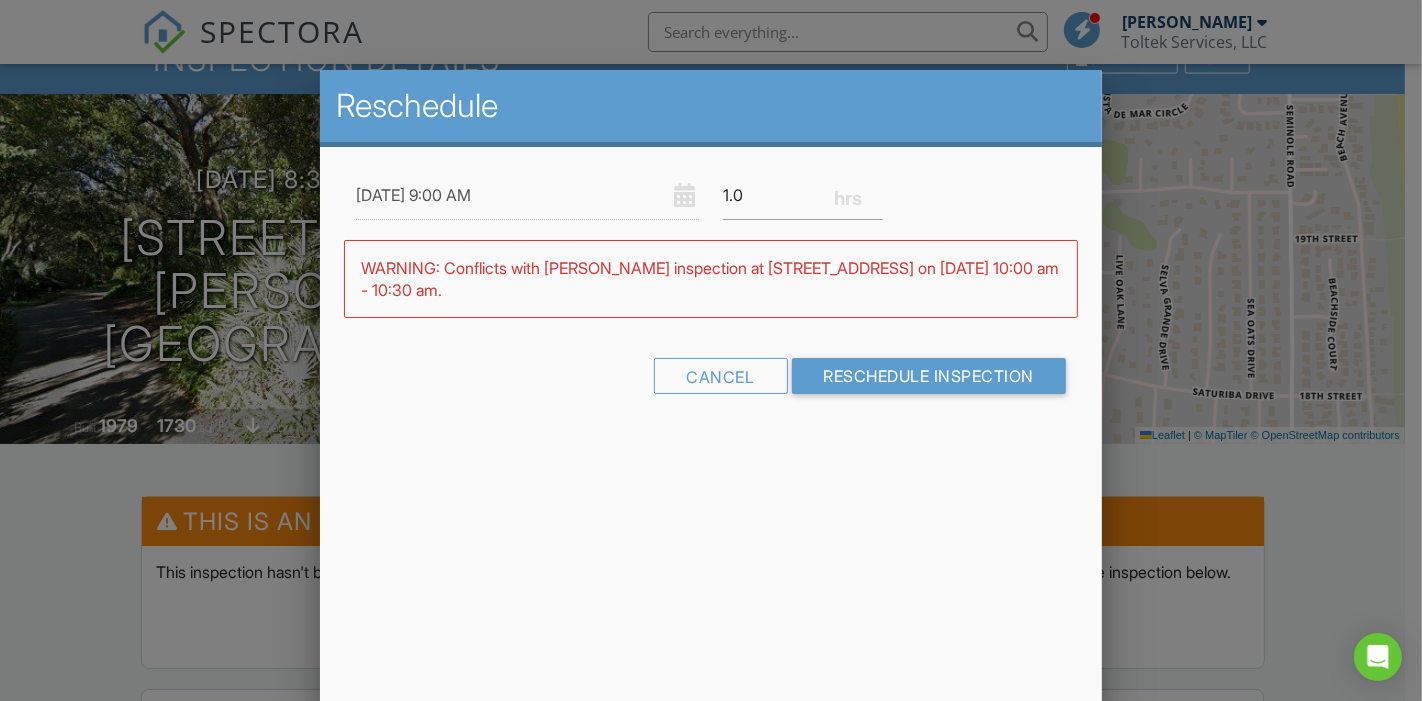 click on "Reschedule
07/15/2025 9:00 AM
1.0
Warning: this date/time is in the past.
WARNING: Conflicts with David Risha's inspection at 1148 Cove Landing Dr on 07/15/2025 10:00 am - 10:30 am.
Cancel
Reschedule Inspection" at bounding box center [711, 420] 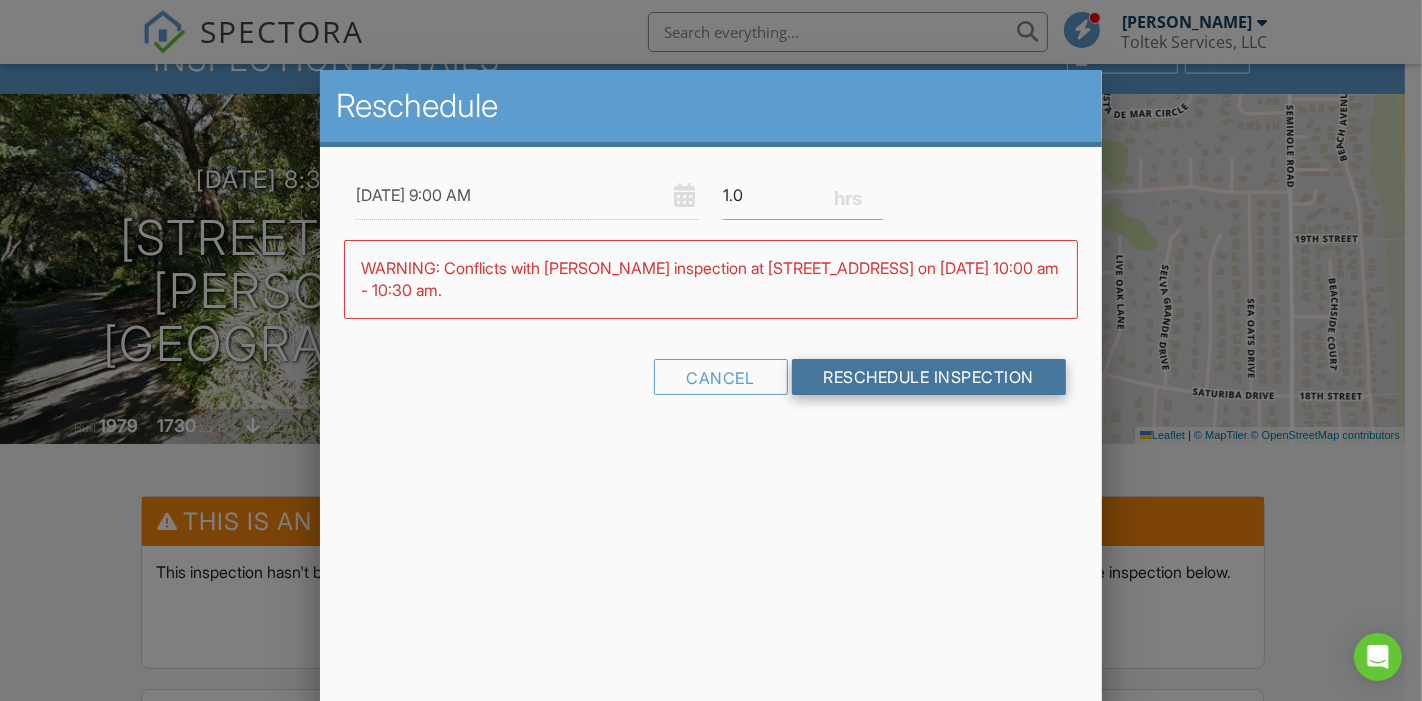 click on "Reschedule Inspection" at bounding box center (929, 377) 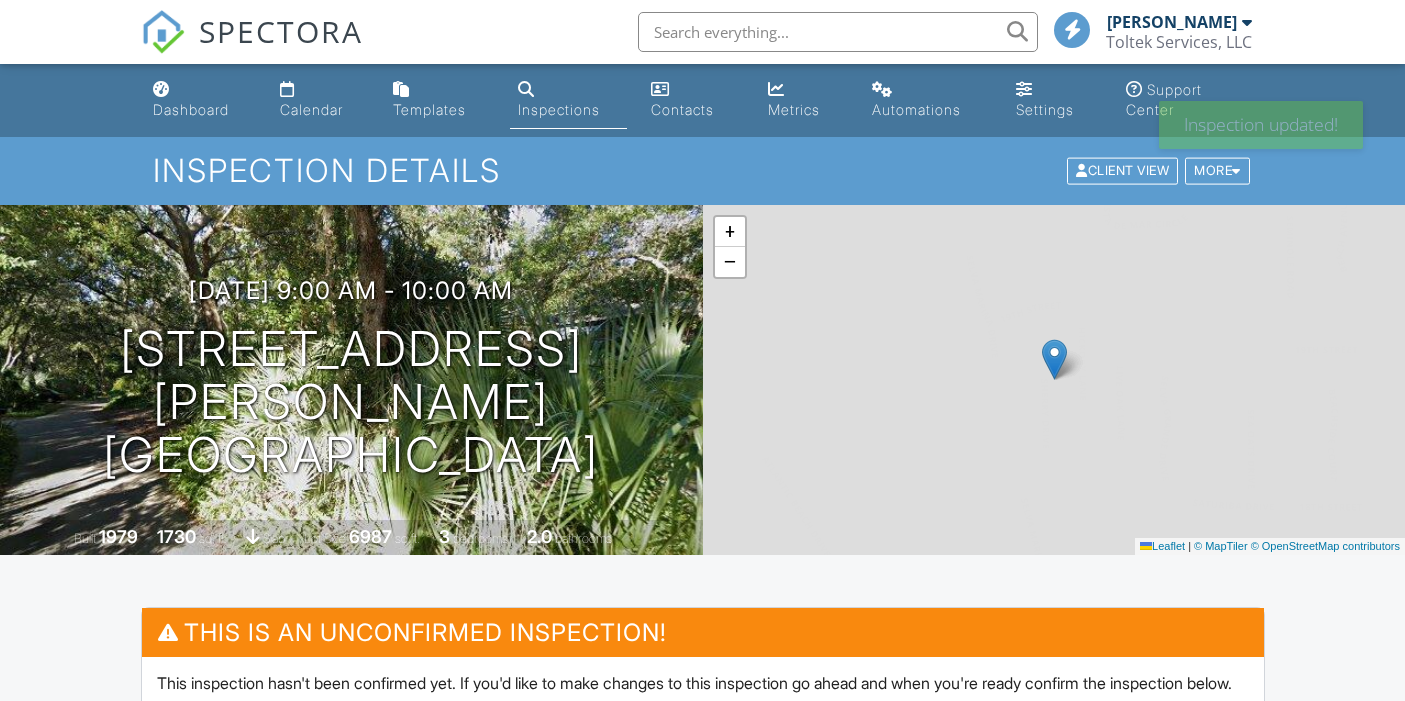 scroll, scrollTop: 0, scrollLeft: 0, axis: both 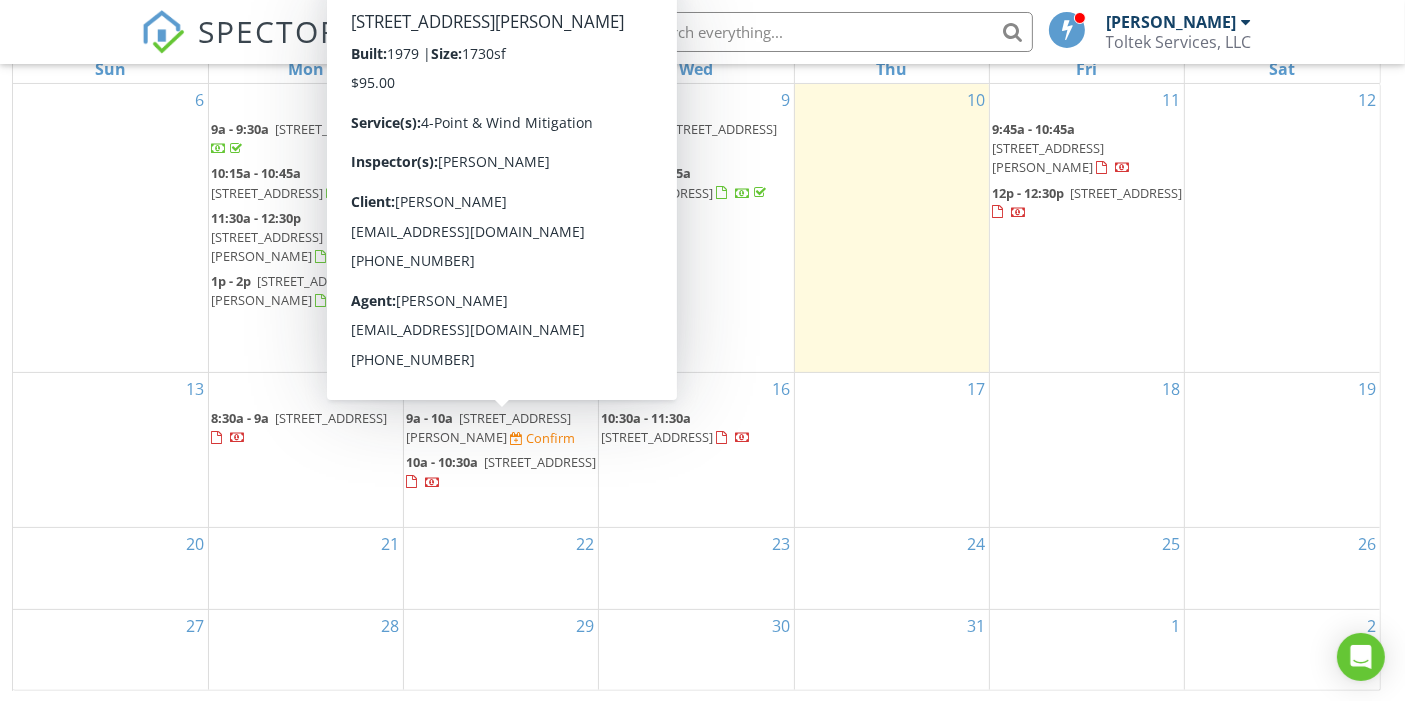 click on "1841 N Sherry Dr, Atlantic Beach 32233" at bounding box center (488, 427) 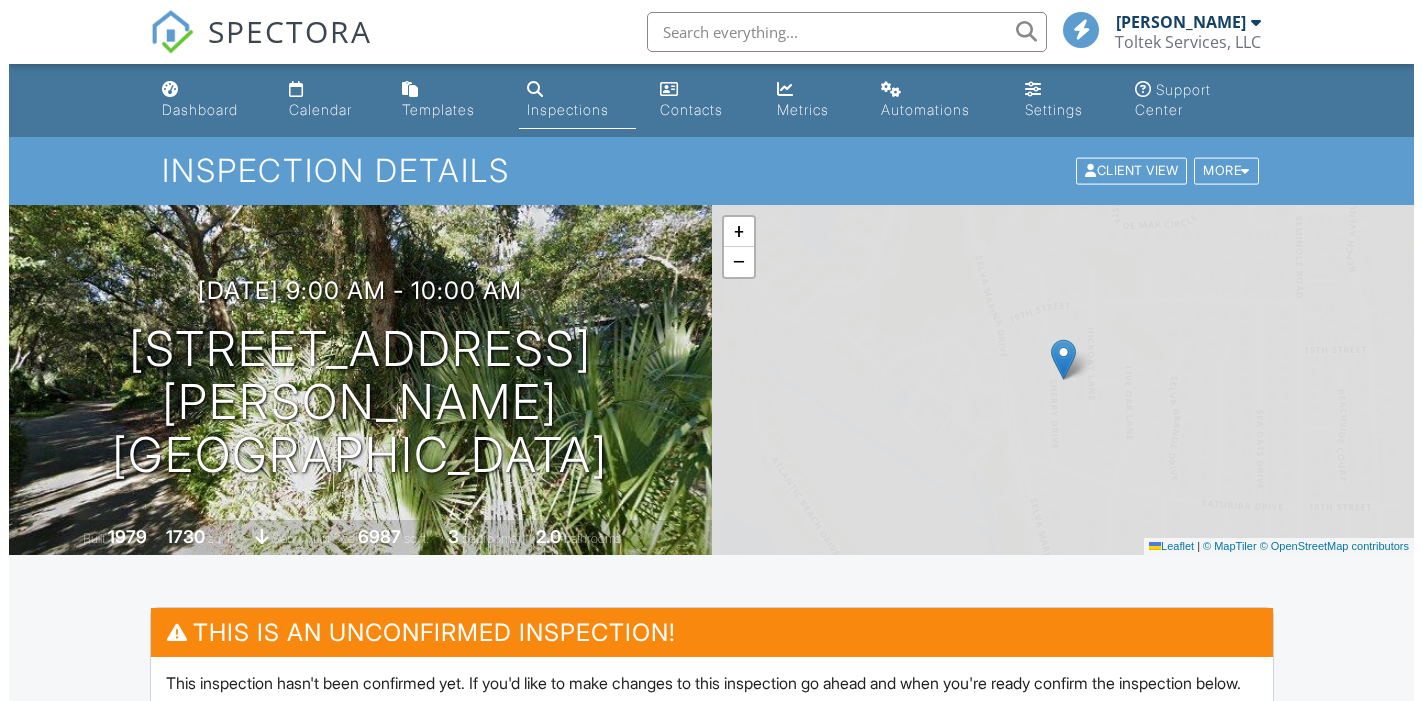 scroll, scrollTop: 0, scrollLeft: 0, axis: both 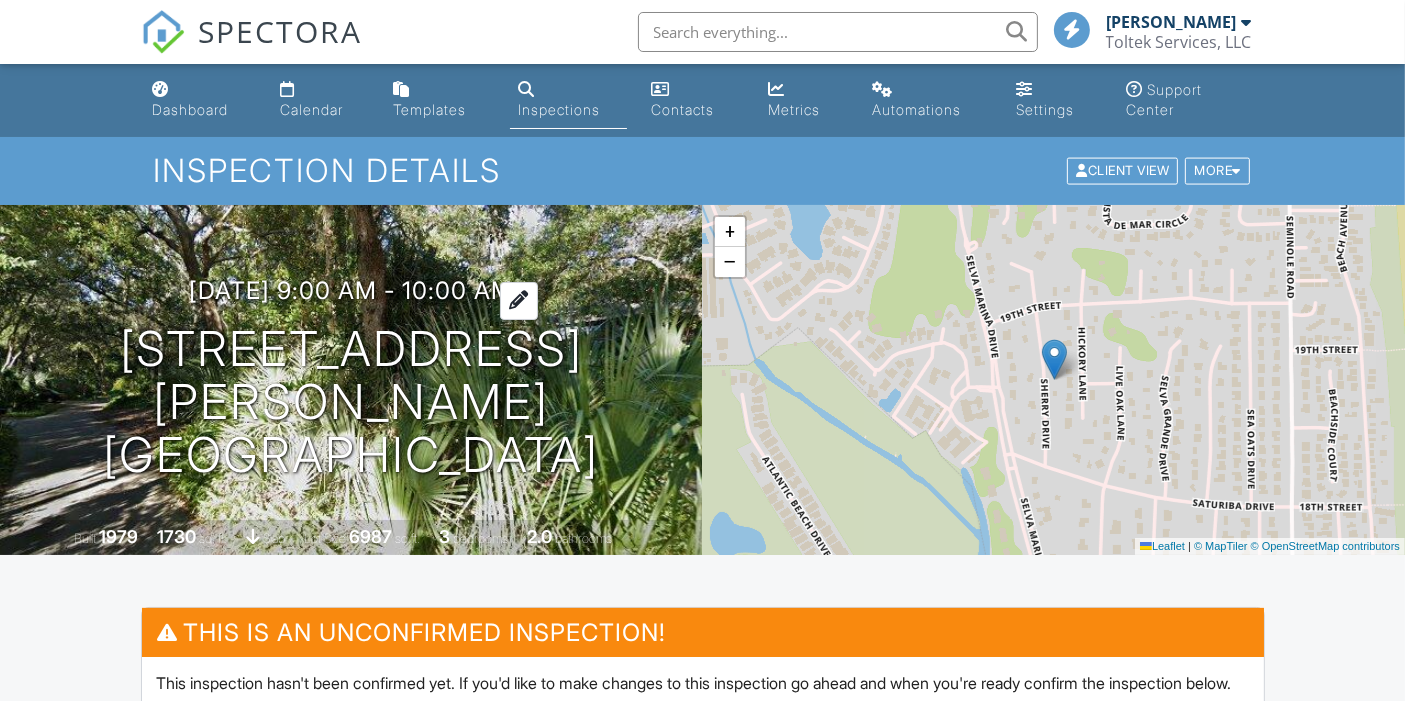 click at bounding box center [519, 300] 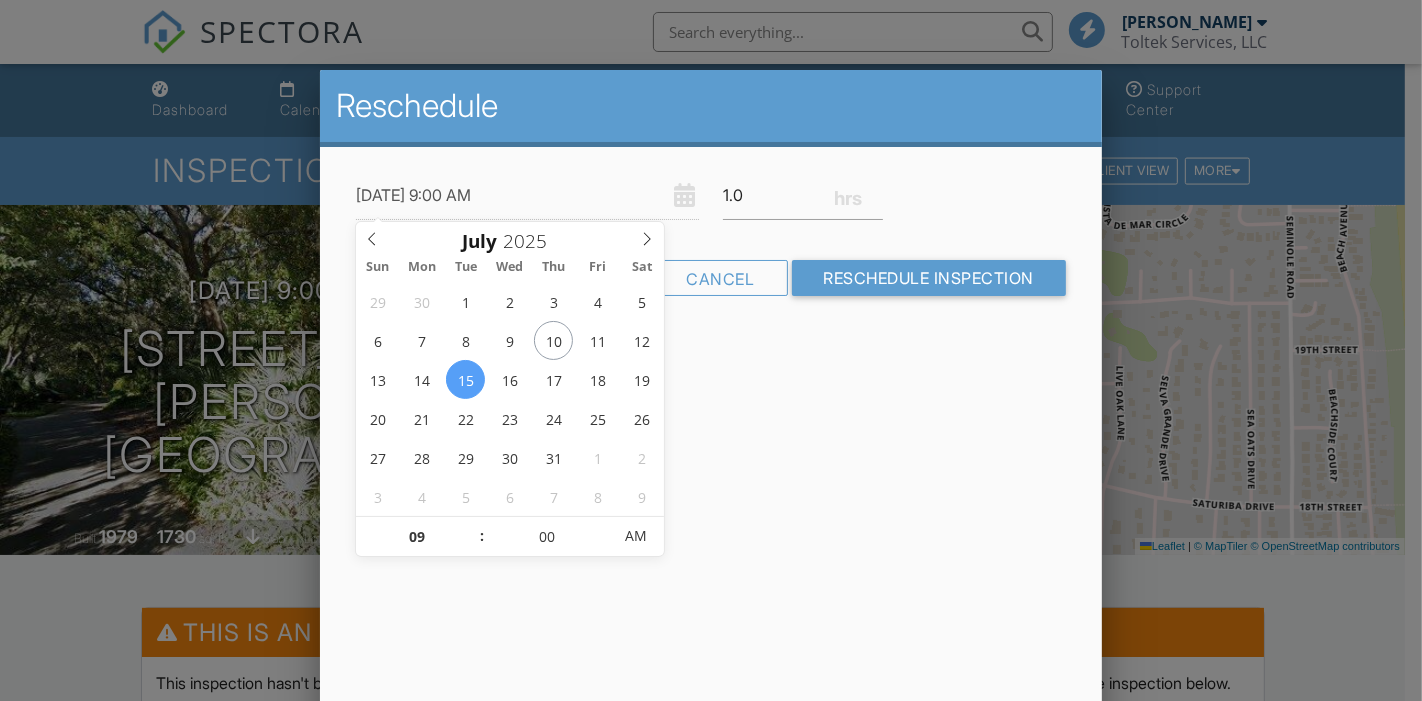 scroll, scrollTop: 0, scrollLeft: 0, axis: both 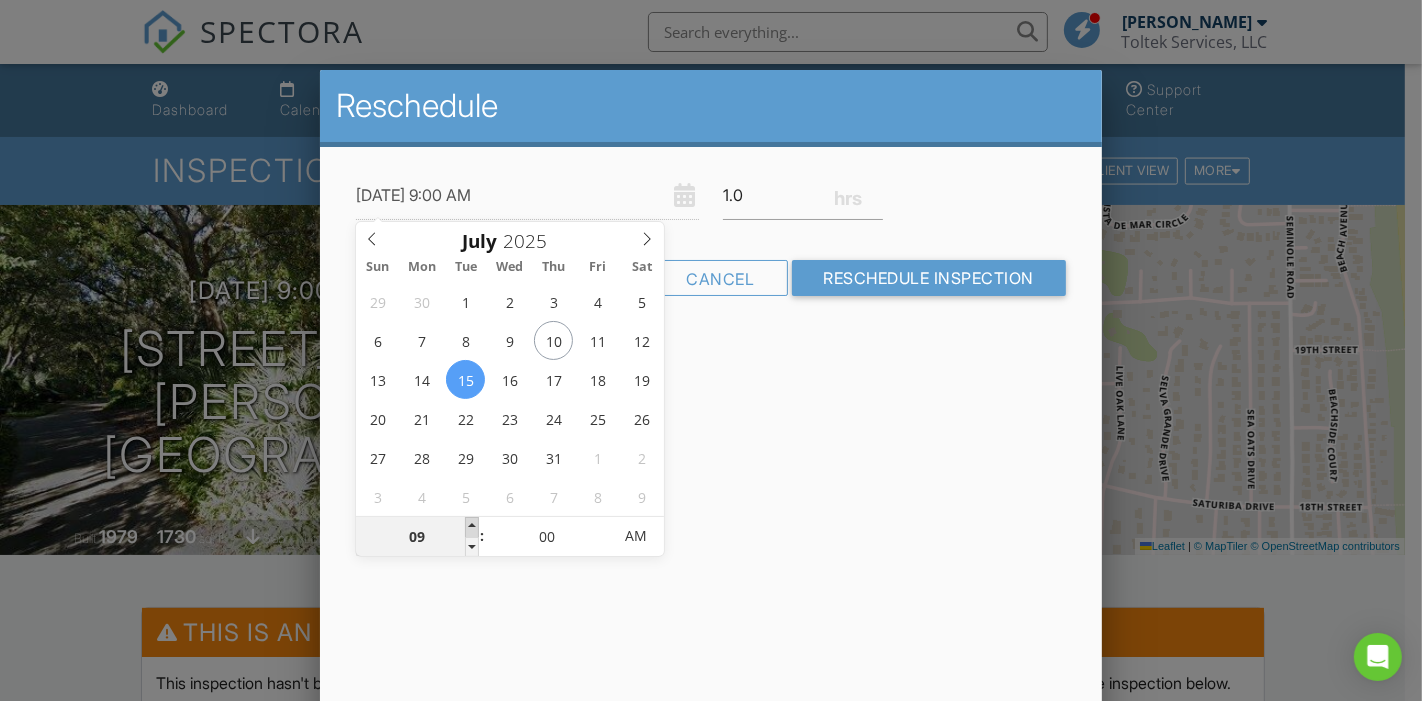 type on "07/15/2025 10:00 AM" 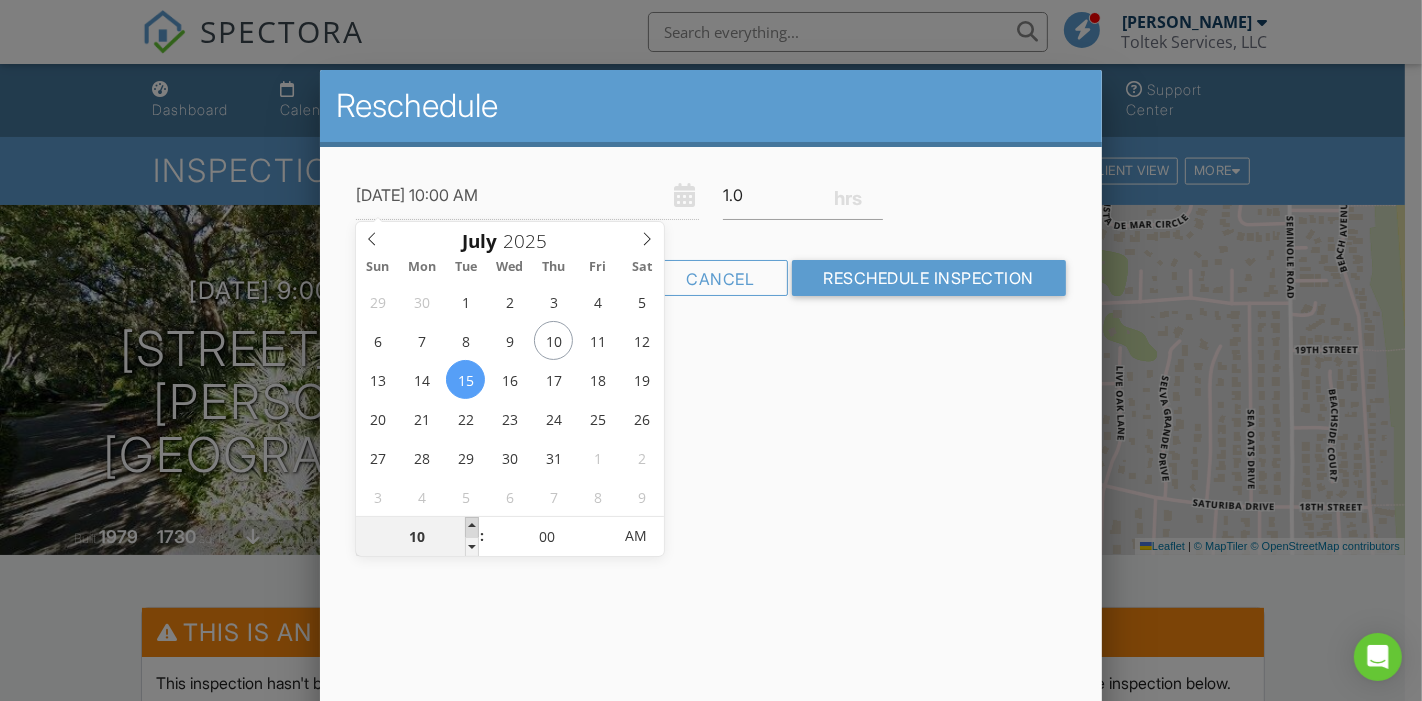 click at bounding box center [472, 527] 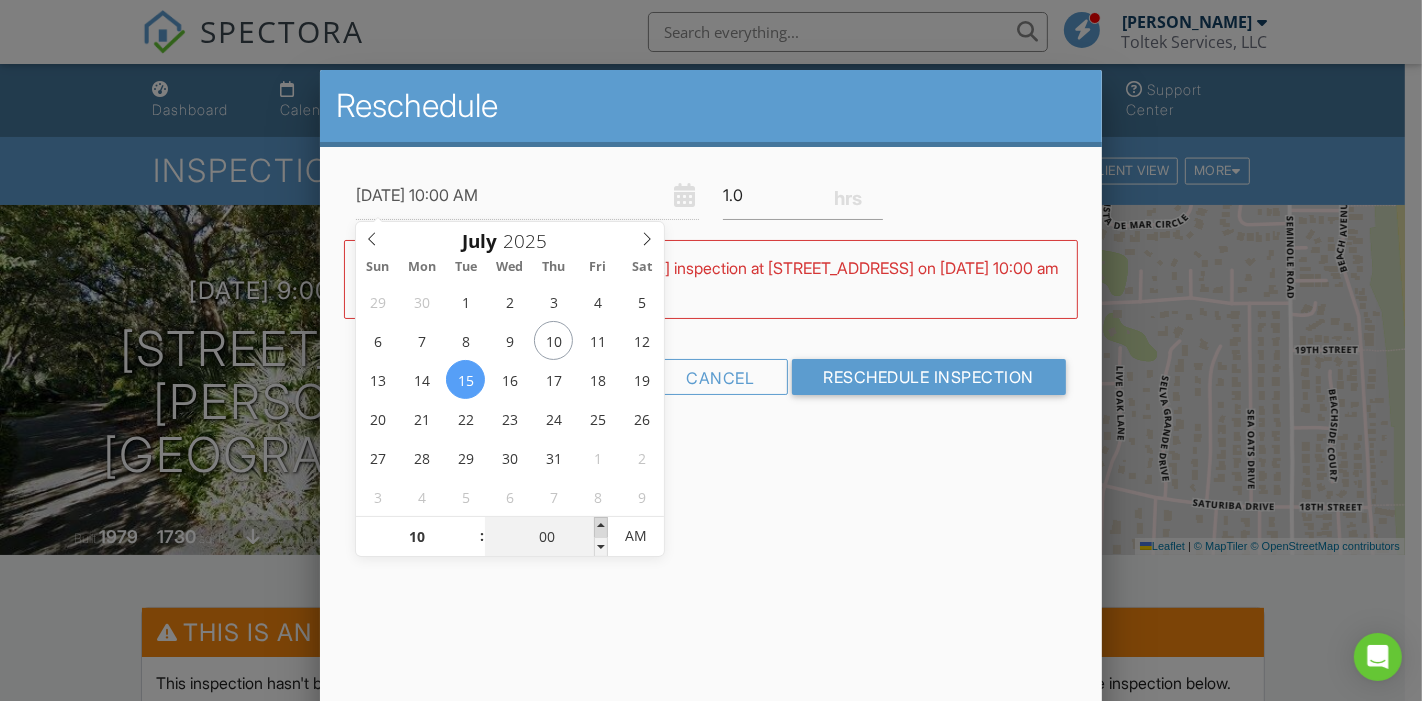 type on "07/15/2025 10:05 AM" 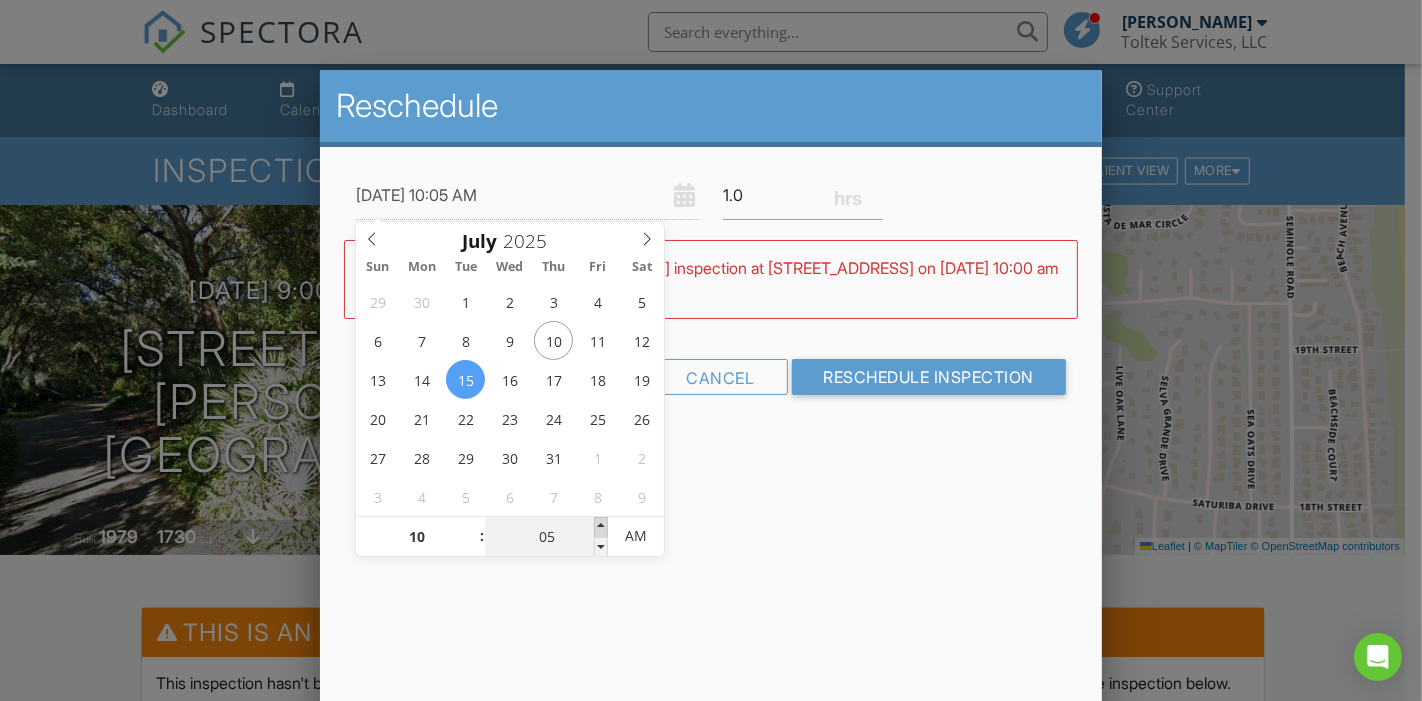 click at bounding box center [601, 527] 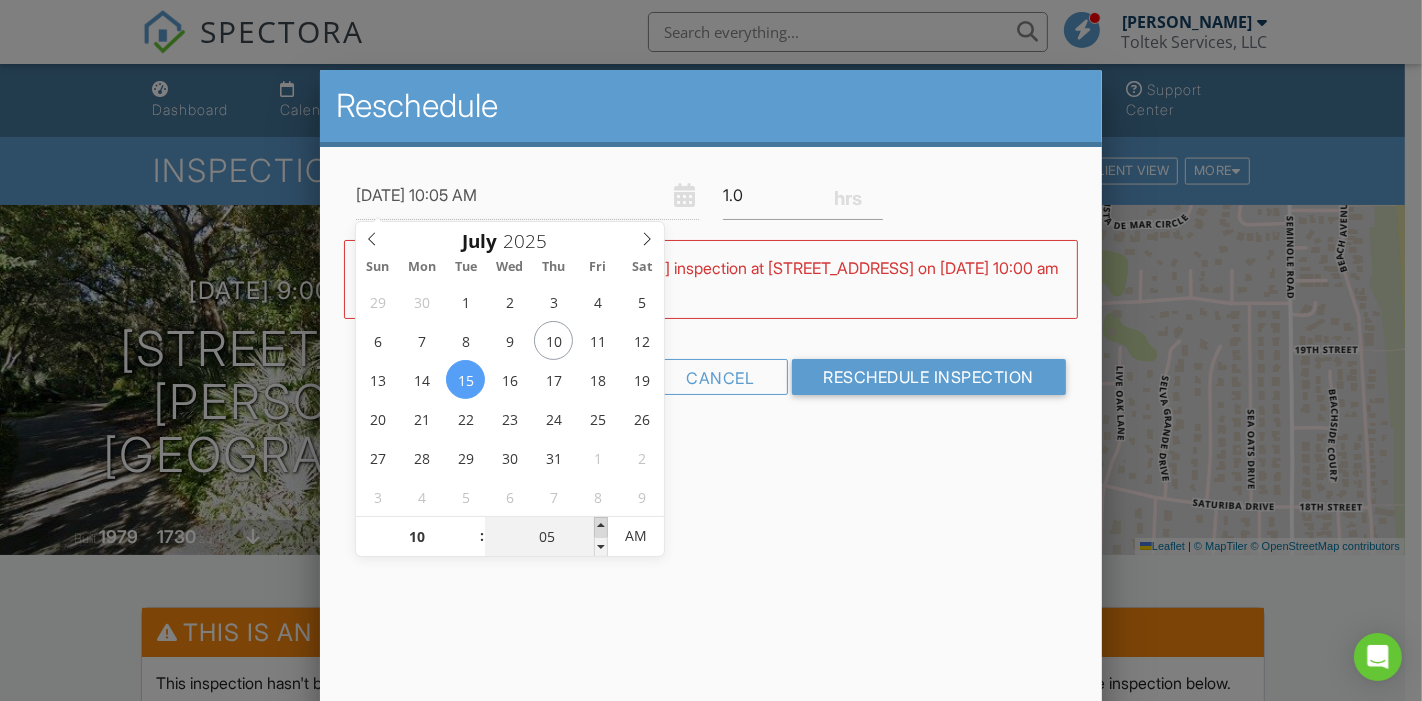 type on "07/15/2025 10:10 AM" 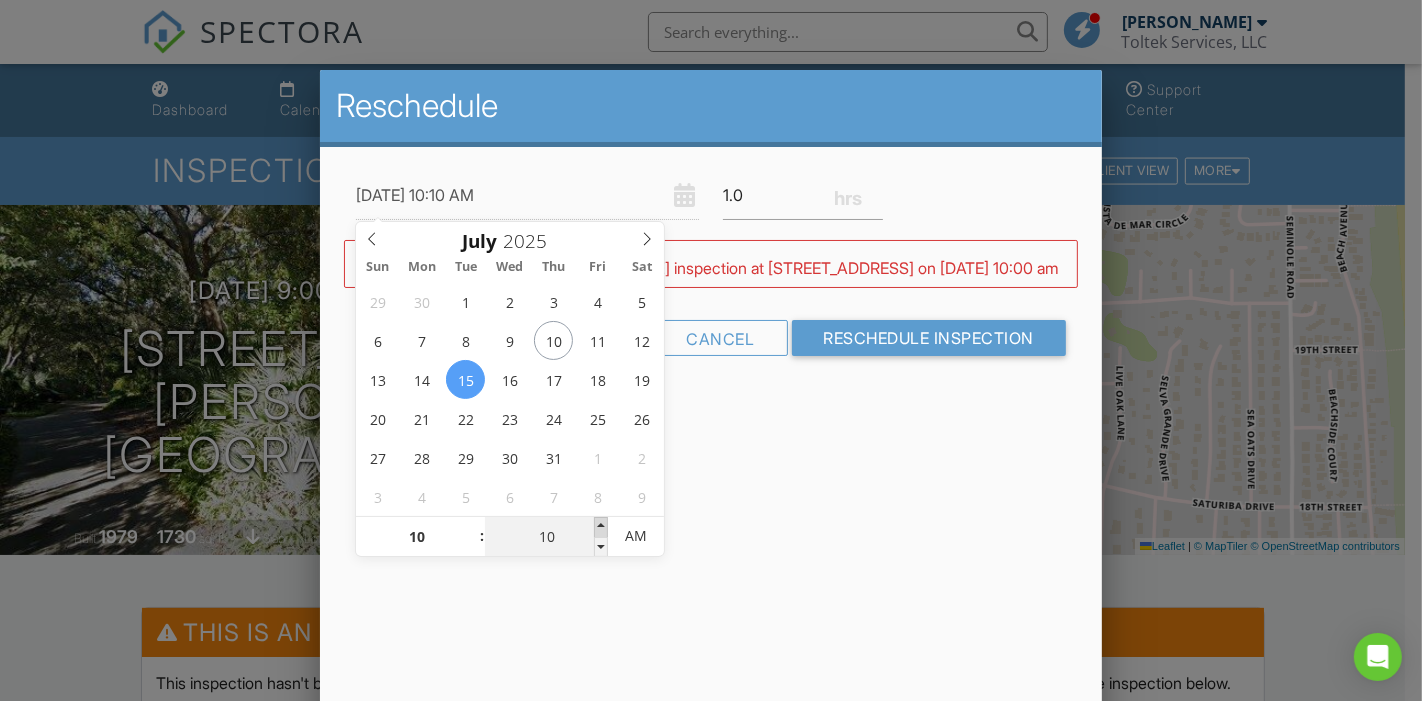 click at bounding box center (601, 527) 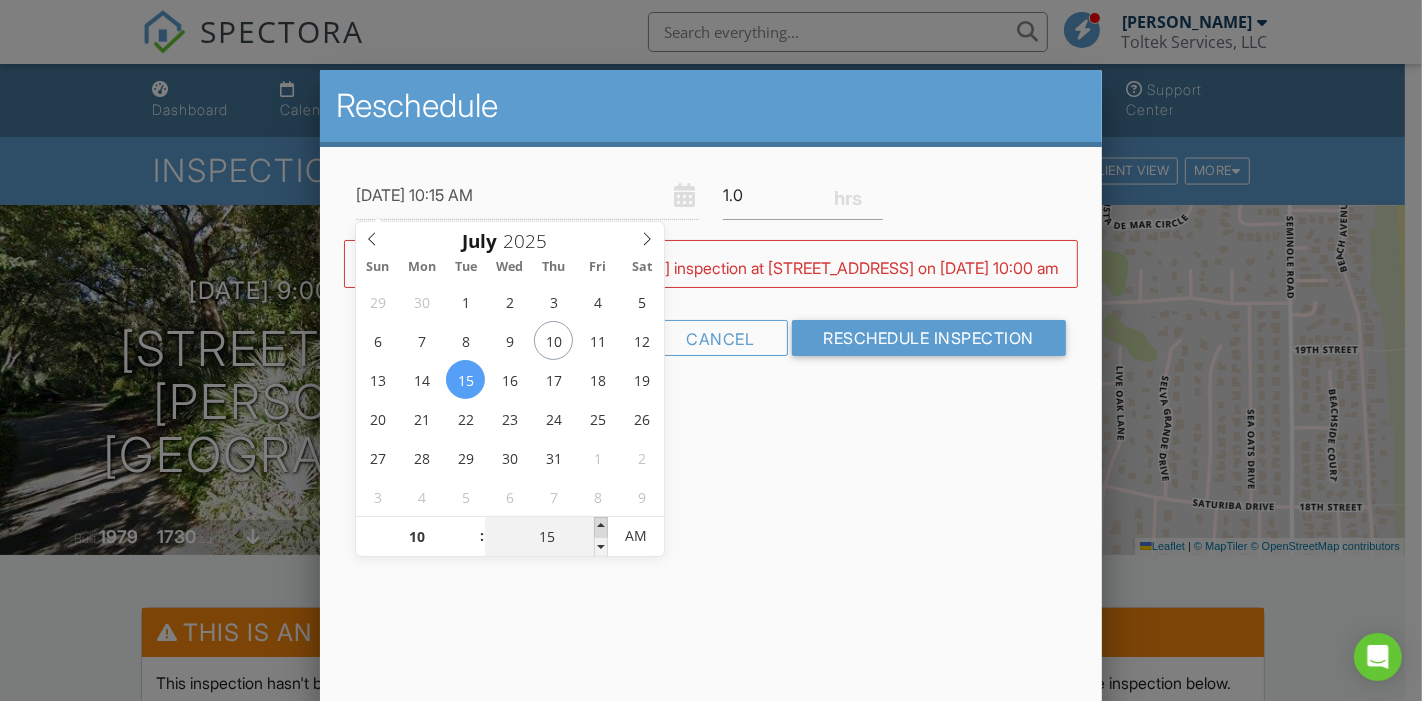 click at bounding box center (601, 527) 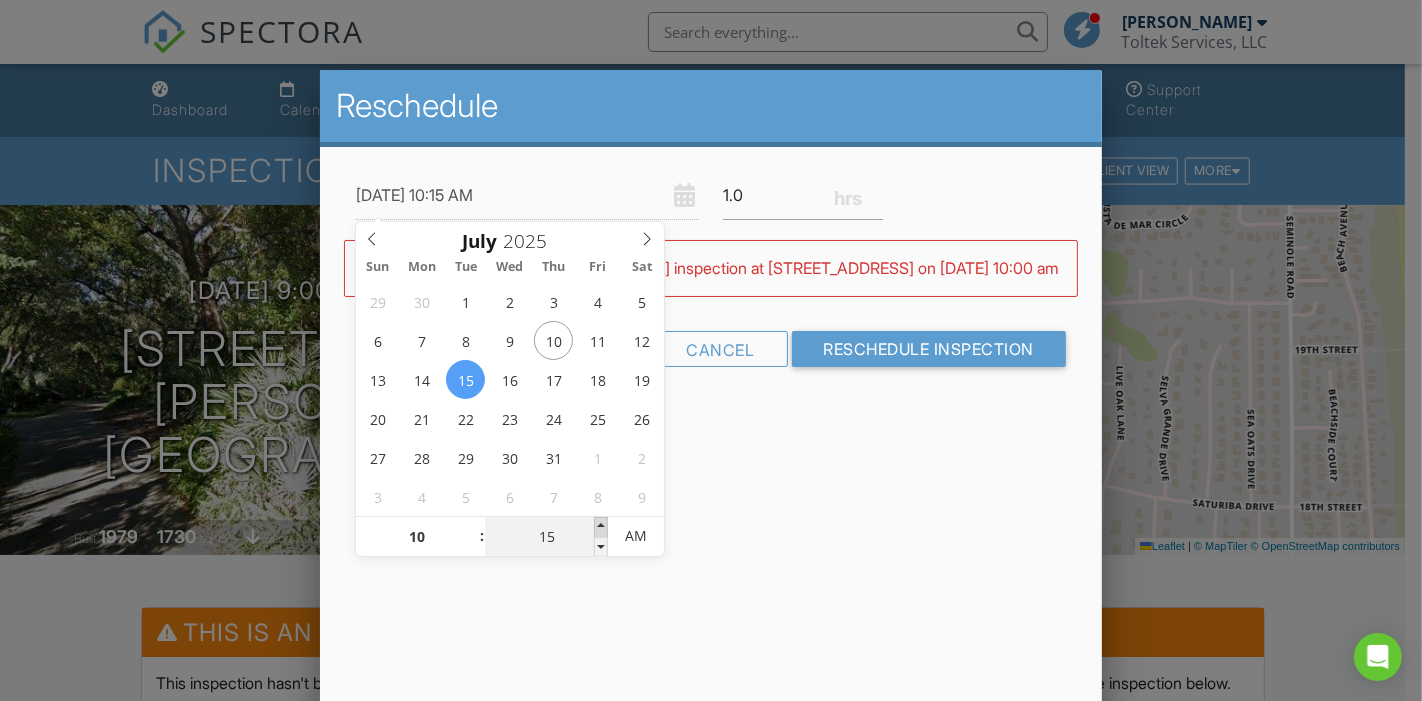 type on "07/15/2025 10:20 AM" 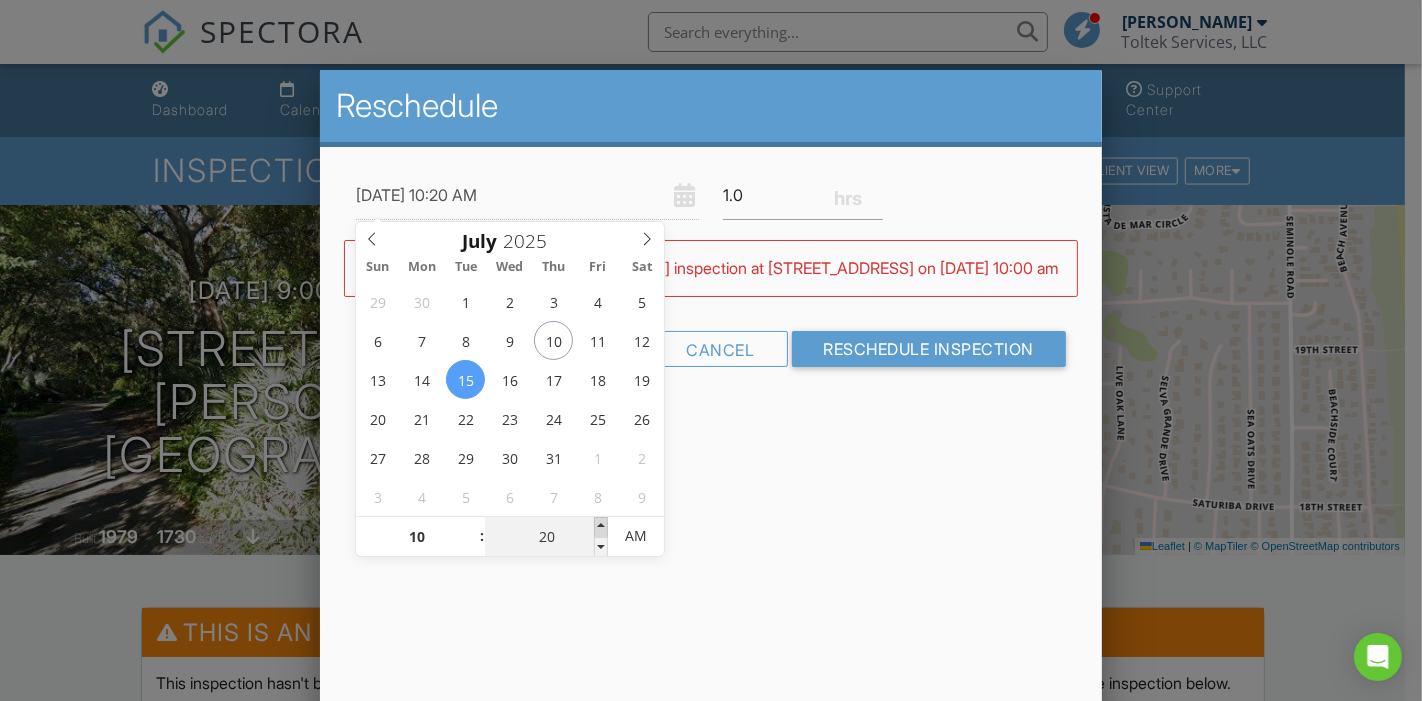 click at bounding box center (601, 527) 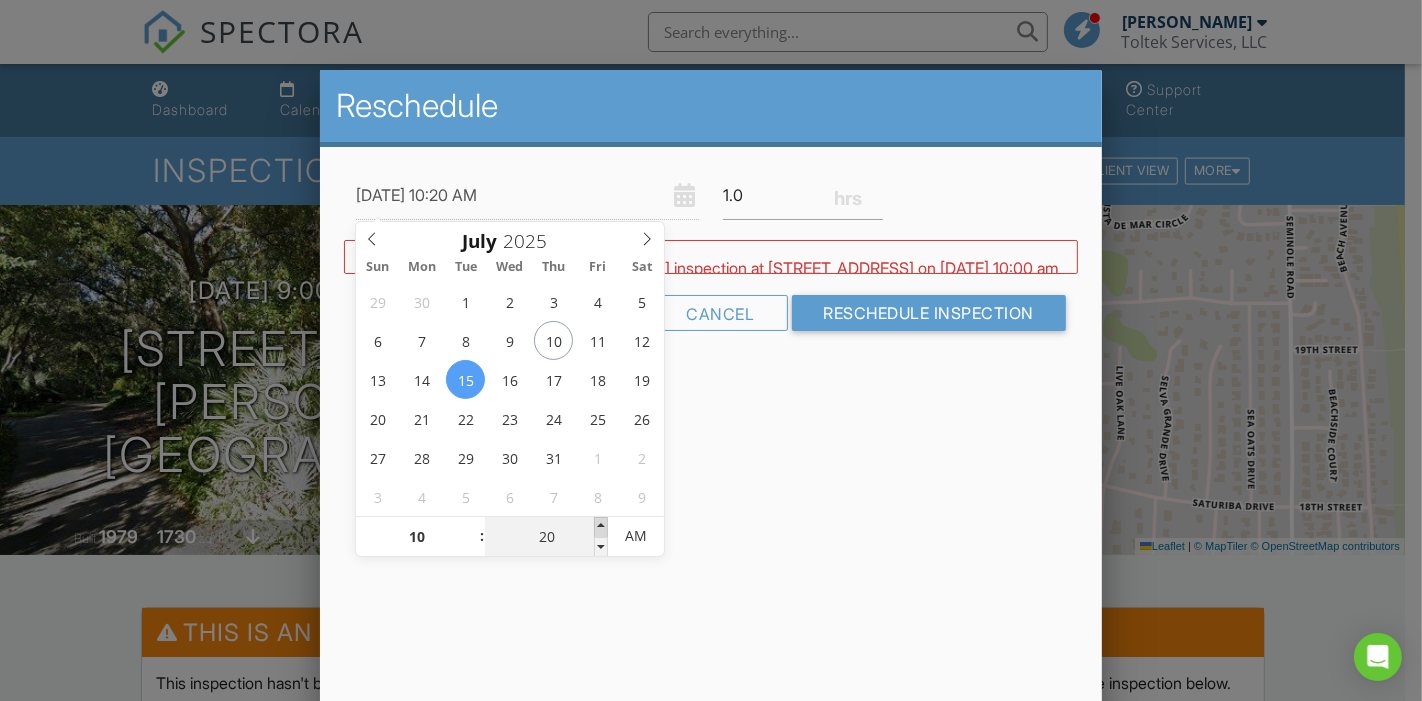 type on "07/15/2025 10:25 AM" 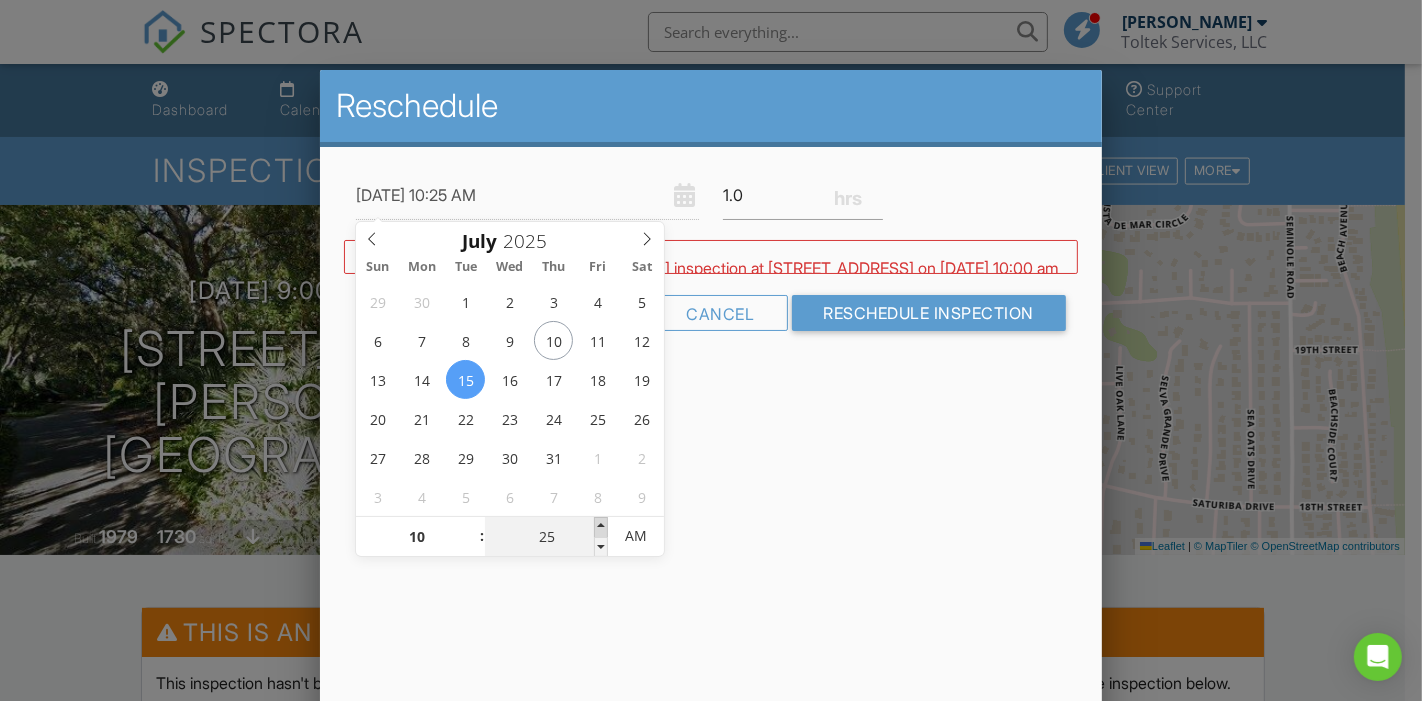click at bounding box center [601, 527] 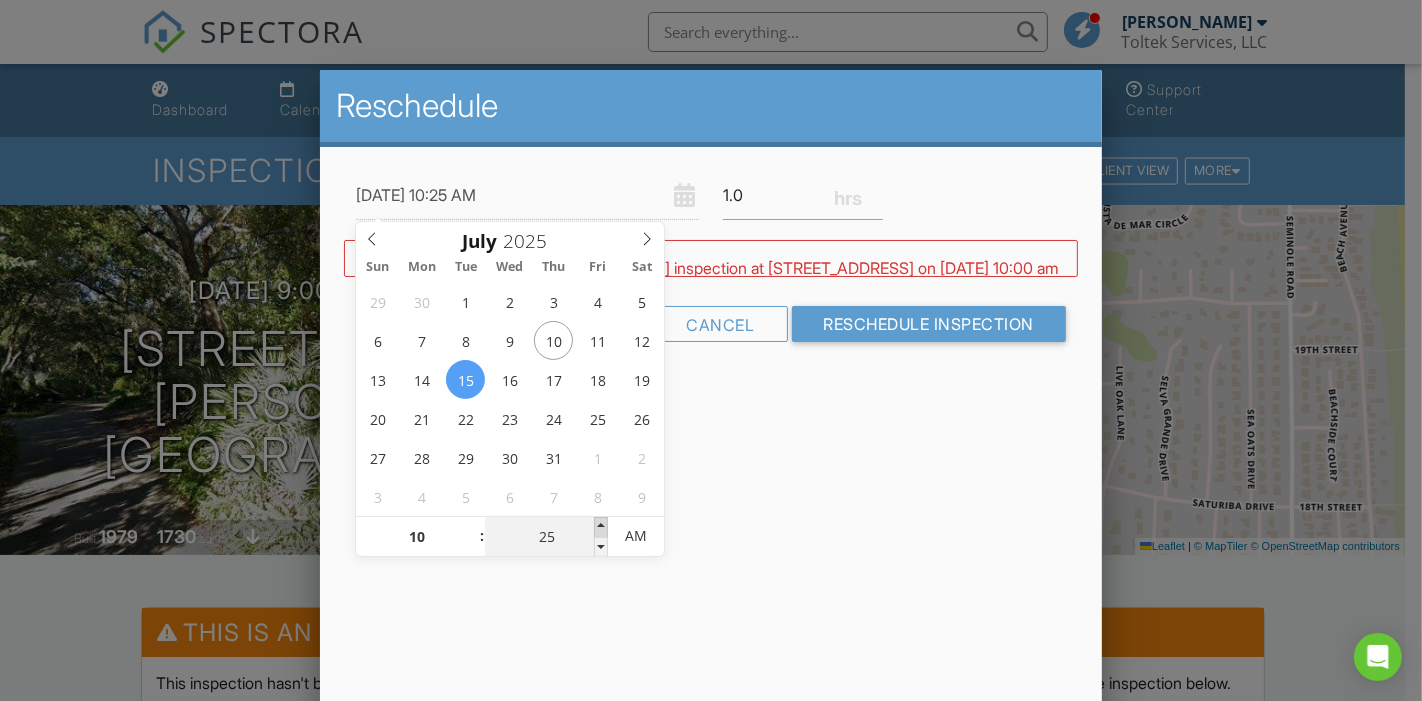 type on "07/15/2025 10:30 AM" 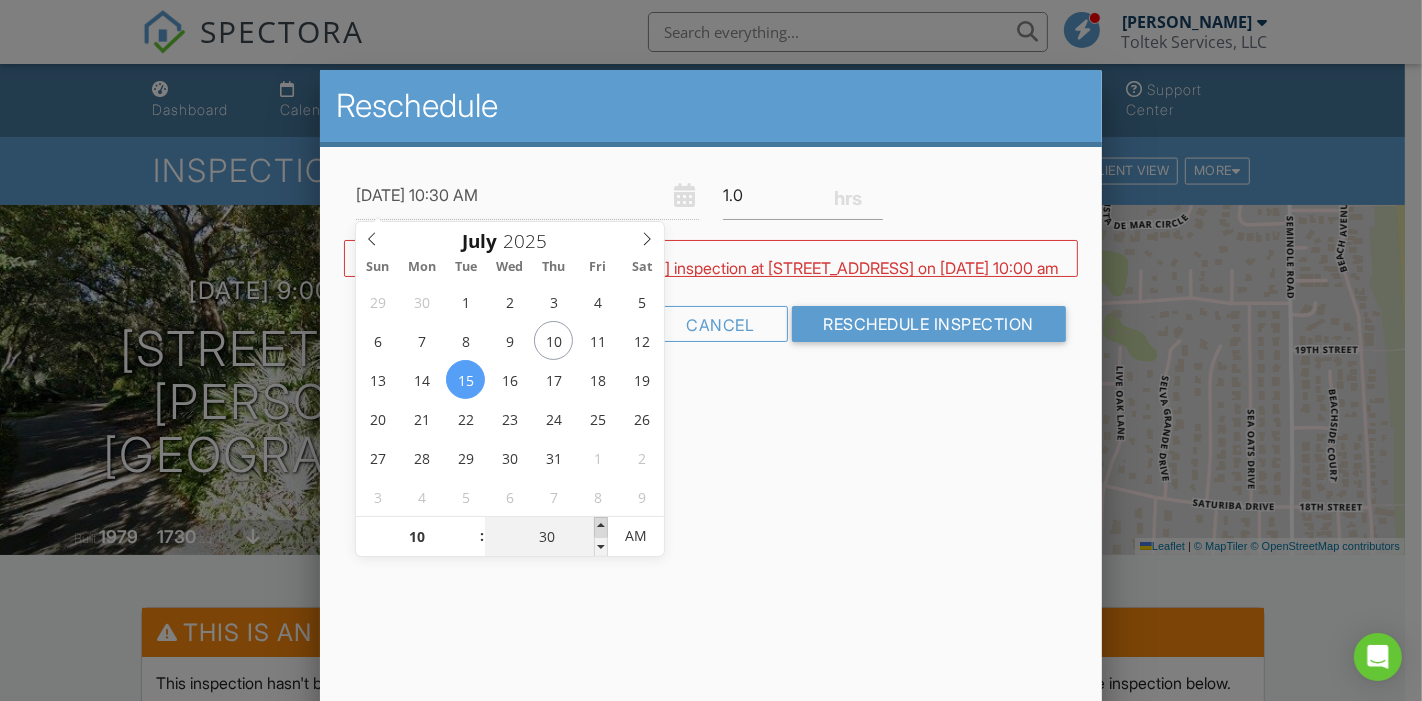 click at bounding box center [601, 527] 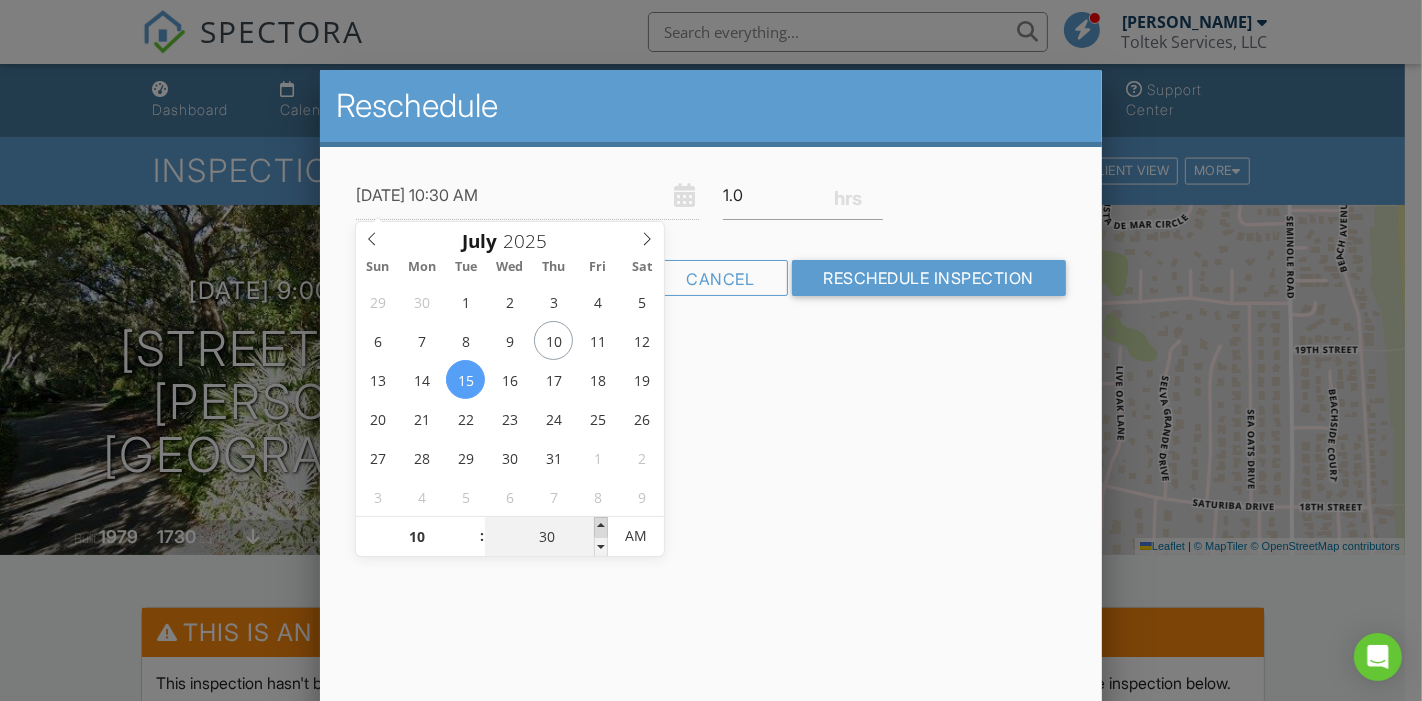 type on "07/15/2025 10:35 AM" 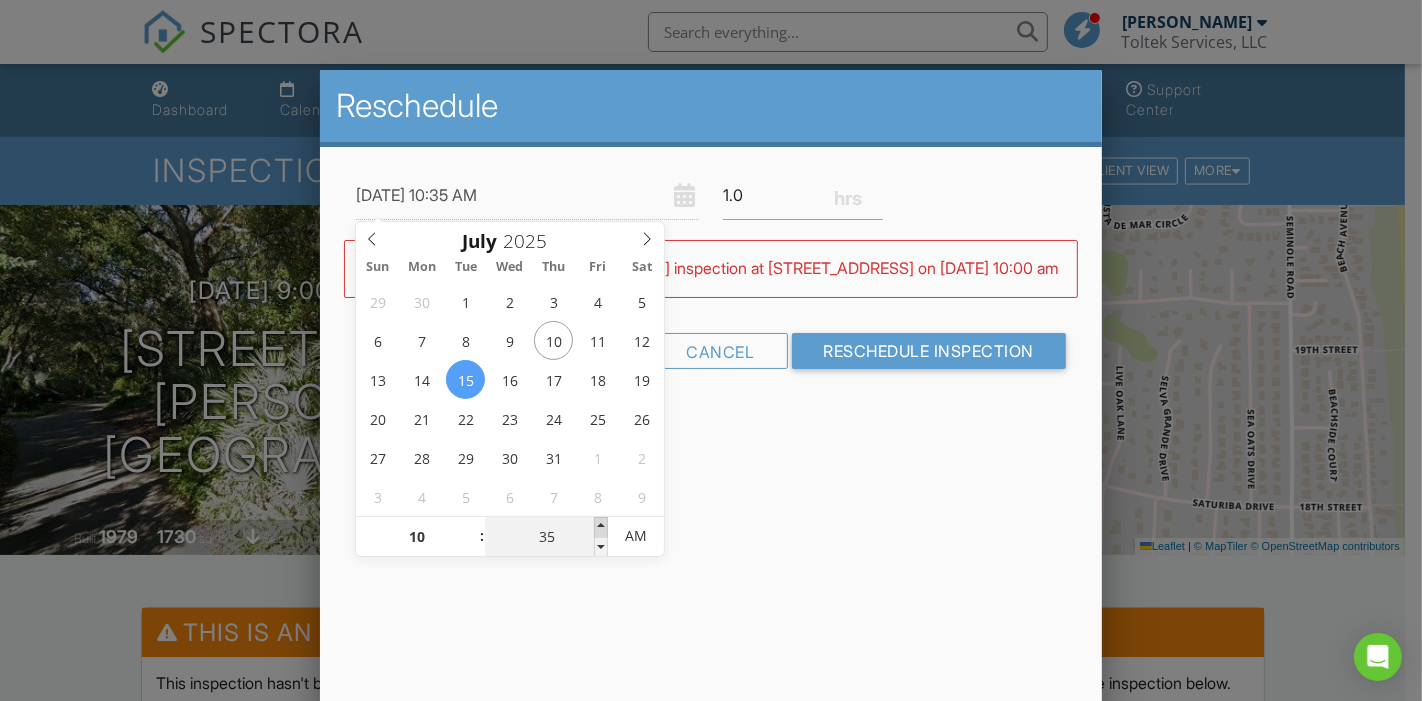 click at bounding box center (601, 527) 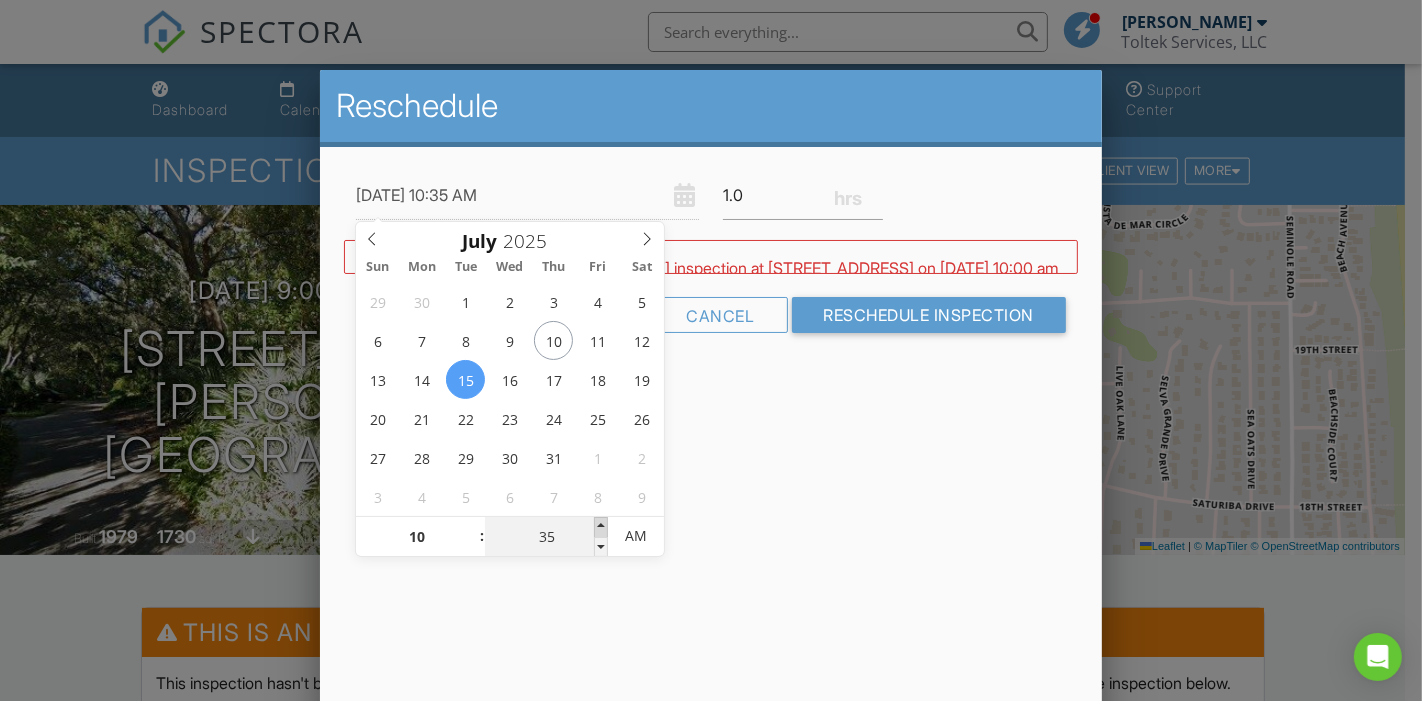 type on "07/15/2025 10:40 AM" 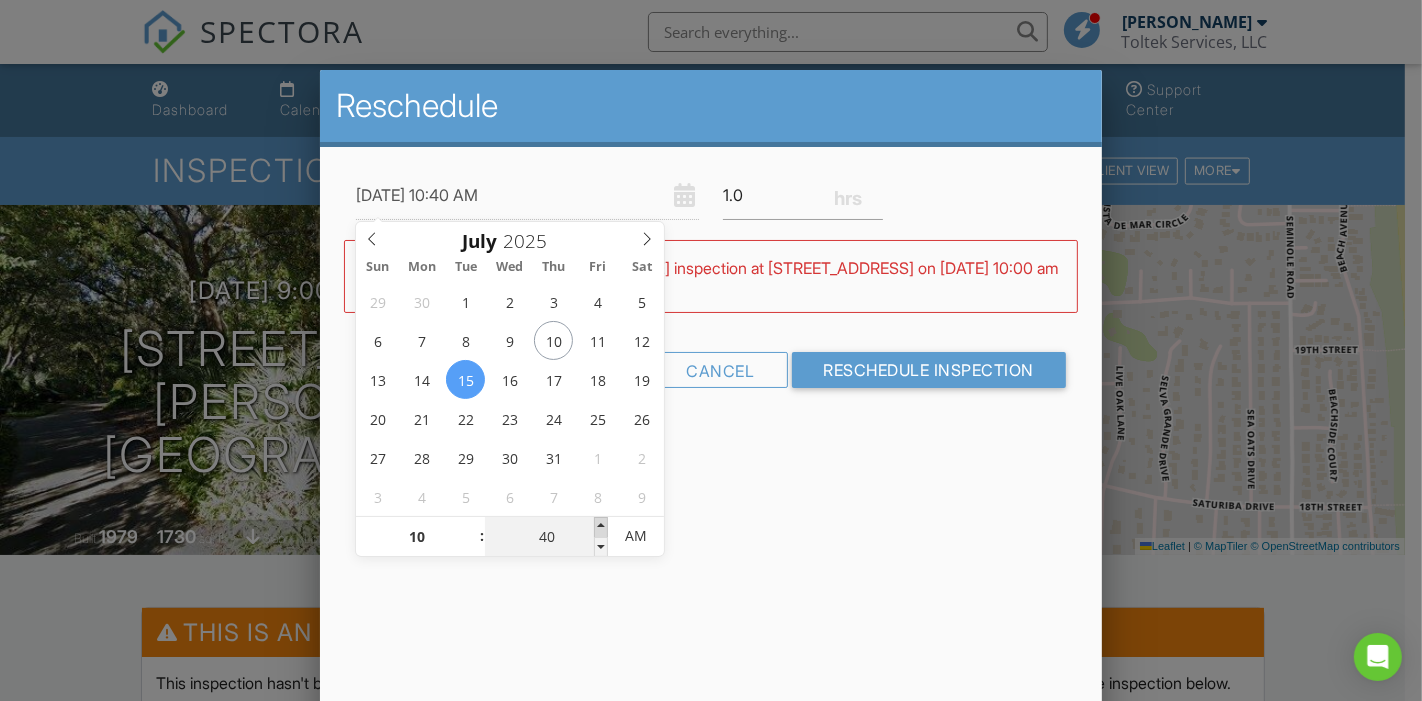click at bounding box center [601, 527] 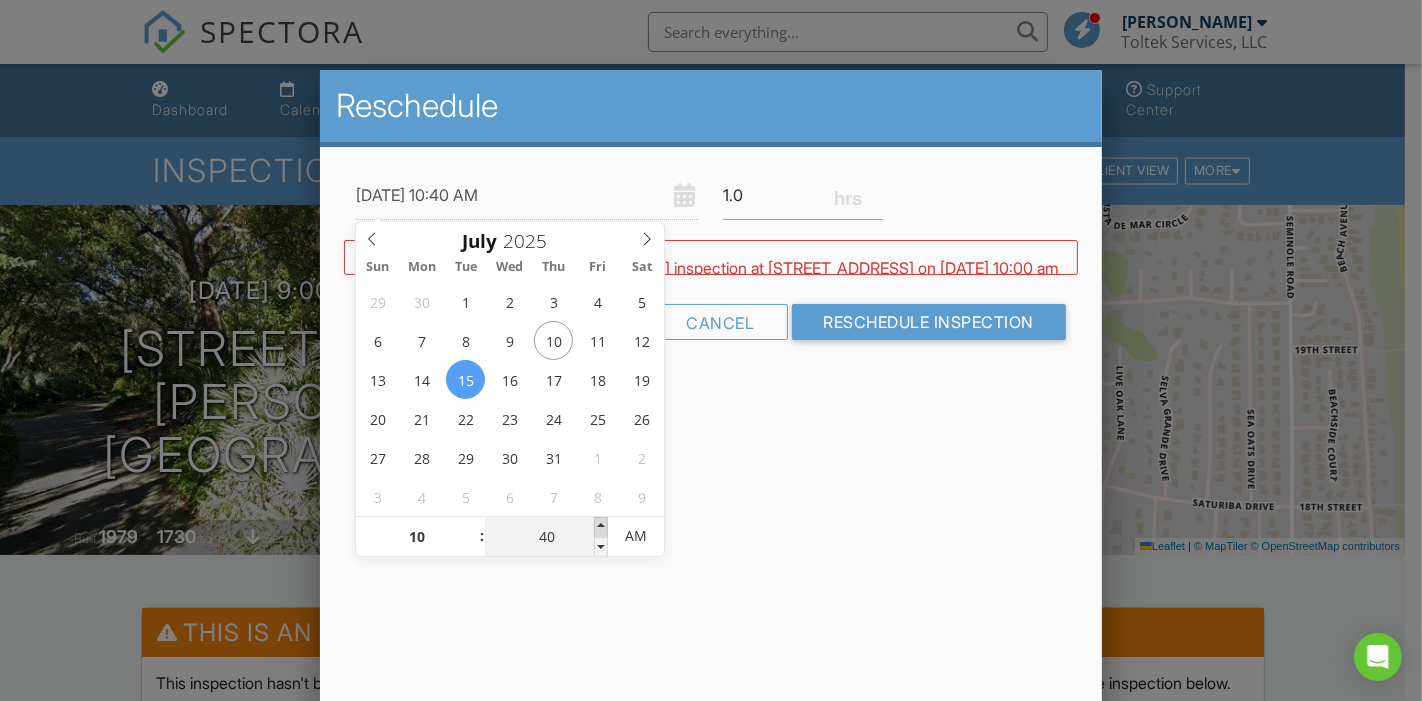type on "[DATE] 10:45 AM" 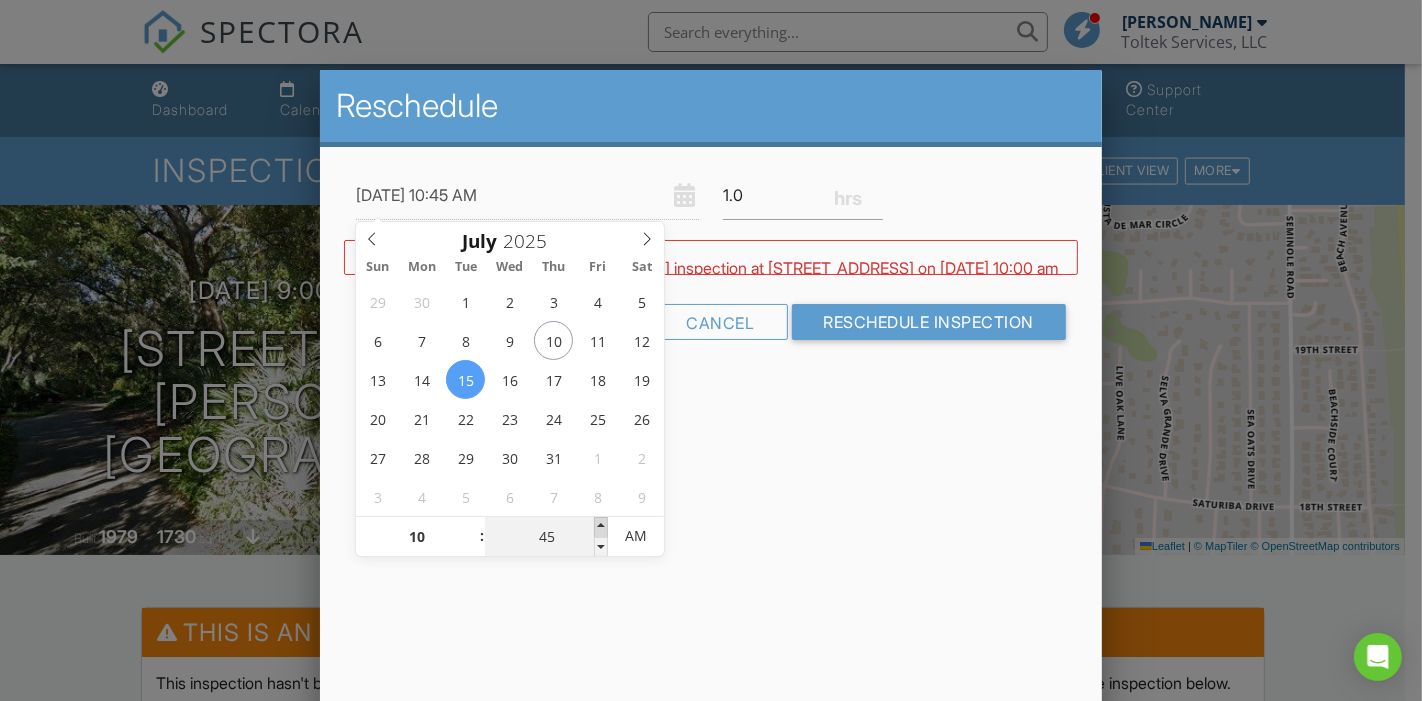 click at bounding box center (601, 527) 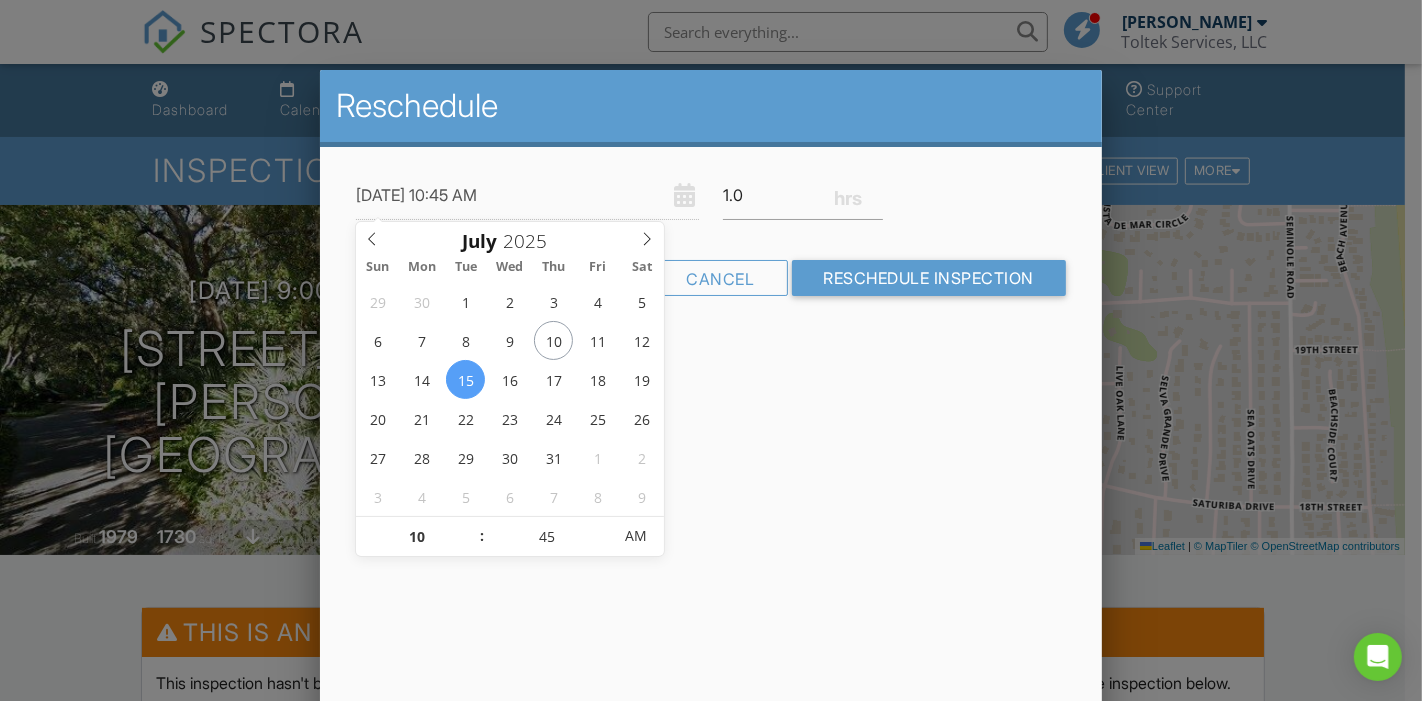 click on "Reschedule
07/15/2025 10:45 AM
1.0
Warning: this date/time is in the past.
WARNING: Conflicts with David Risha's inspection at 1148 Cove Landing Dr on 07/15/2025 10:00 am - 10:30 am.
Cancel
Reschedule Inspection" at bounding box center [711, 420] 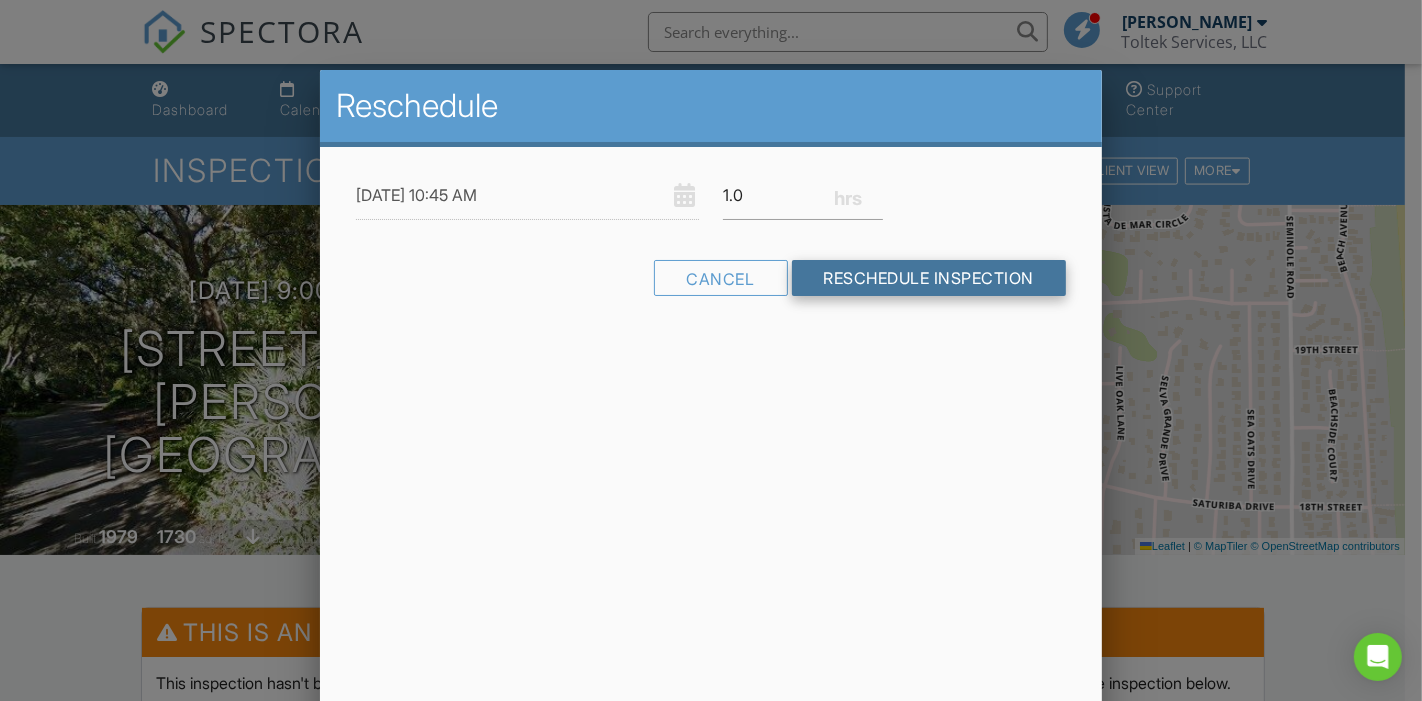 click on "Reschedule Inspection" at bounding box center [929, 278] 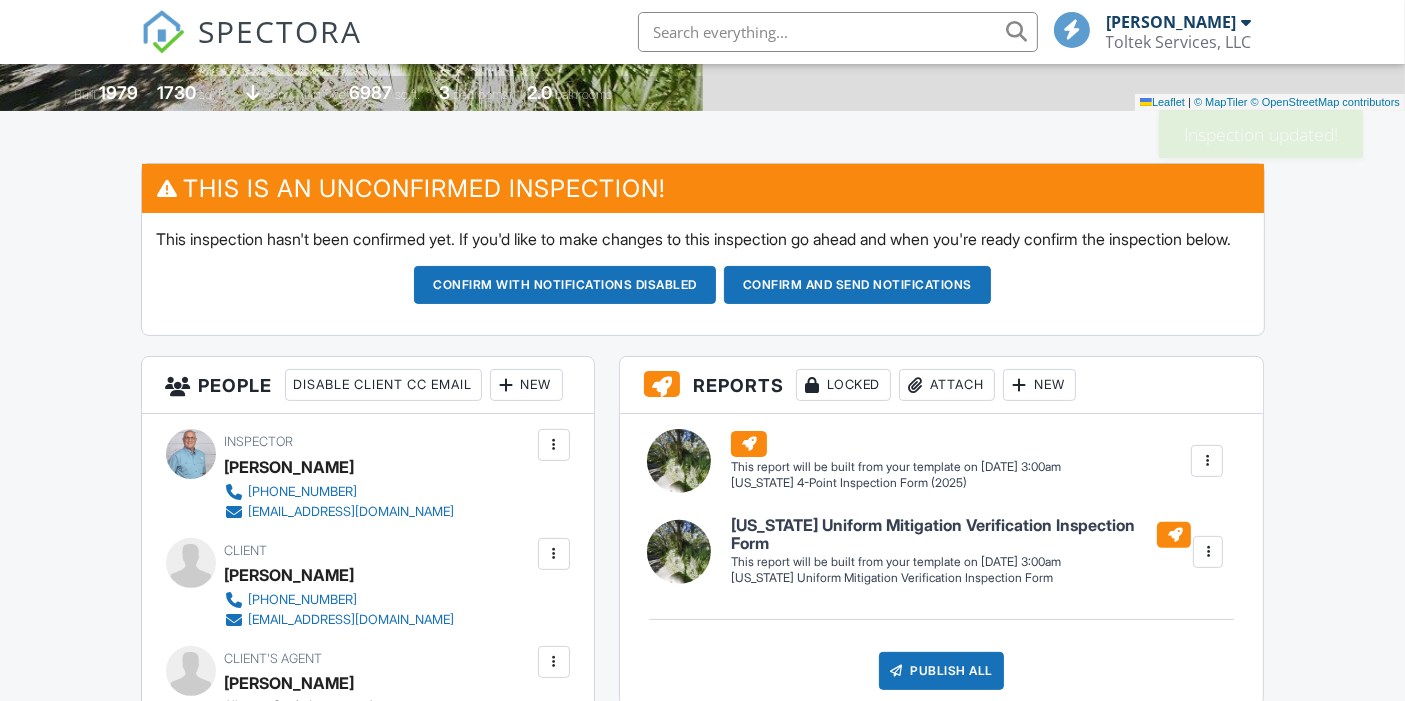 scroll, scrollTop: 444, scrollLeft: 0, axis: vertical 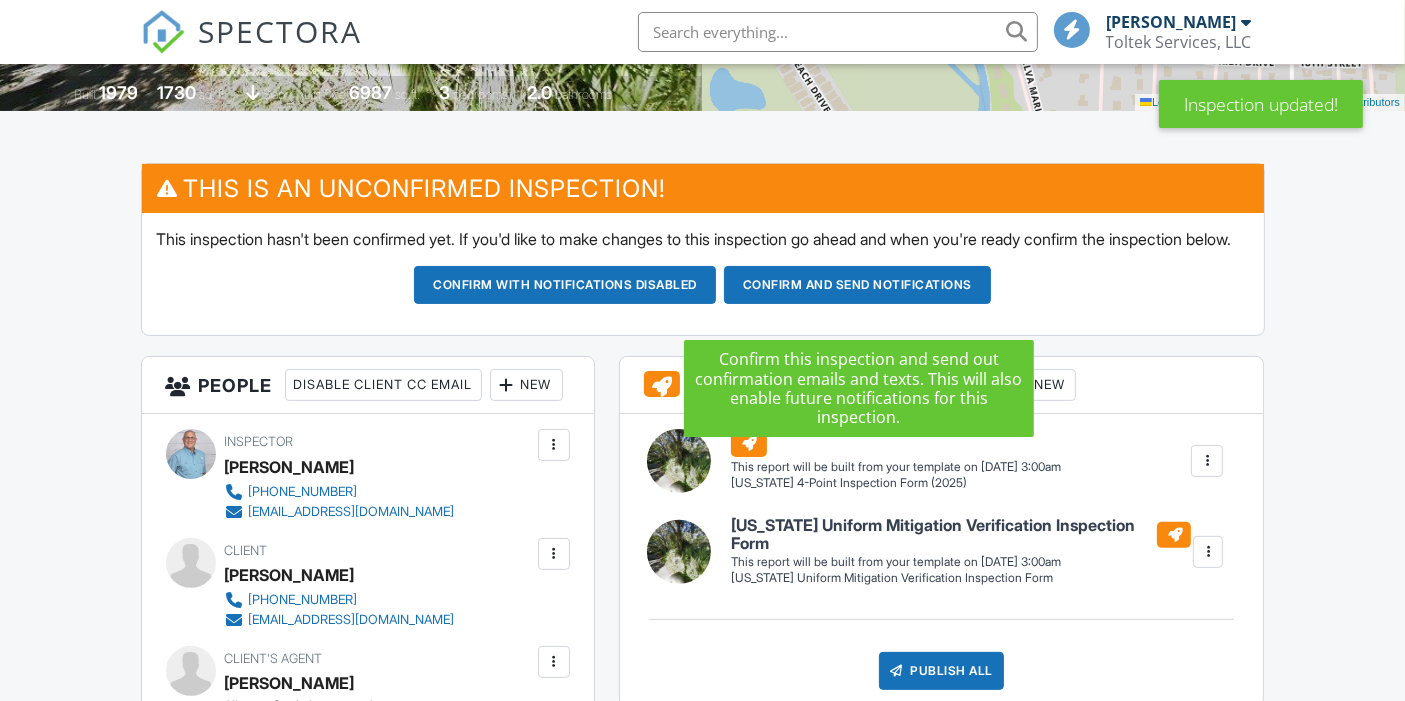 click on "Confirm and send notifications" at bounding box center [565, 285] 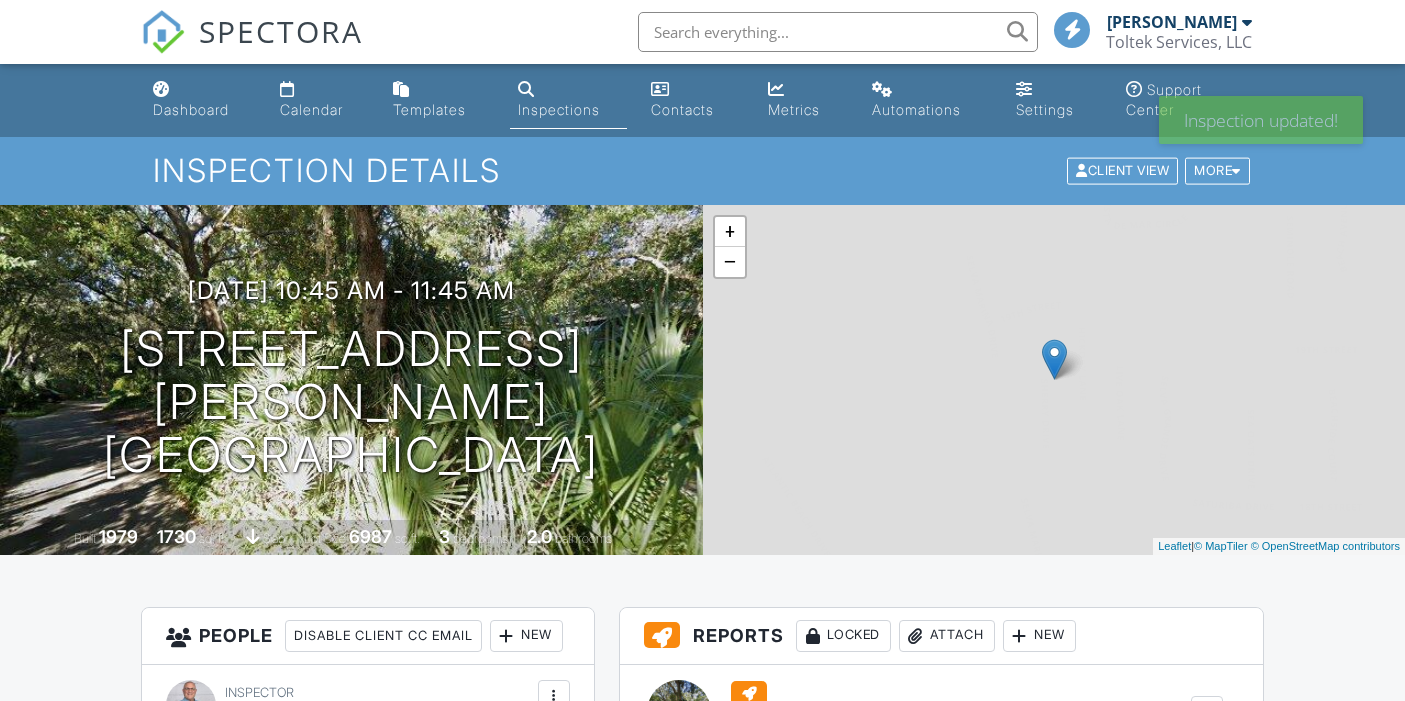 scroll, scrollTop: 0, scrollLeft: 0, axis: both 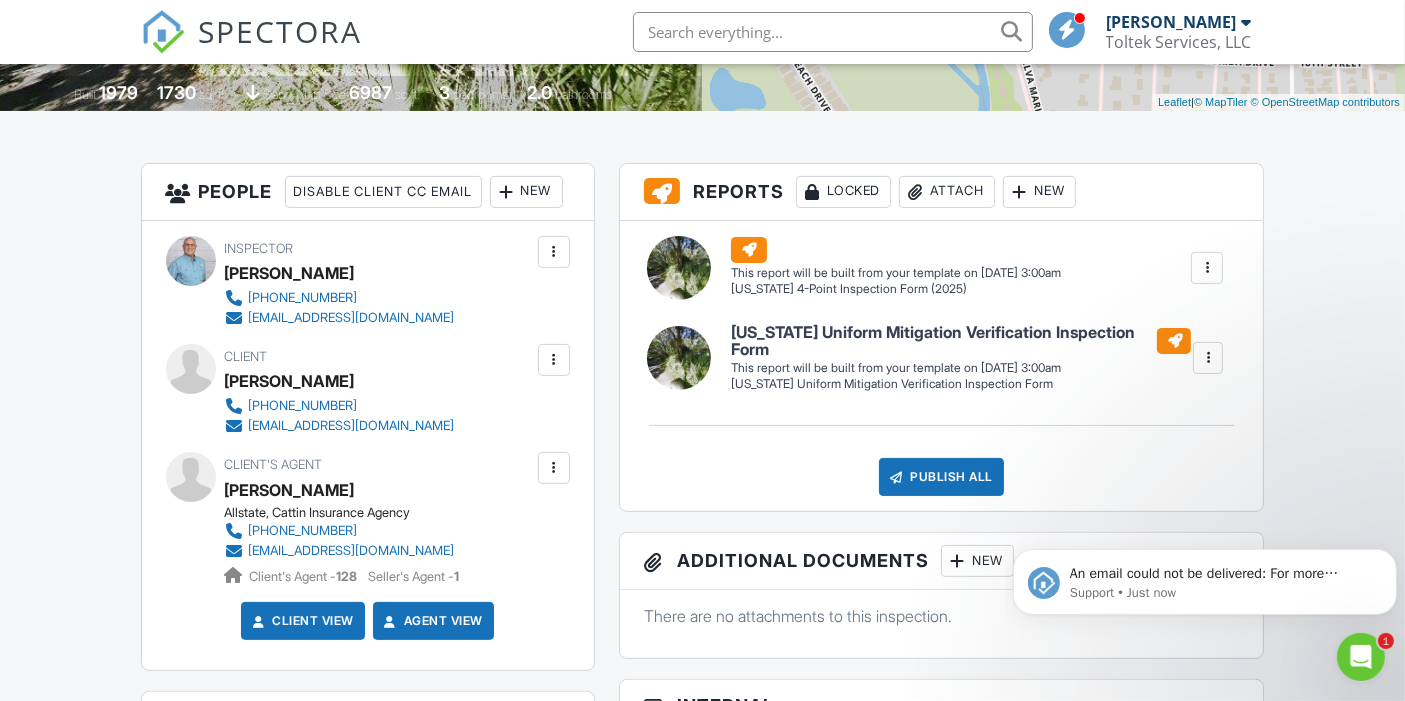 click at bounding box center (554, 360) 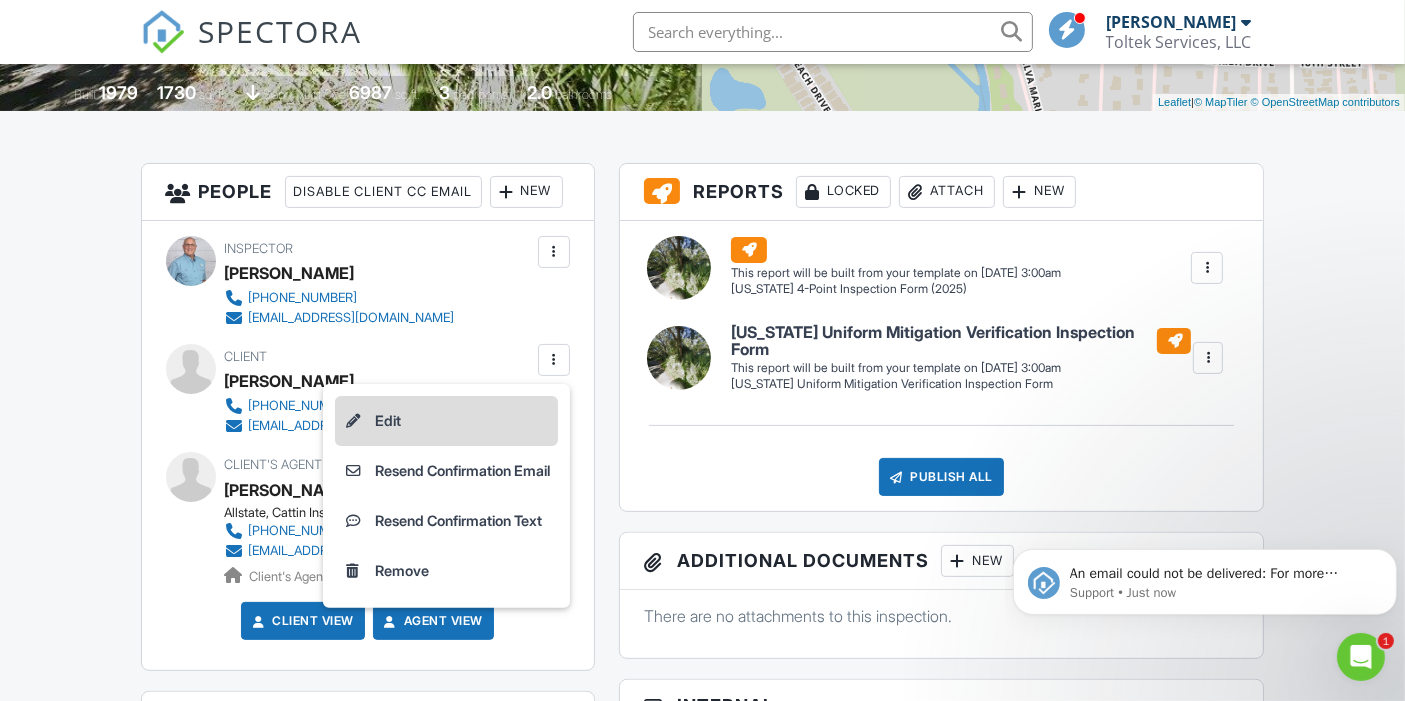 click on "Edit" at bounding box center [446, 421] 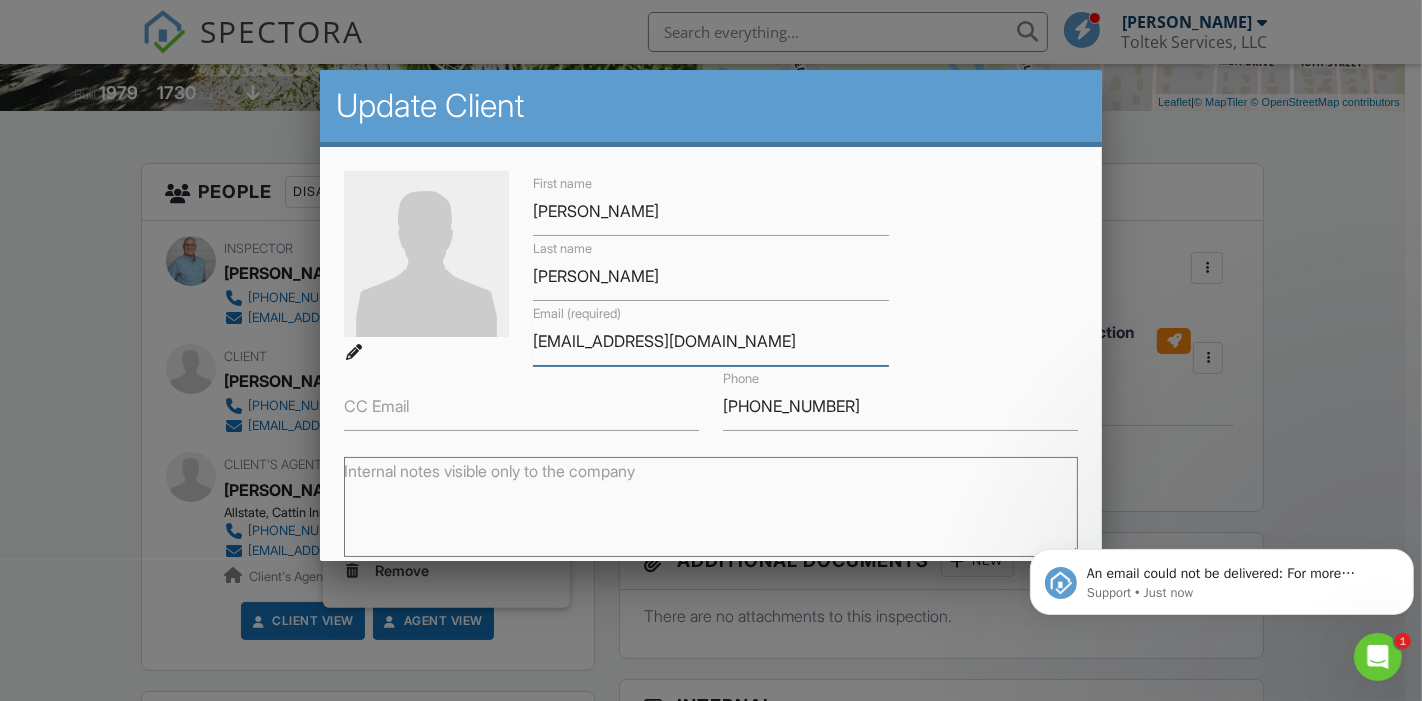 click on "[EMAIL_ADDRESS][DOMAIN_NAME]" at bounding box center [710, 341] 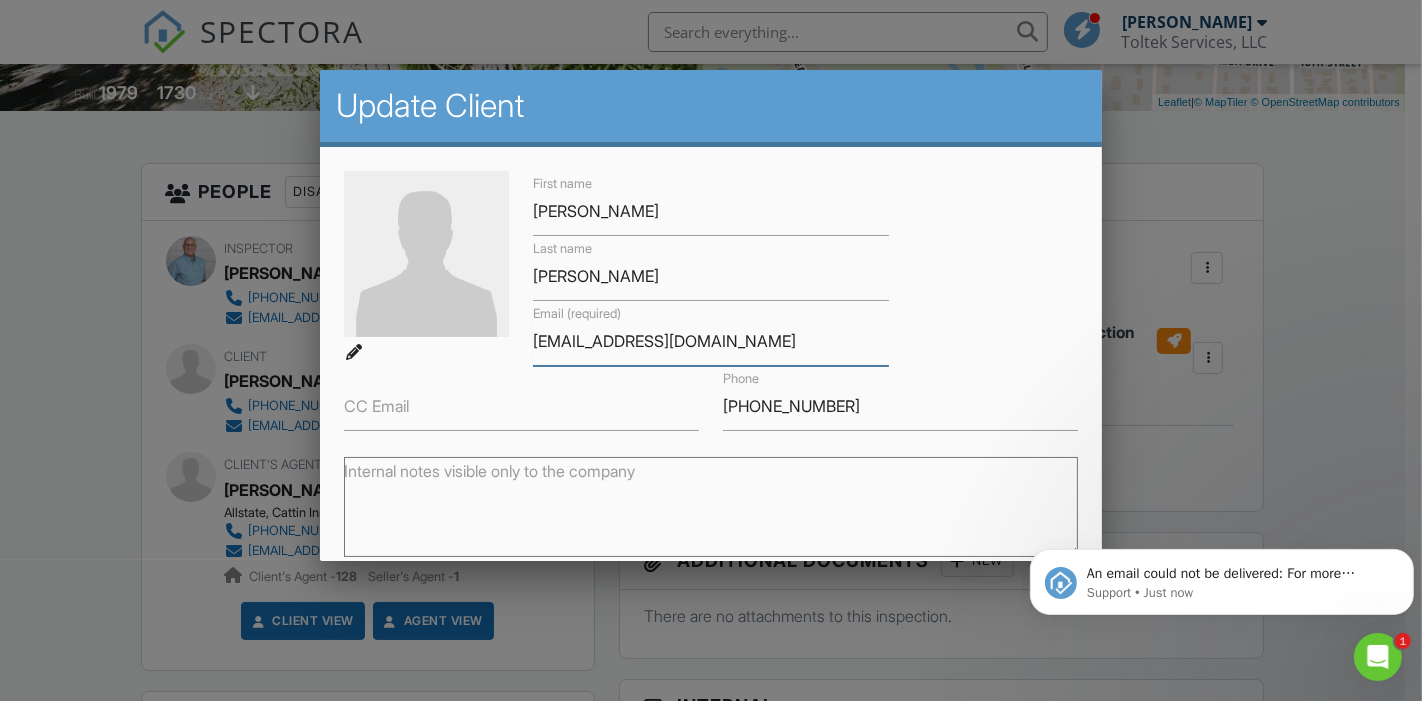 click on "[EMAIL_ADDRESS][DOMAIN_NAME]" at bounding box center [710, 341] 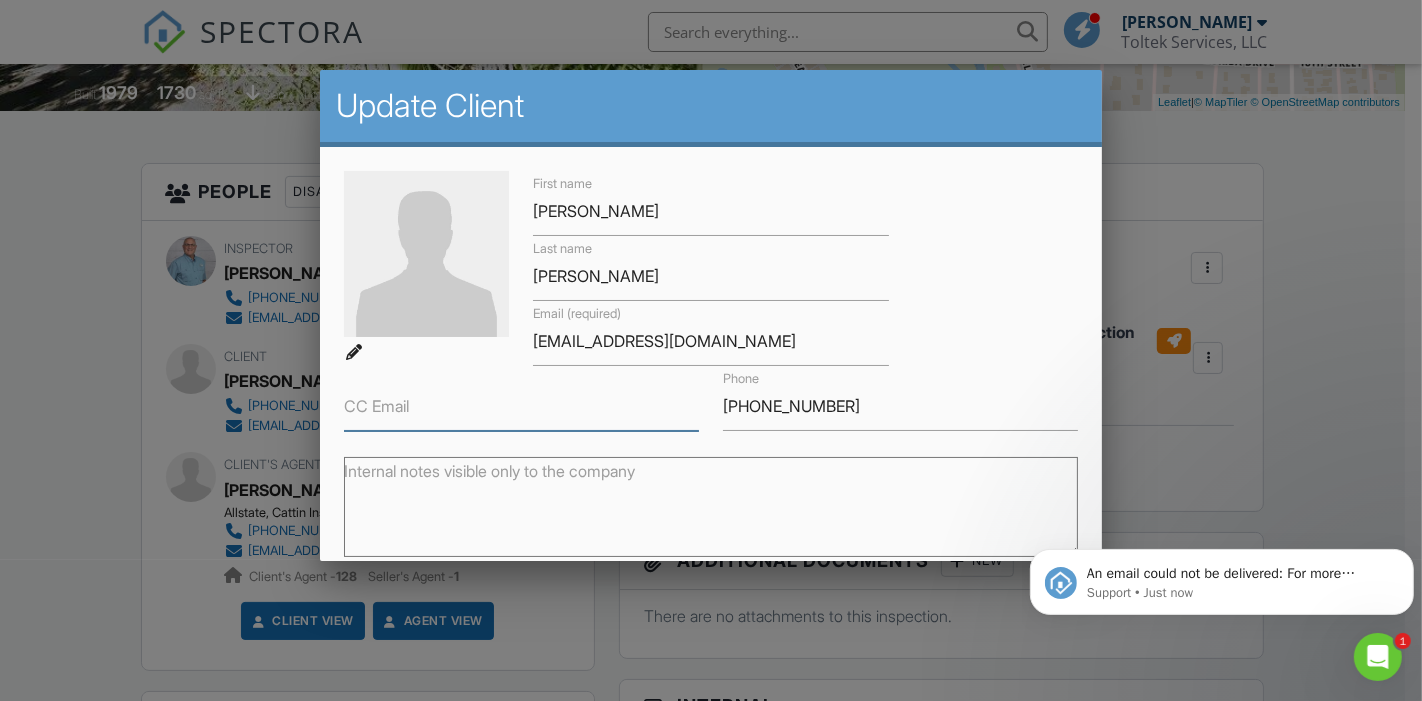 click on "CC Email" at bounding box center (521, 406) 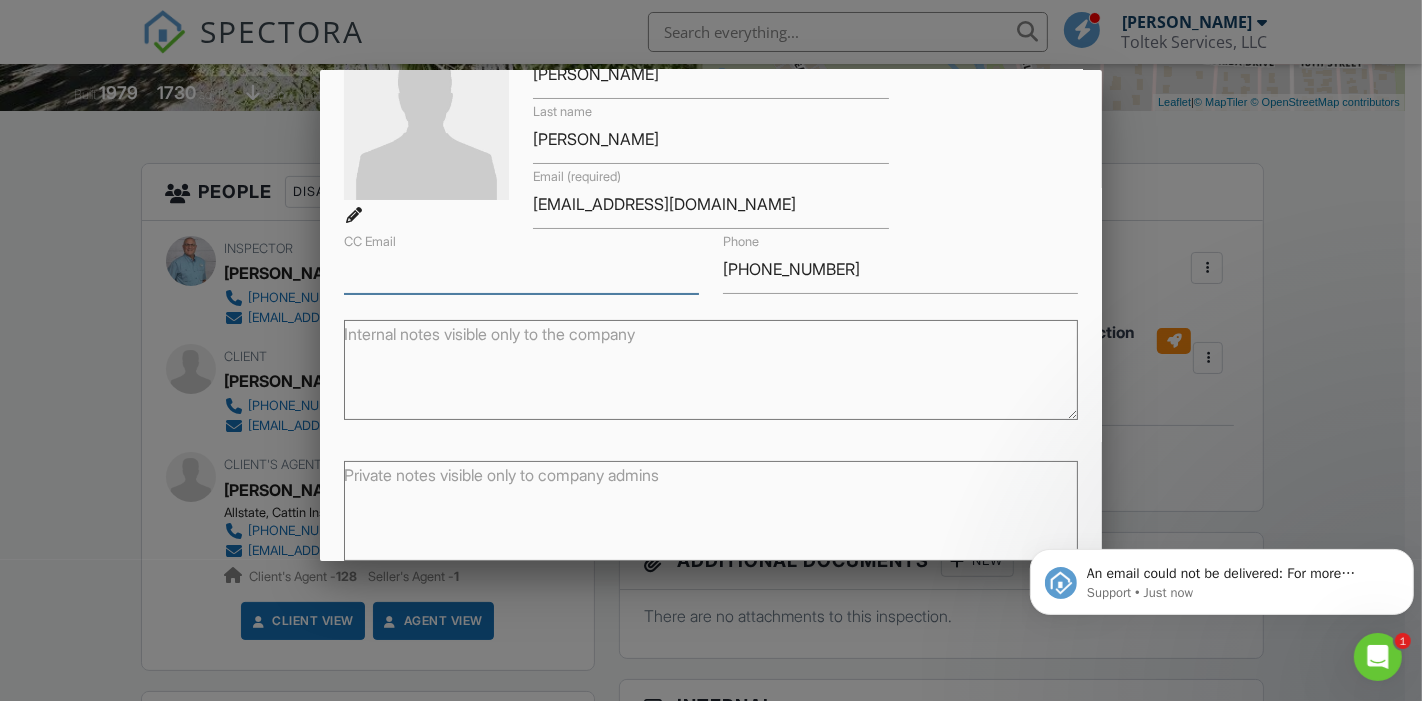 scroll, scrollTop: 225, scrollLeft: 0, axis: vertical 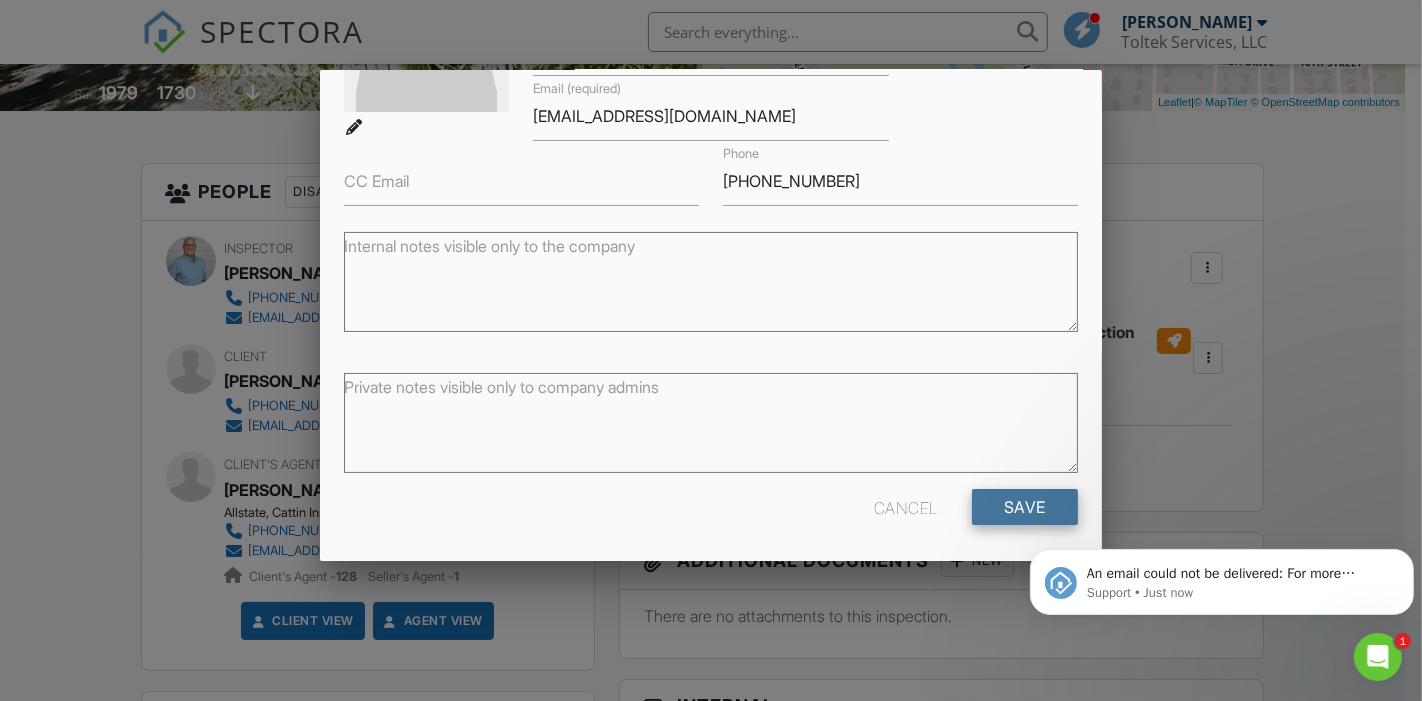 click on "Save" at bounding box center (1025, 507) 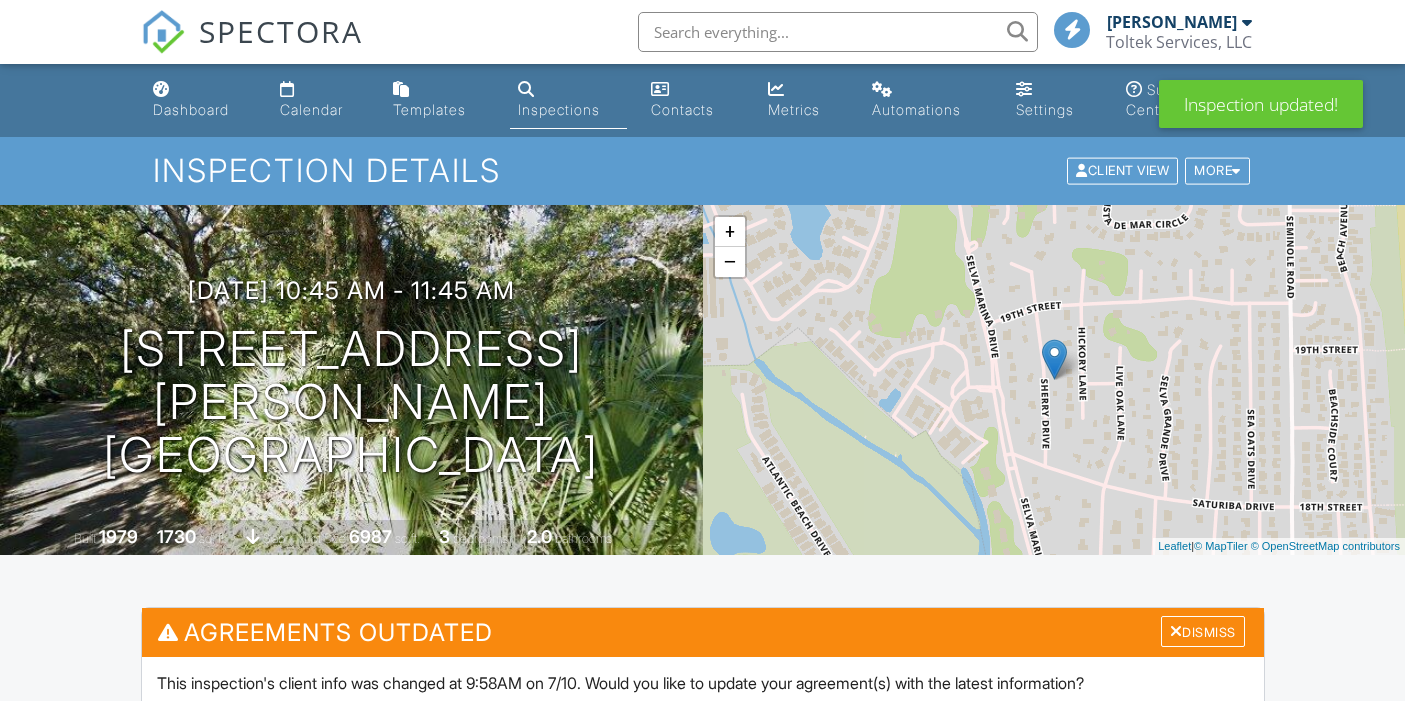 scroll, scrollTop: 555, scrollLeft: 0, axis: vertical 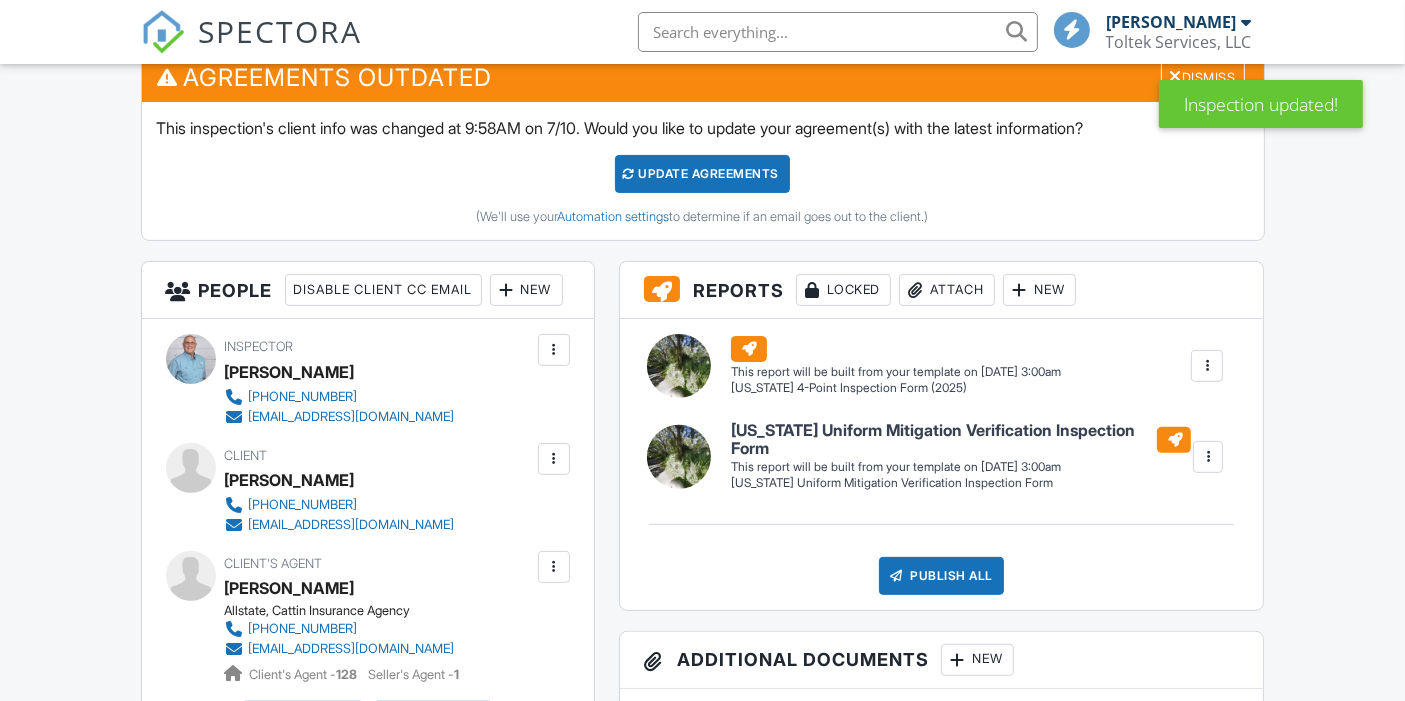 click on "Update Agreements" at bounding box center (702, 174) 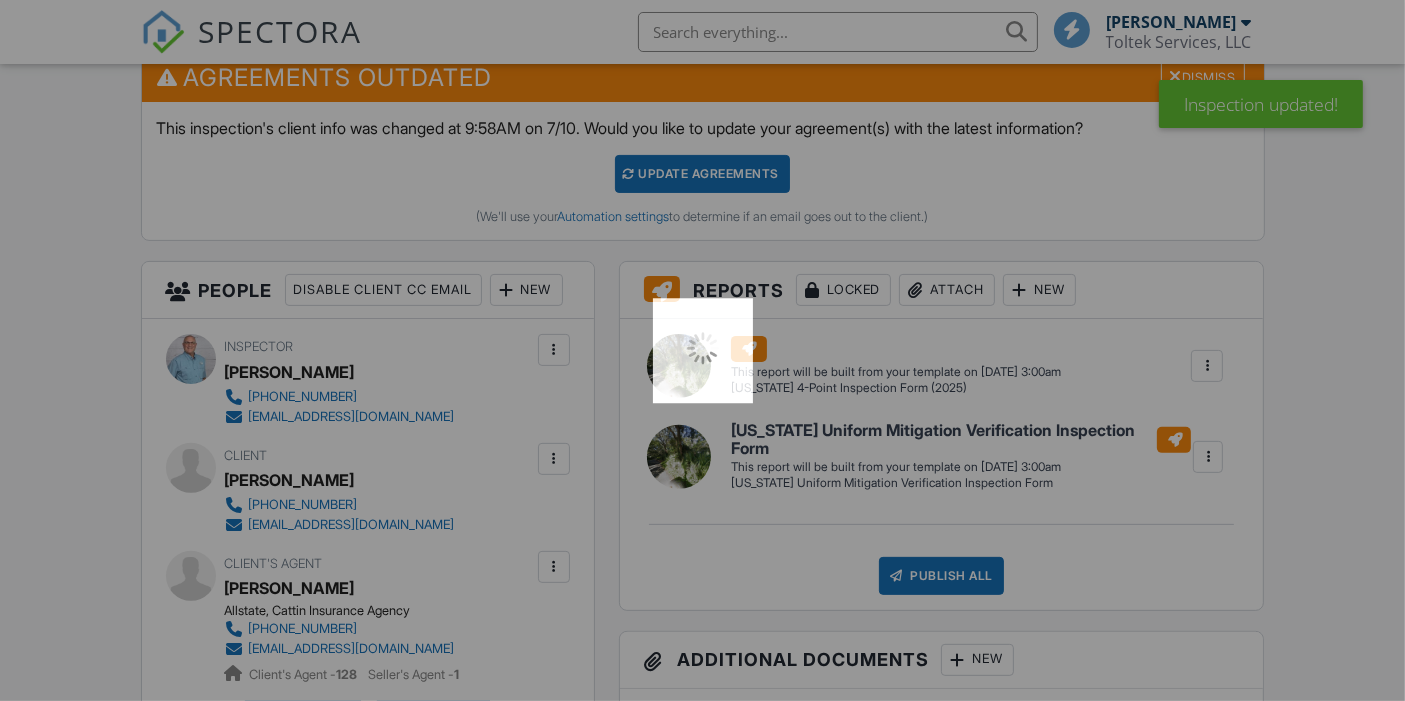 scroll, scrollTop: 555, scrollLeft: 0, axis: vertical 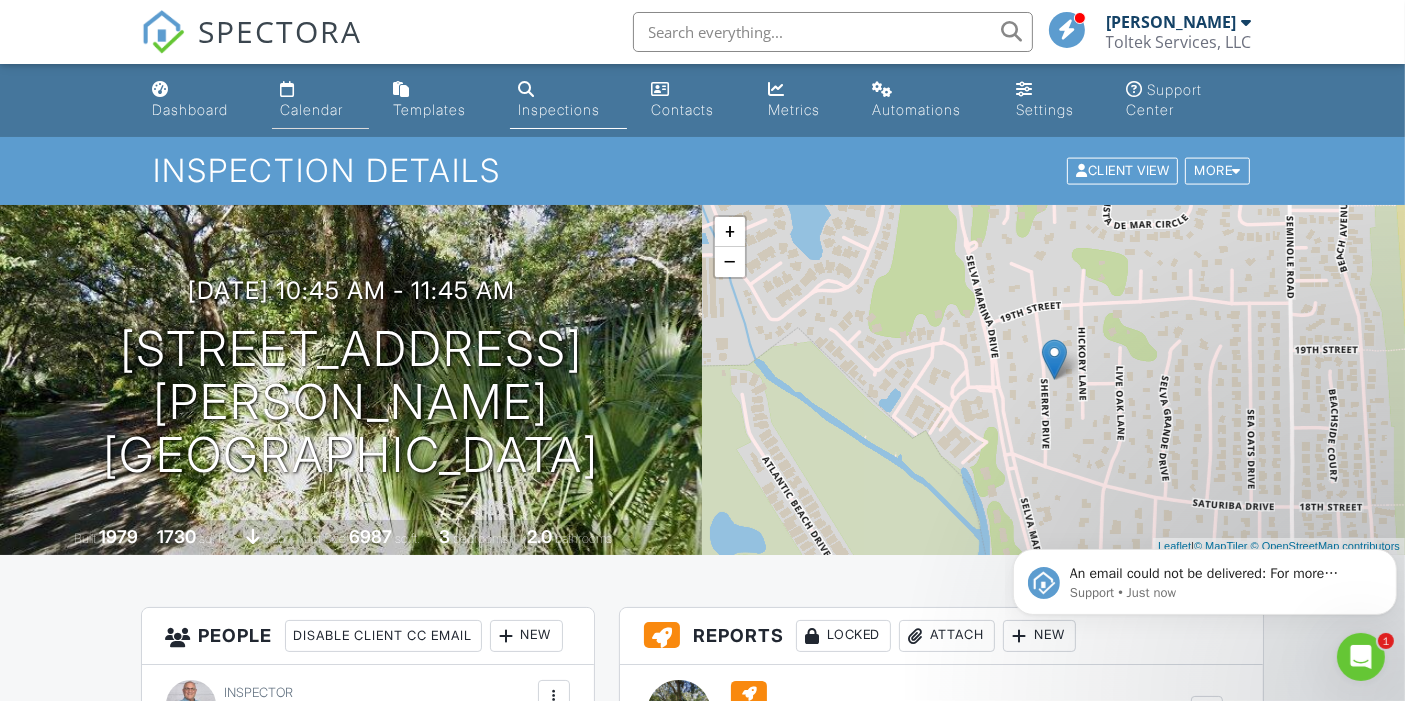 click on "Calendar" at bounding box center [320, 100] 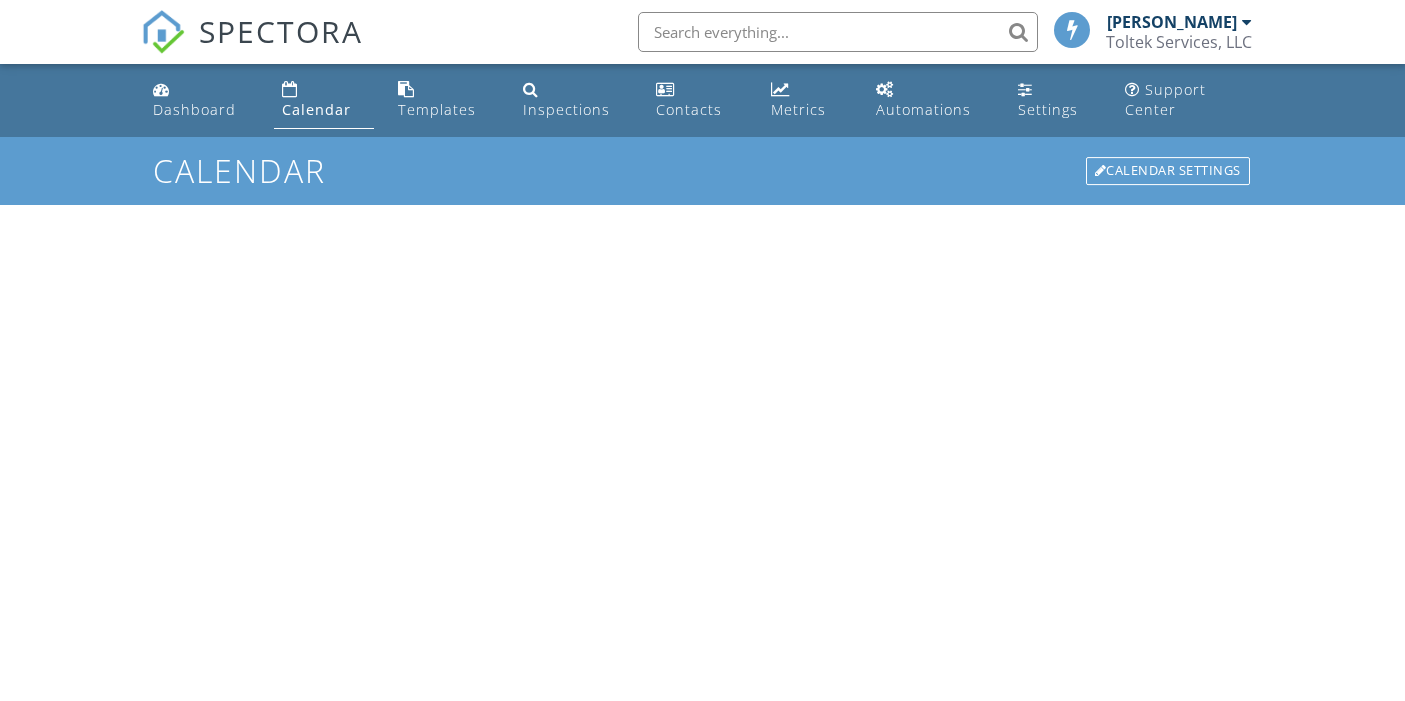scroll, scrollTop: 0, scrollLeft: 0, axis: both 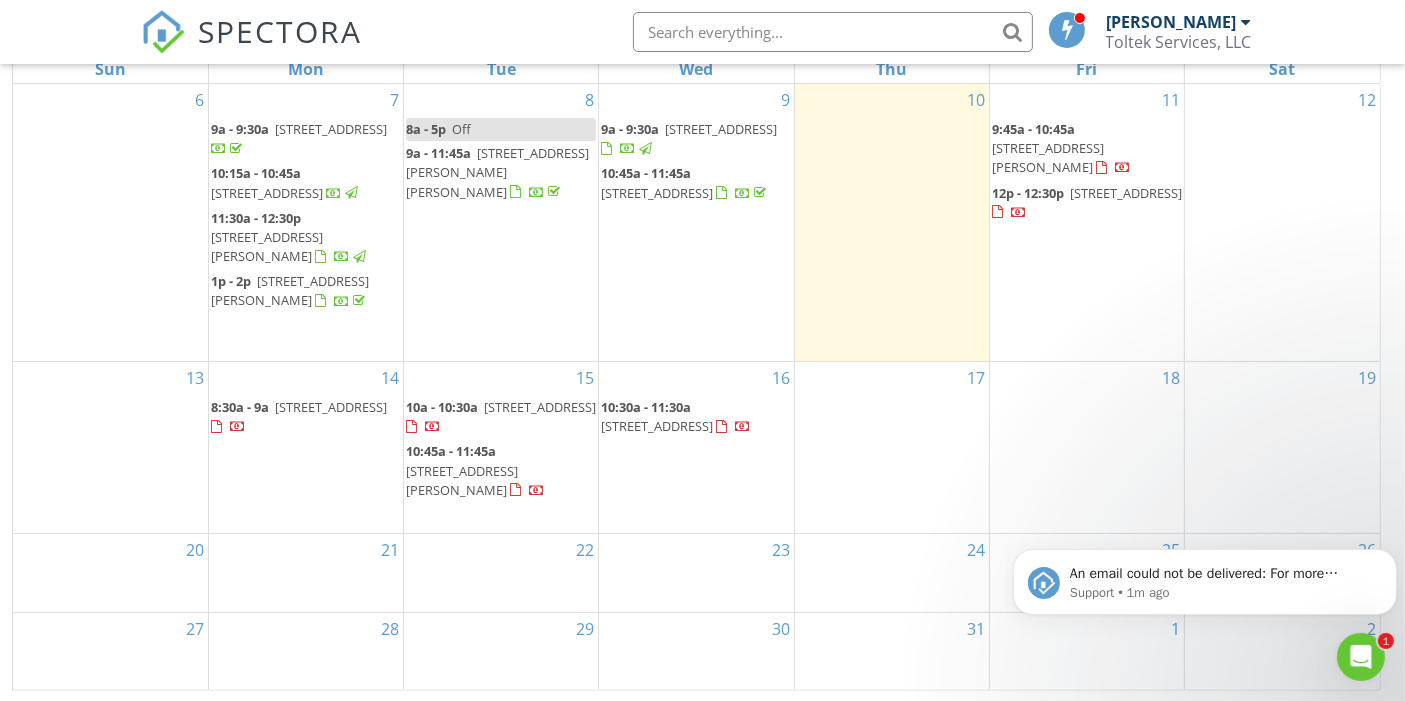 click on "10:45a - 11:45a" at bounding box center [451, 451] 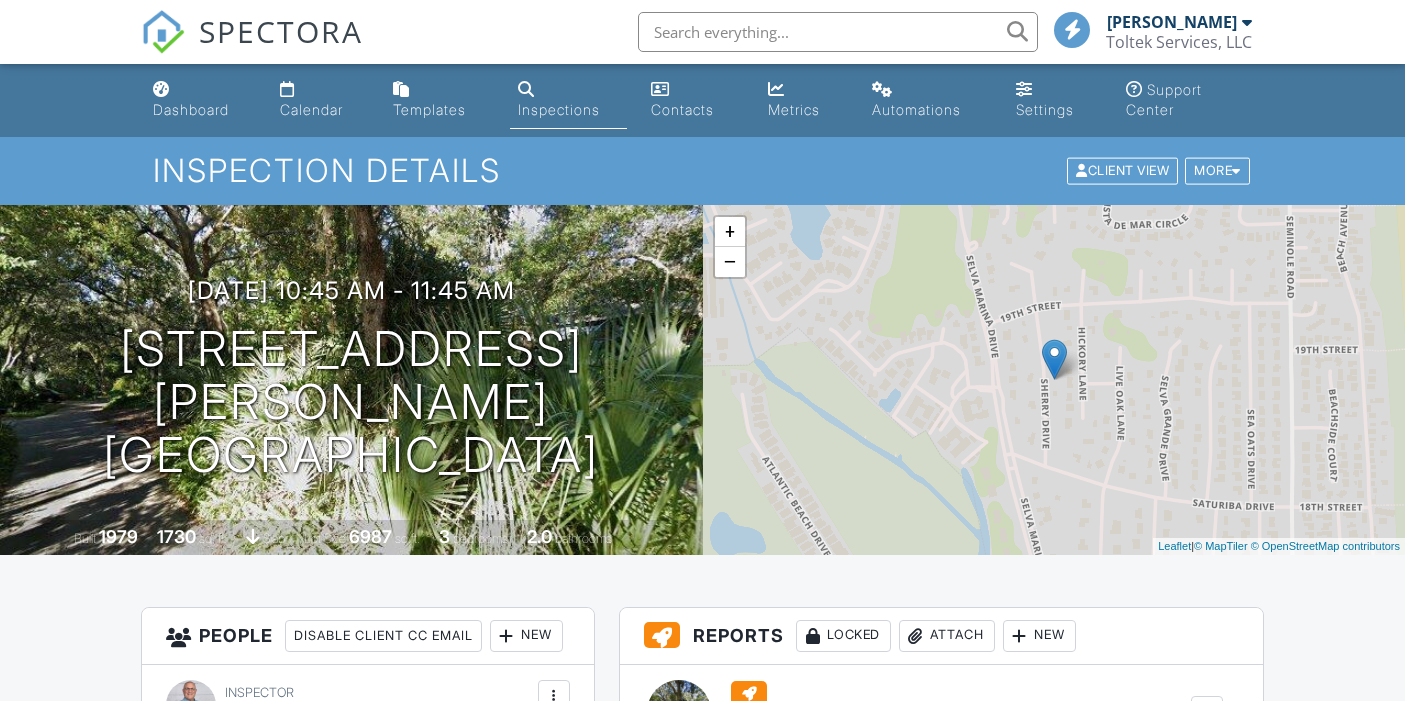 scroll, scrollTop: 333, scrollLeft: 0, axis: vertical 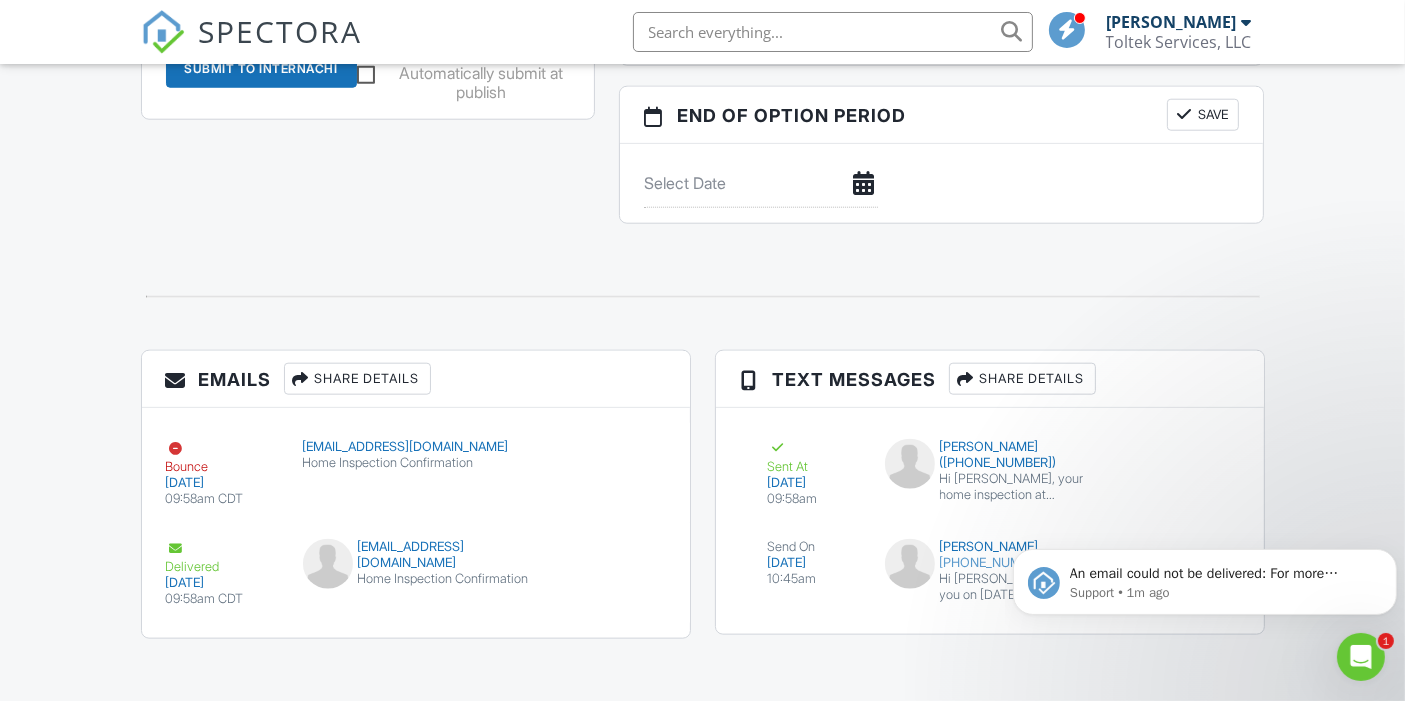 click on "Resend" at bounding box center (607, 460) 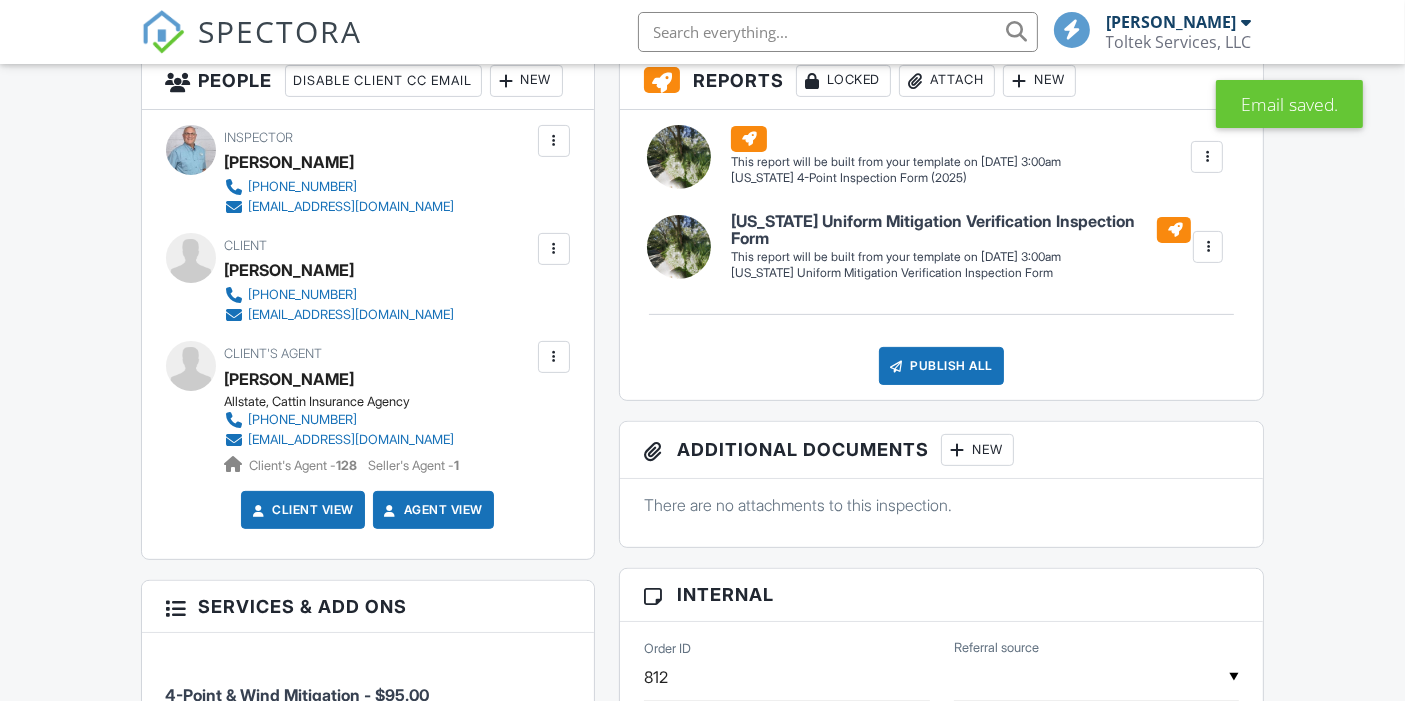 scroll, scrollTop: 1804, scrollLeft: 0, axis: vertical 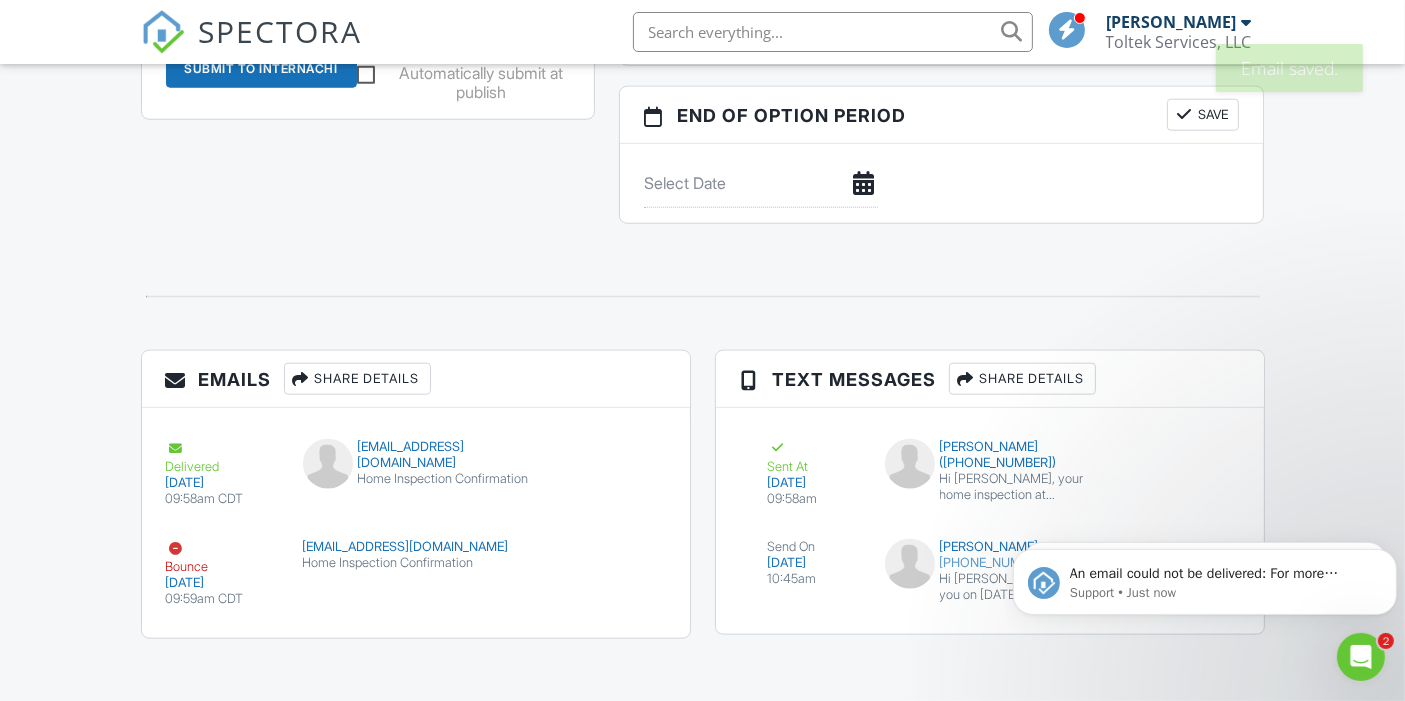 click 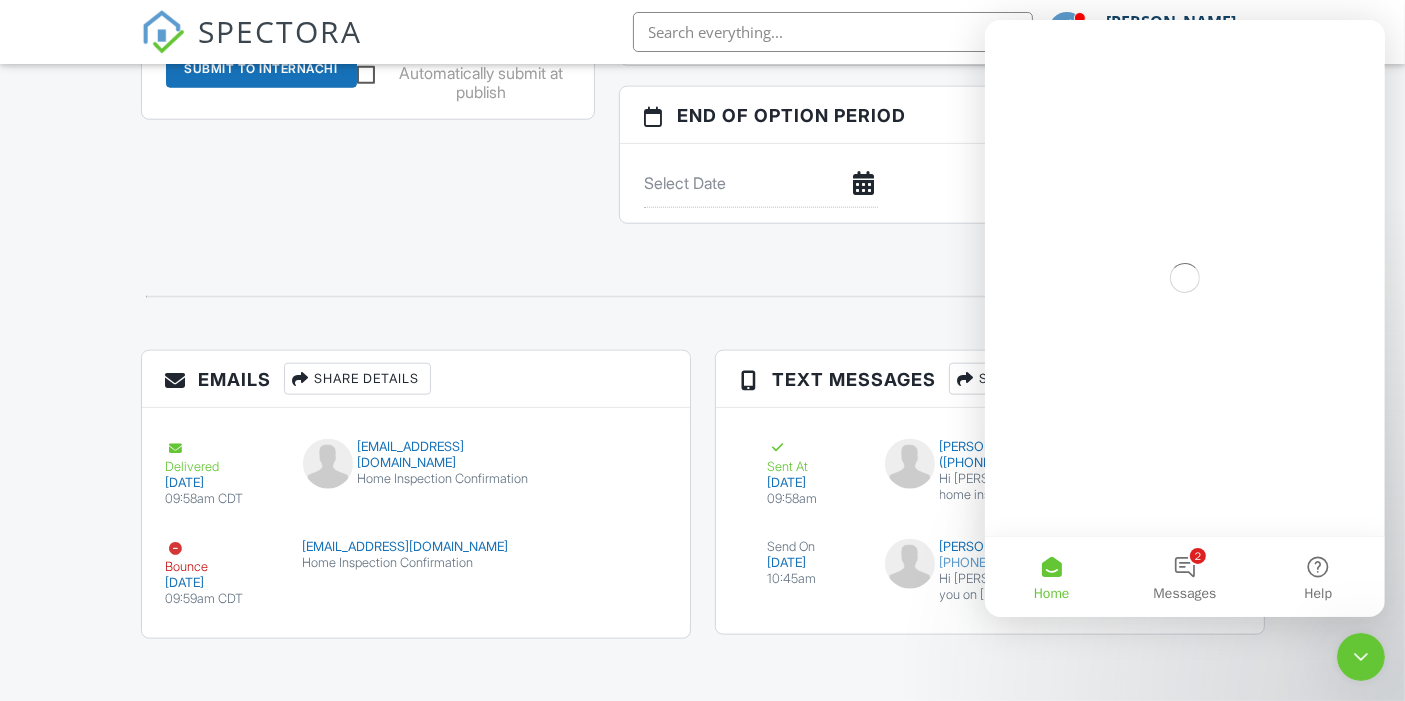 scroll, scrollTop: 0, scrollLeft: 0, axis: both 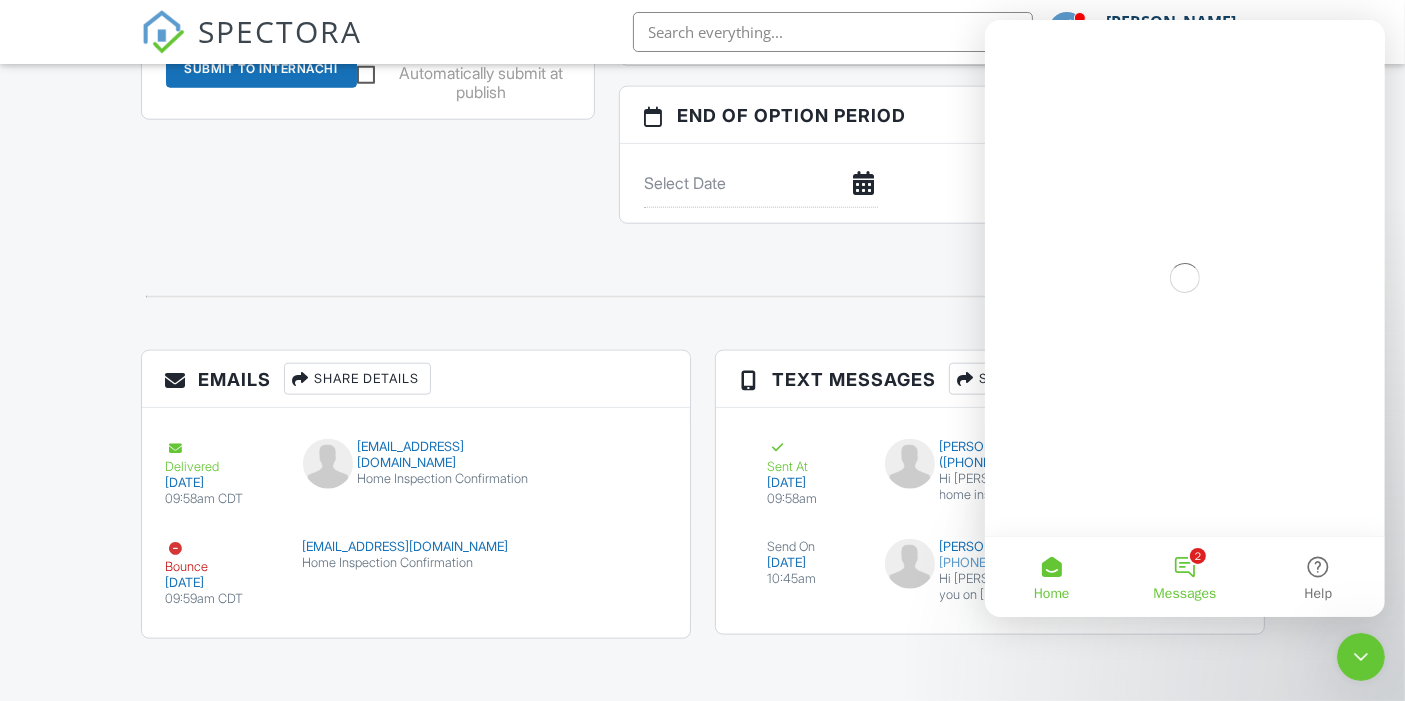 click on "2 Messages" at bounding box center [1183, 577] 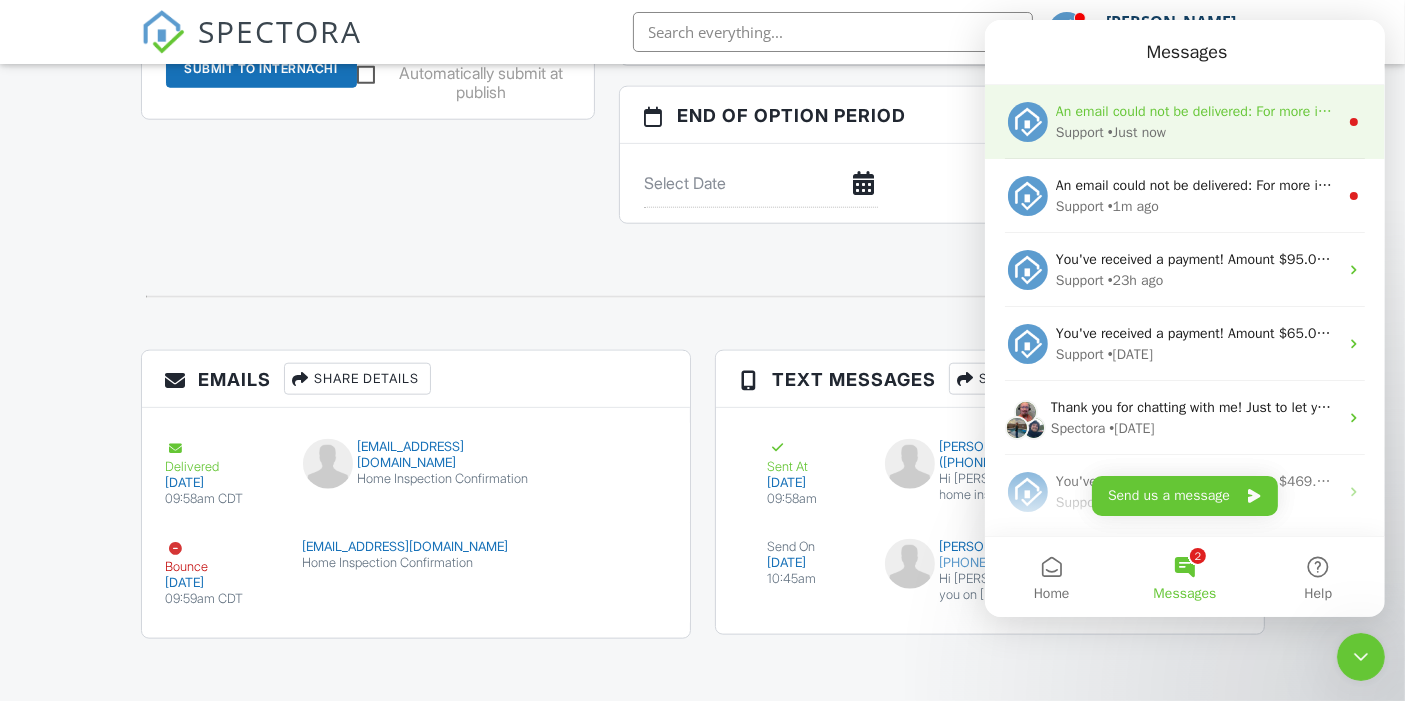 click on "•  Just now" at bounding box center (1136, 132) 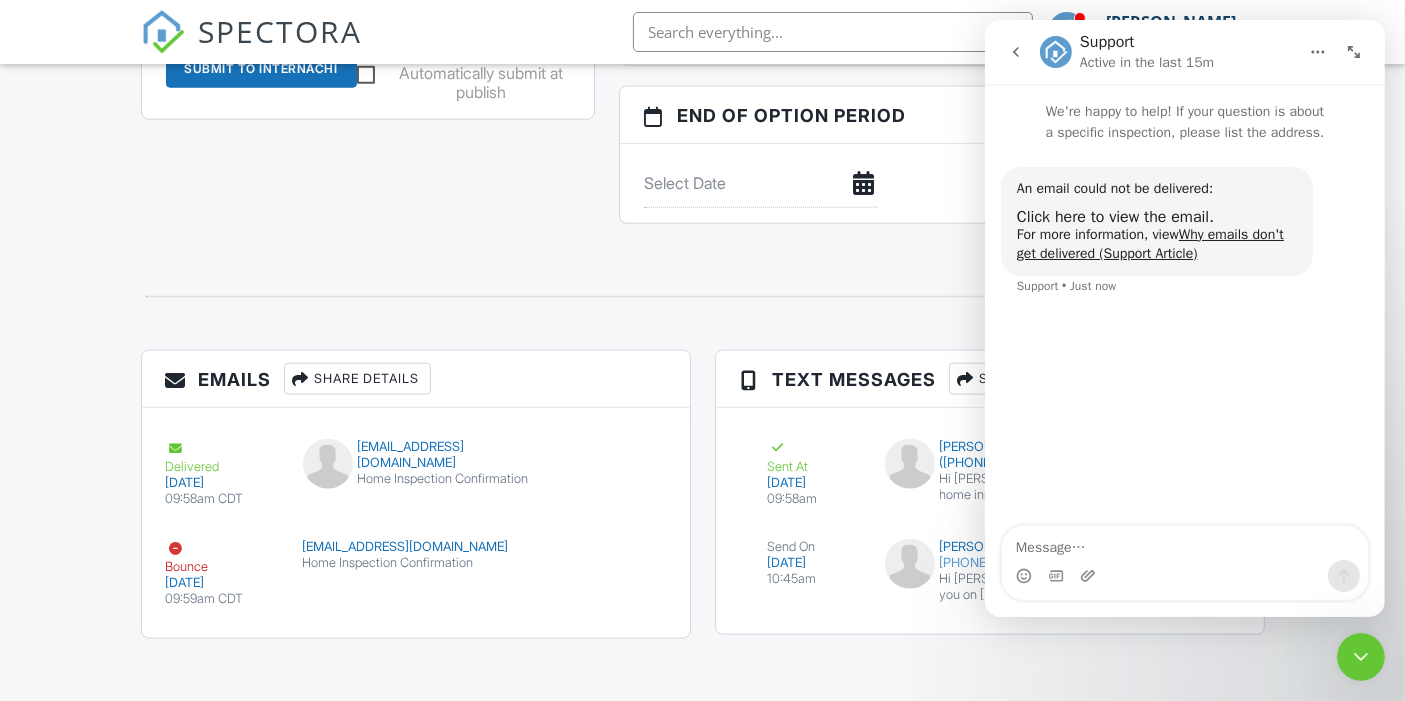 click 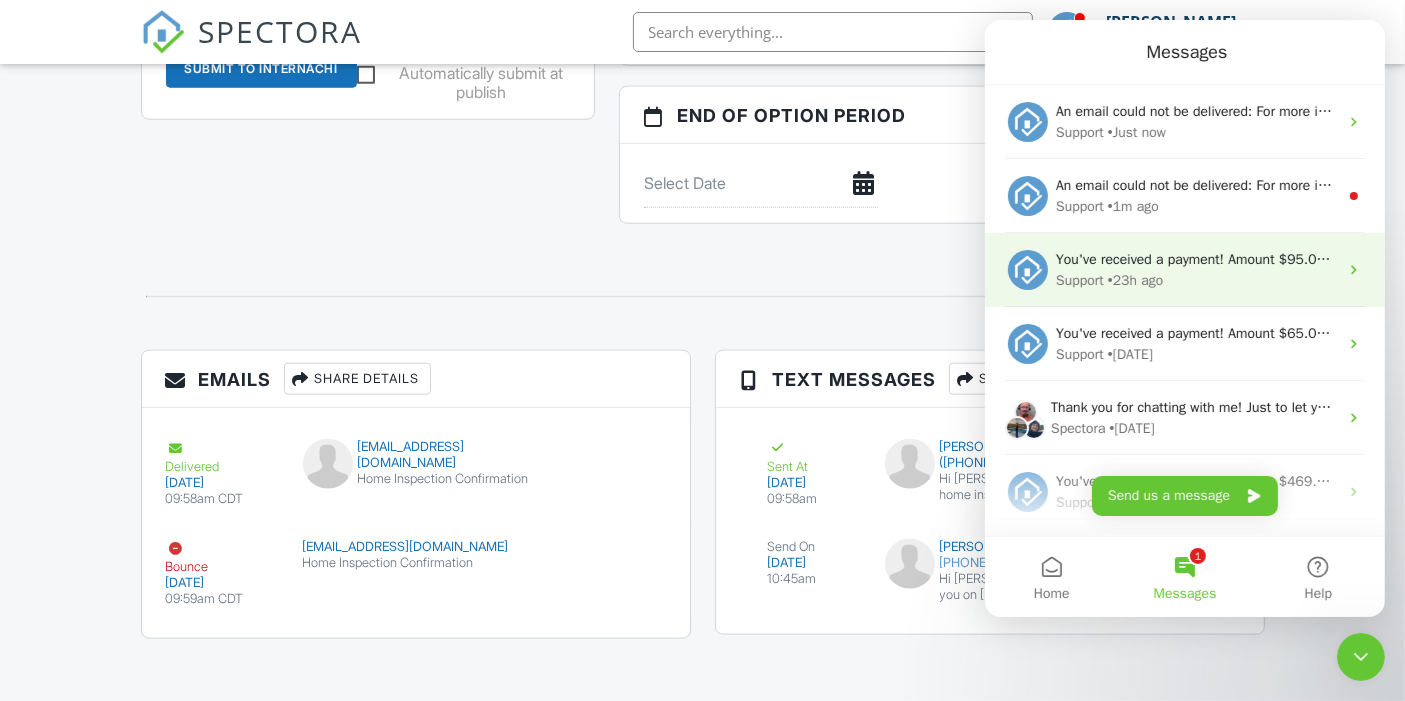 scroll, scrollTop: 104, scrollLeft: 0, axis: vertical 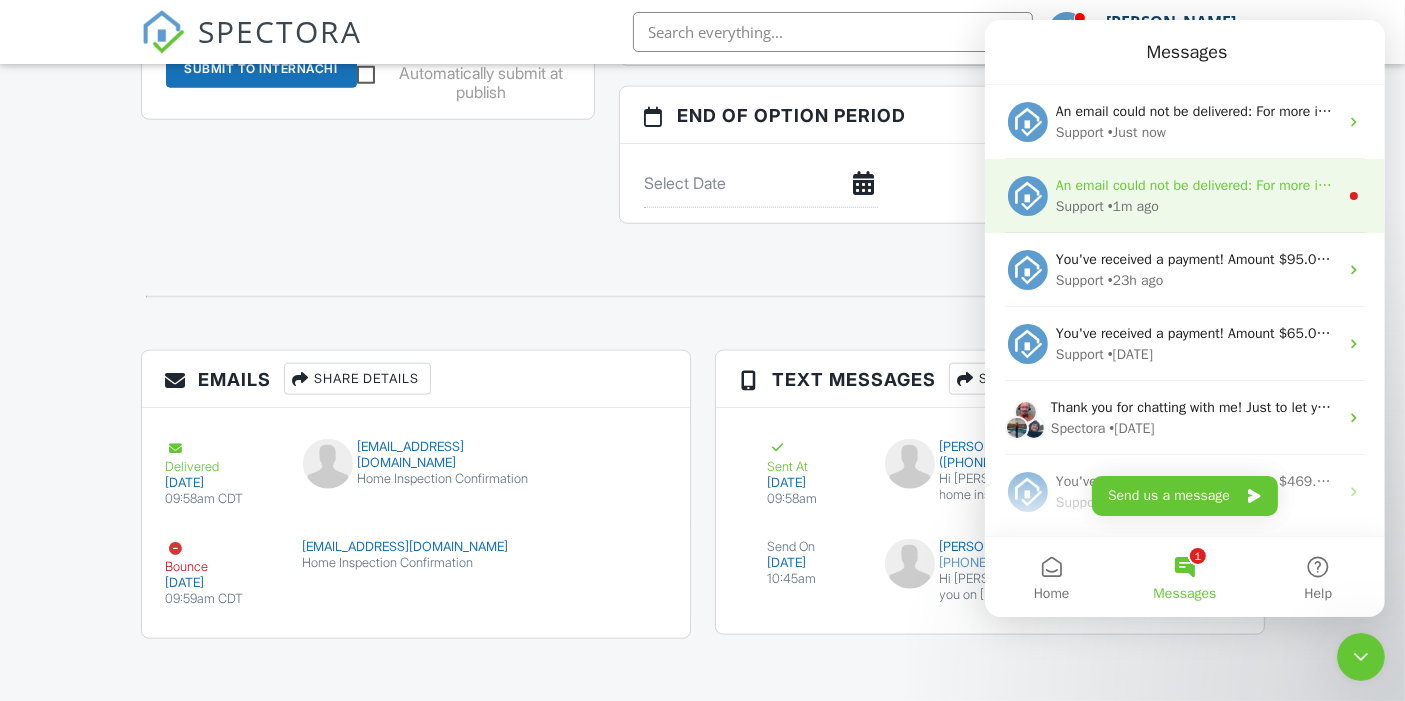 click on "•  1m ago" at bounding box center [1132, 206] 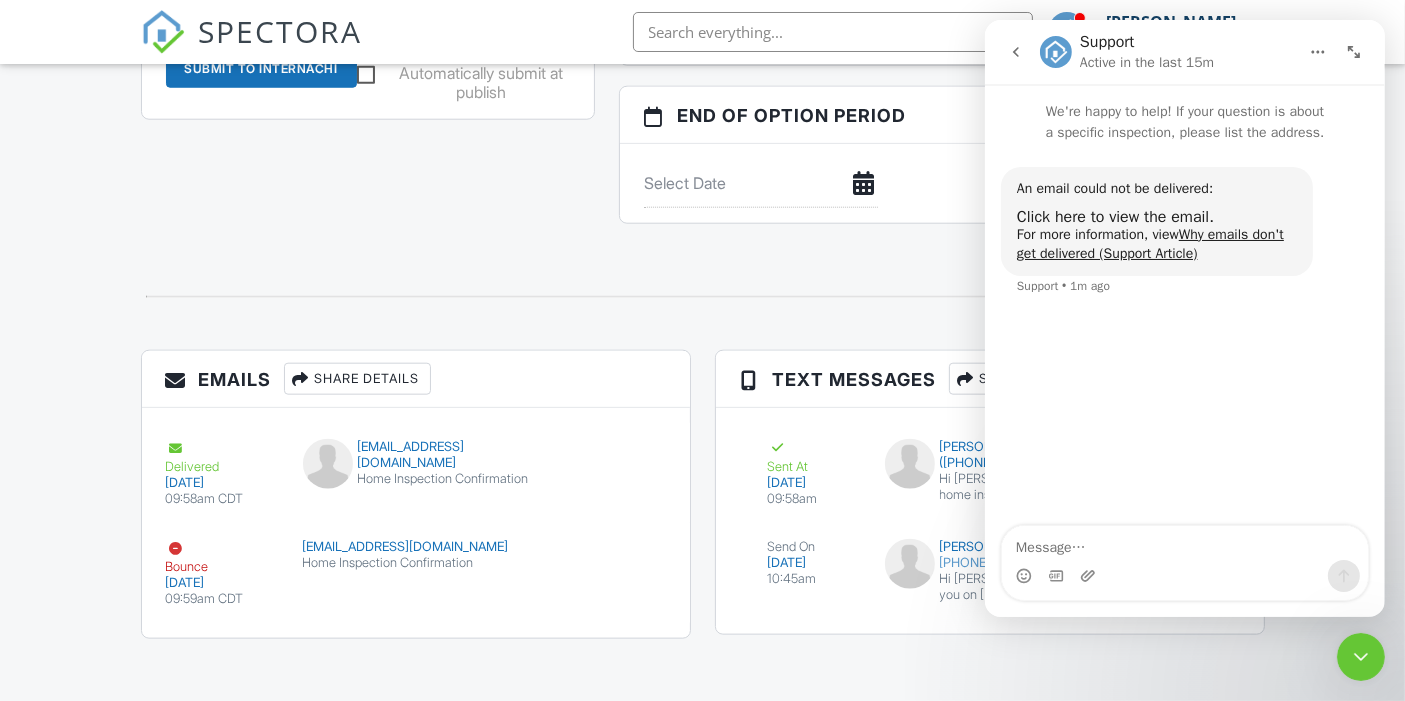 click 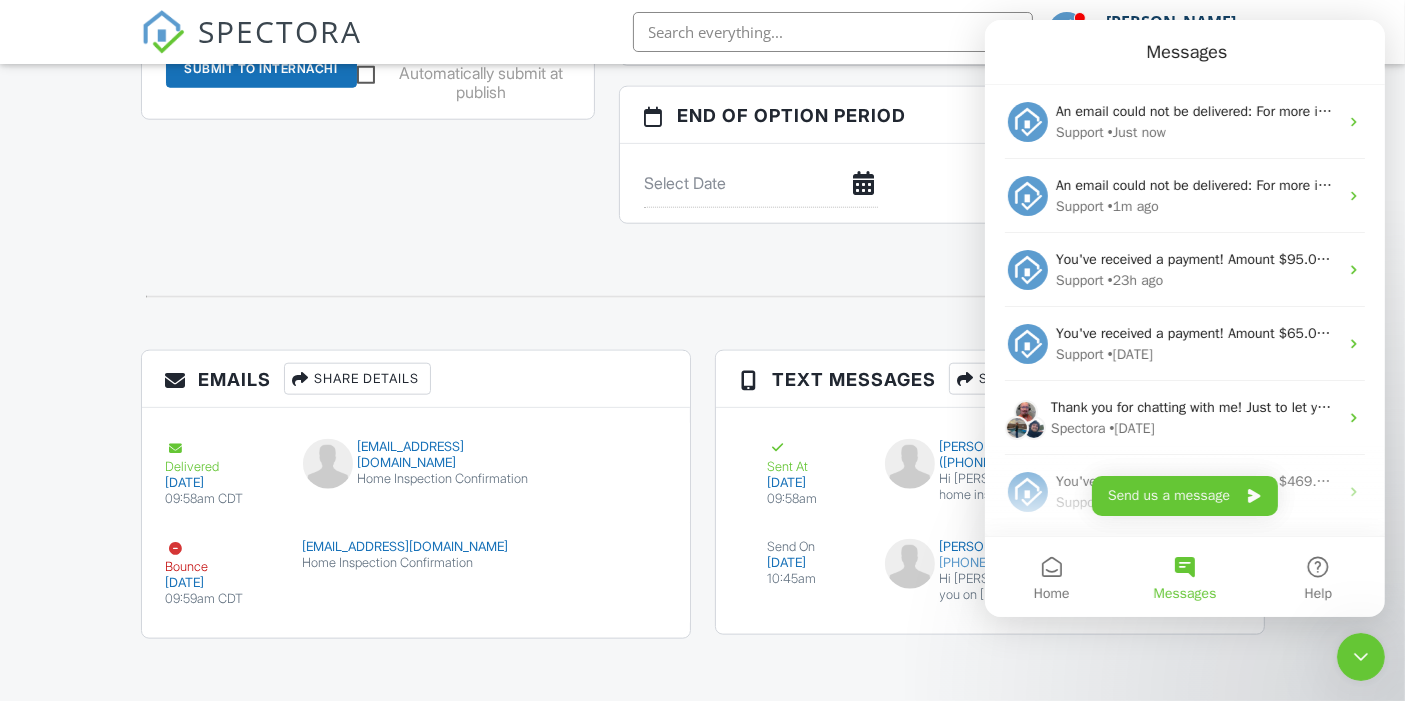 scroll, scrollTop: 0, scrollLeft: 0, axis: both 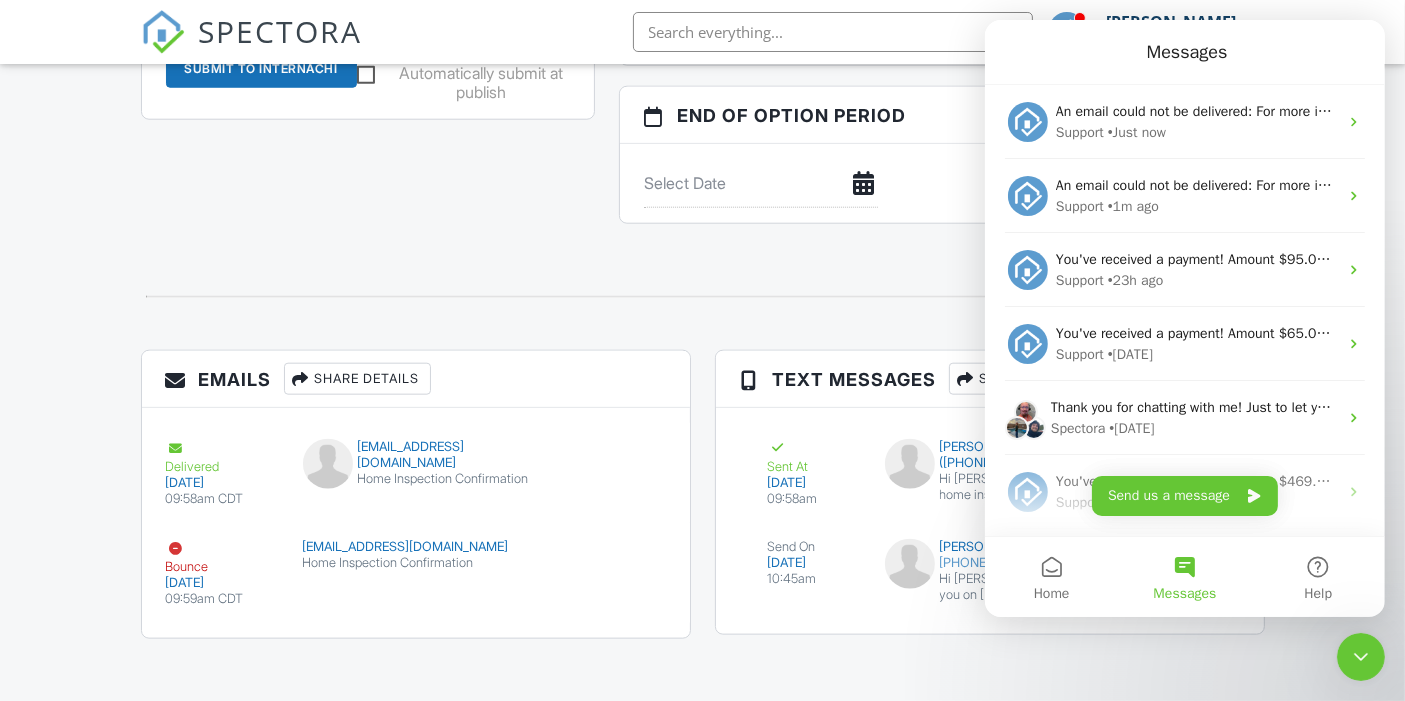 click at bounding box center (703, 297) 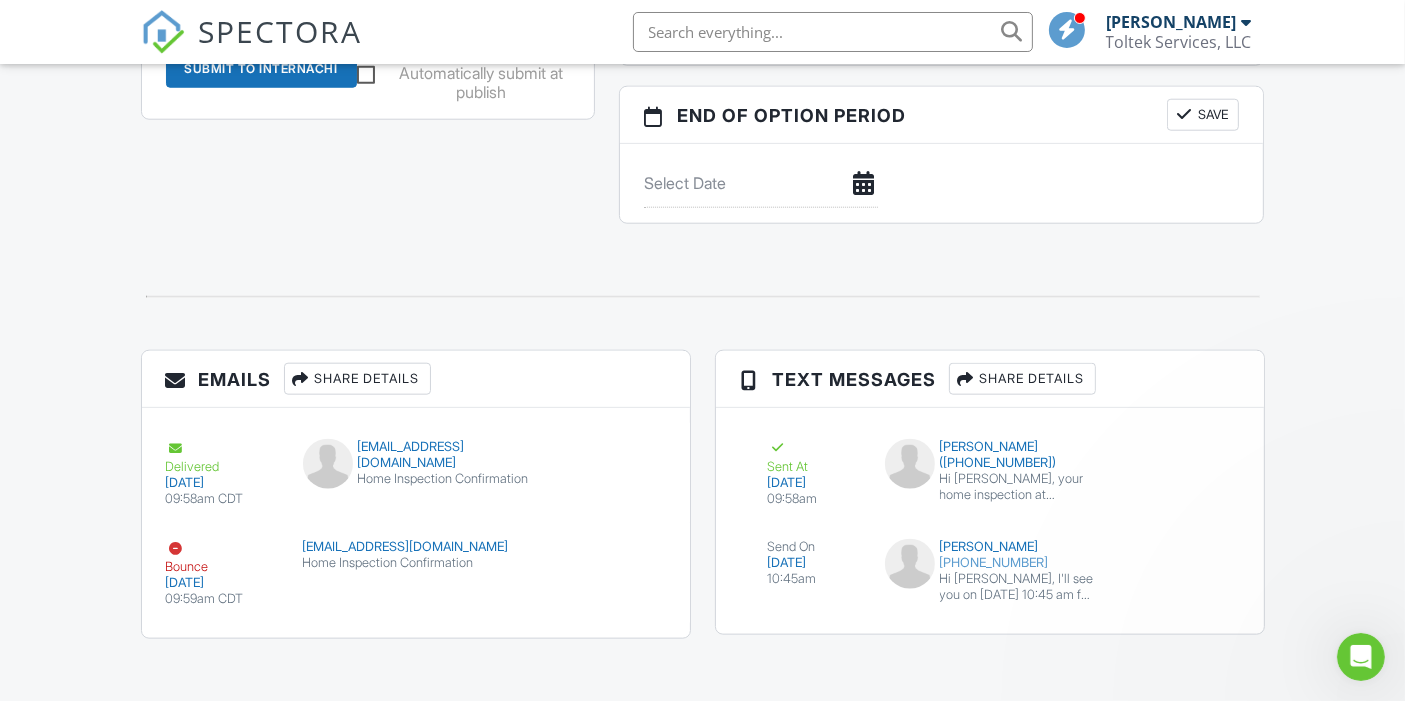 scroll, scrollTop: 0, scrollLeft: 0, axis: both 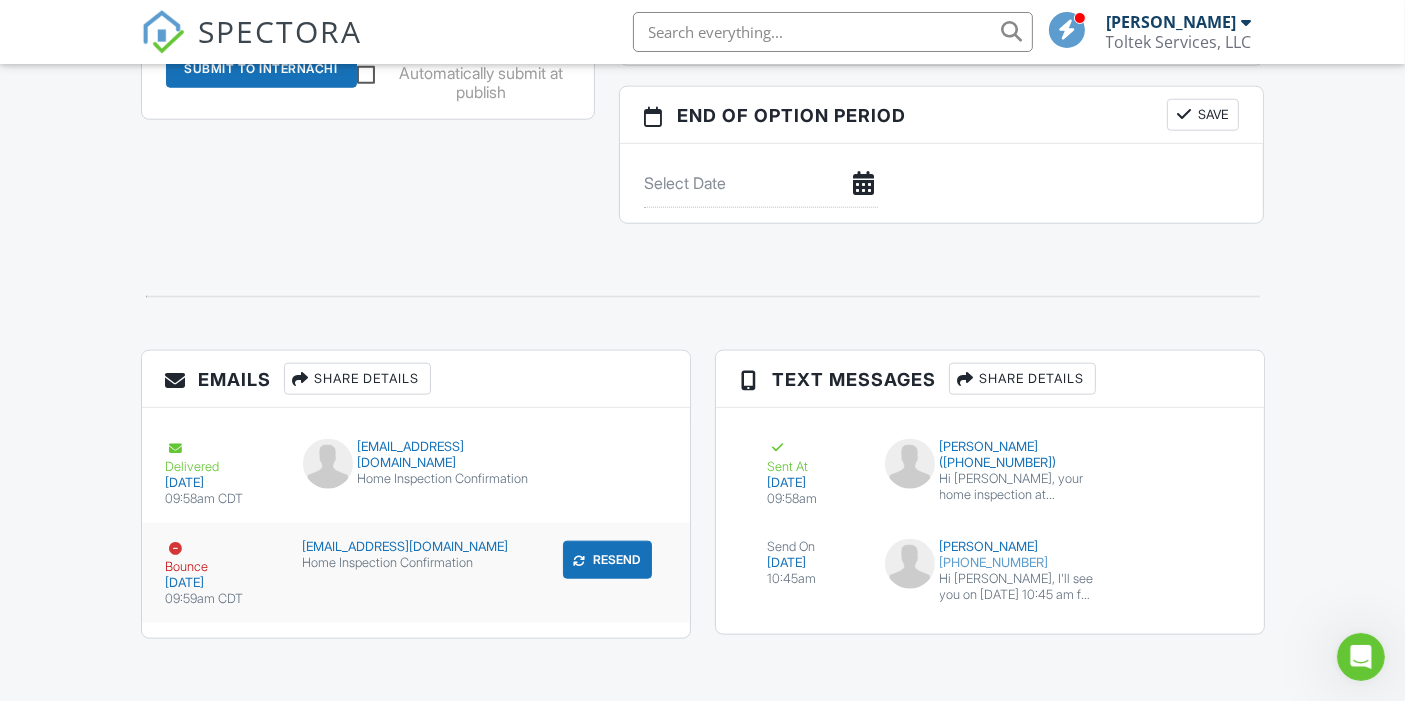 click on "[EMAIL_ADDRESS][DOMAIN_NAME]" at bounding box center [416, 547] 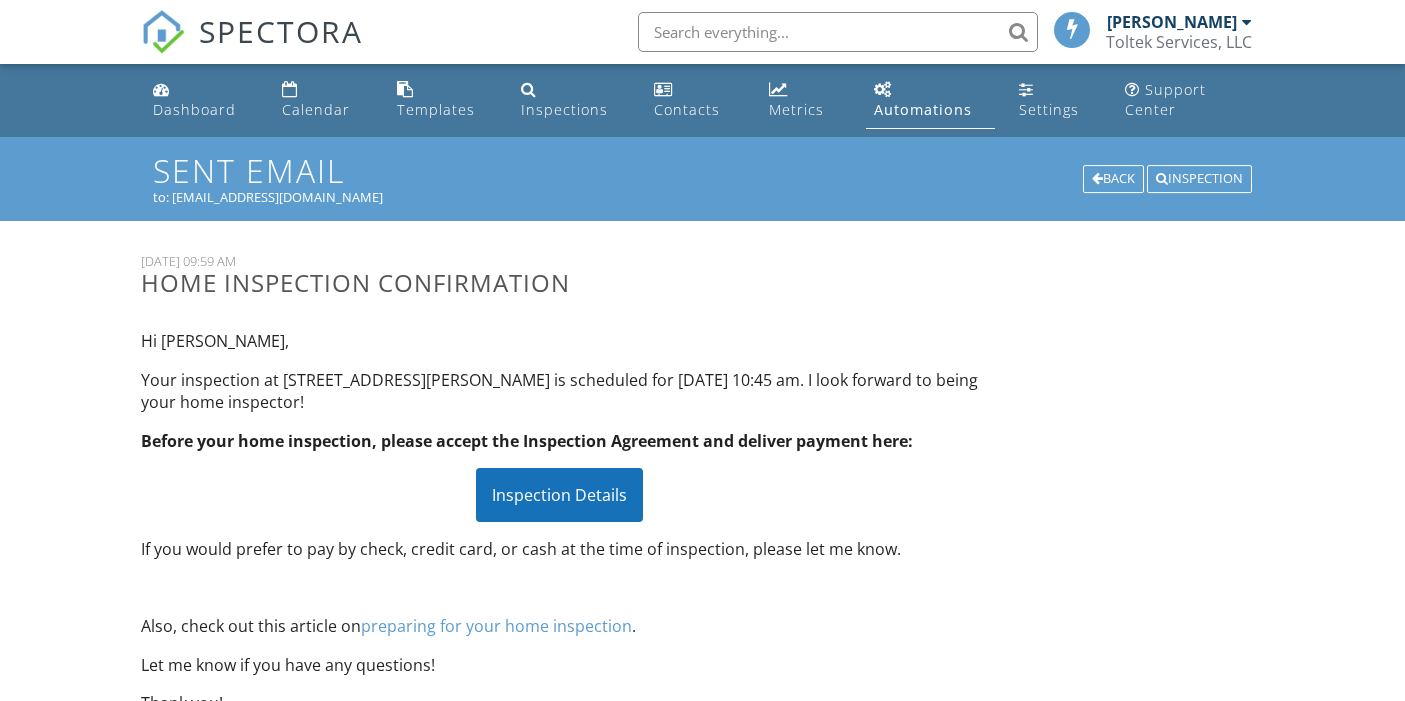 scroll, scrollTop: 0, scrollLeft: 0, axis: both 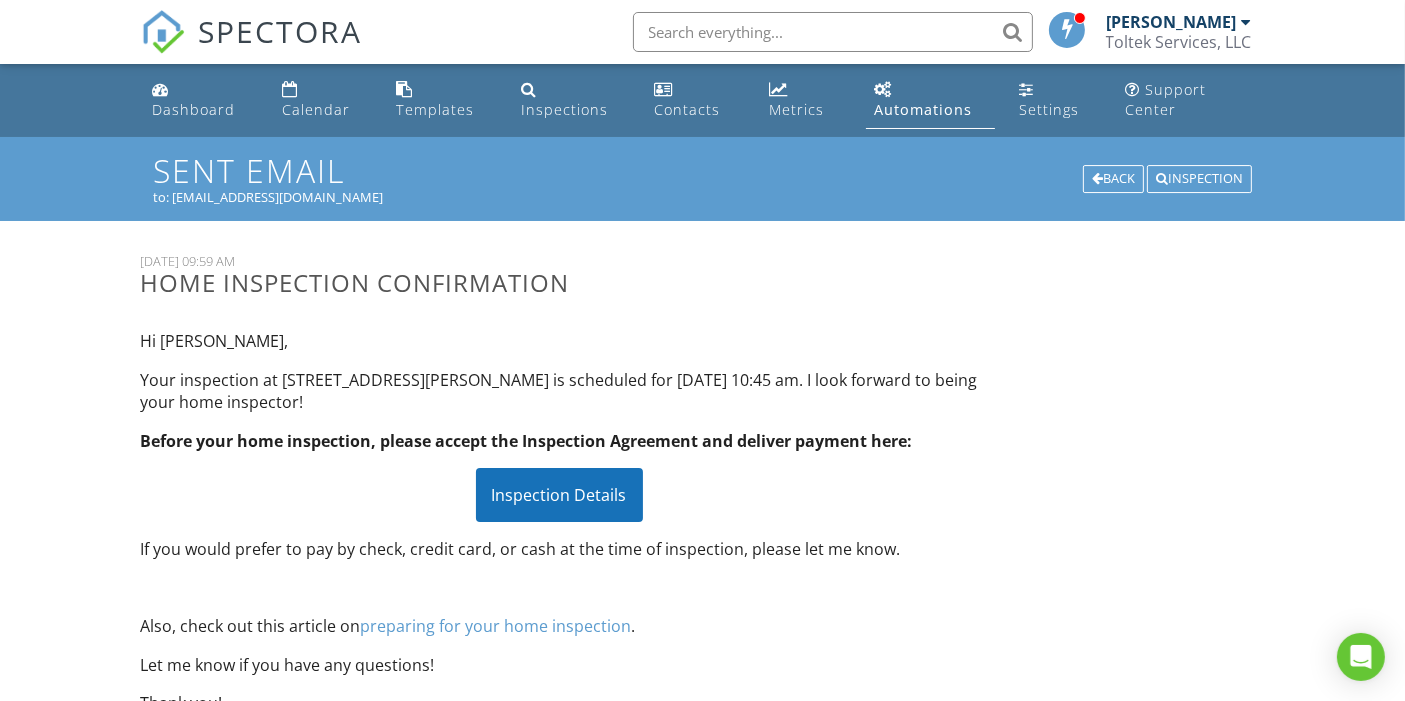 click on "Back" at bounding box center [1113, 179] 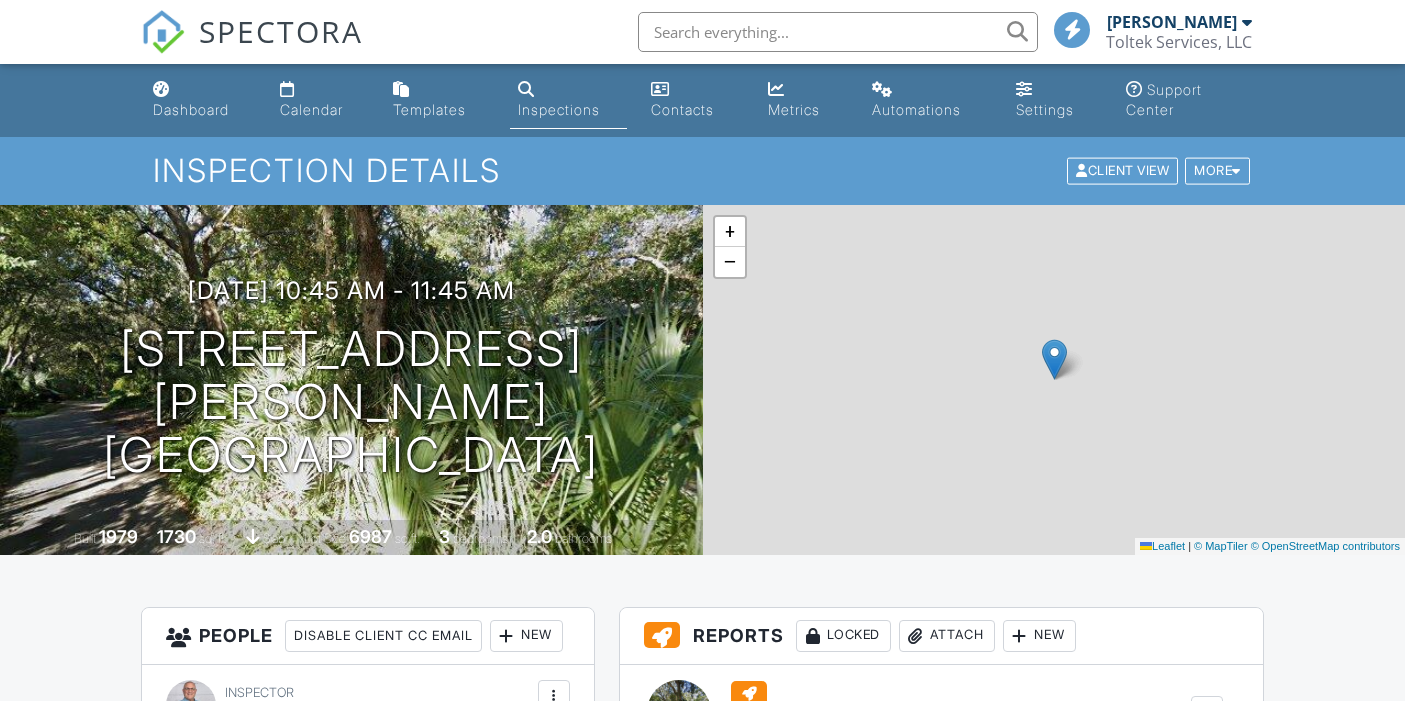 scroll, scrollTop: 364, scrollLeft: 0, axis: vertical 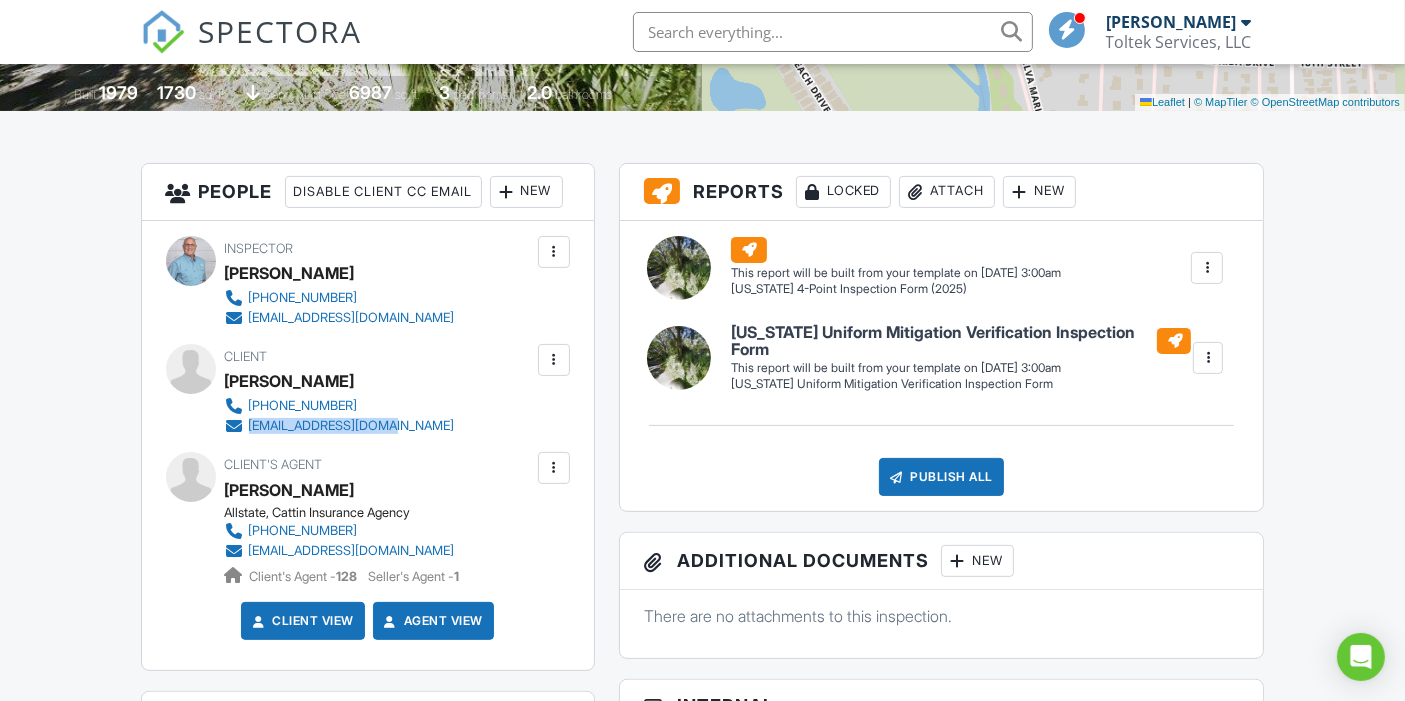 drag, startPoint x: 397, startPoint y: 469, endPoint x: 241, endPoint y: 469, distance: 156 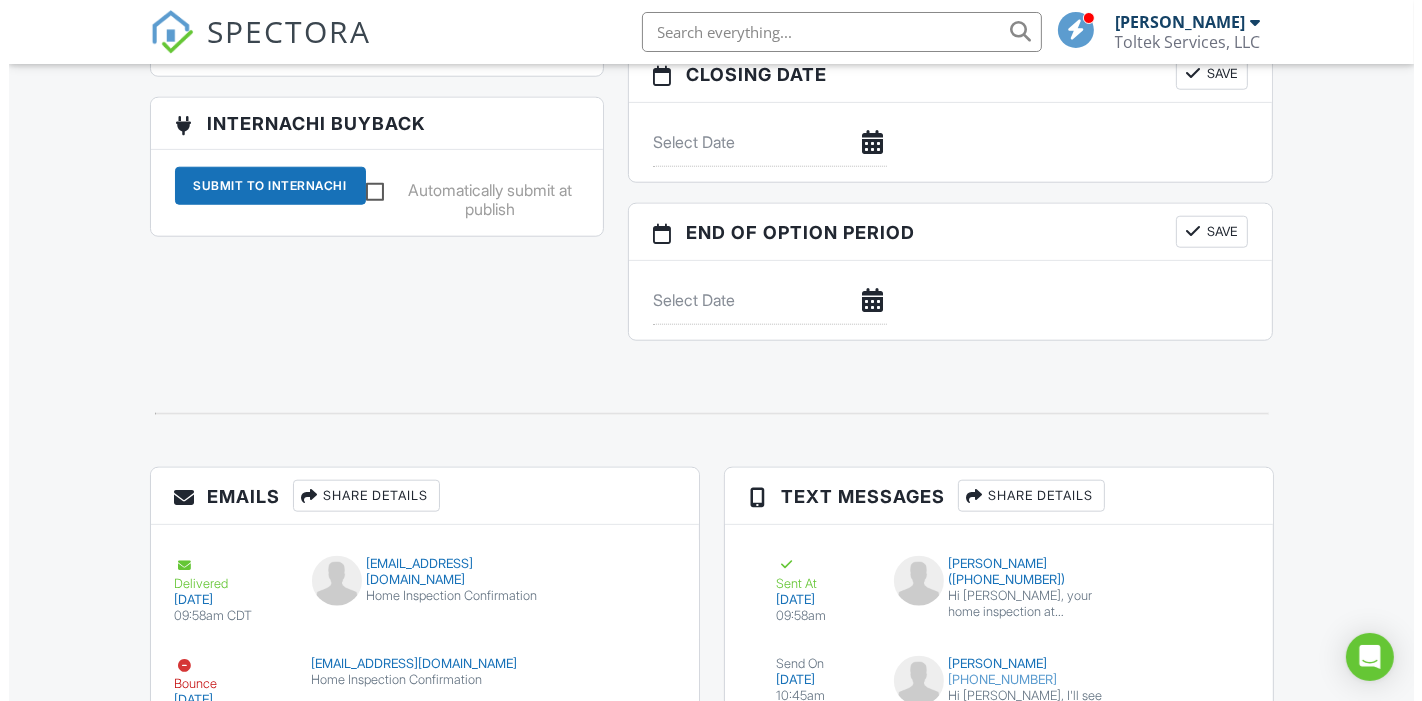 scroll, scrollTop: 2122, scrollLeft: 0, axis: vertical 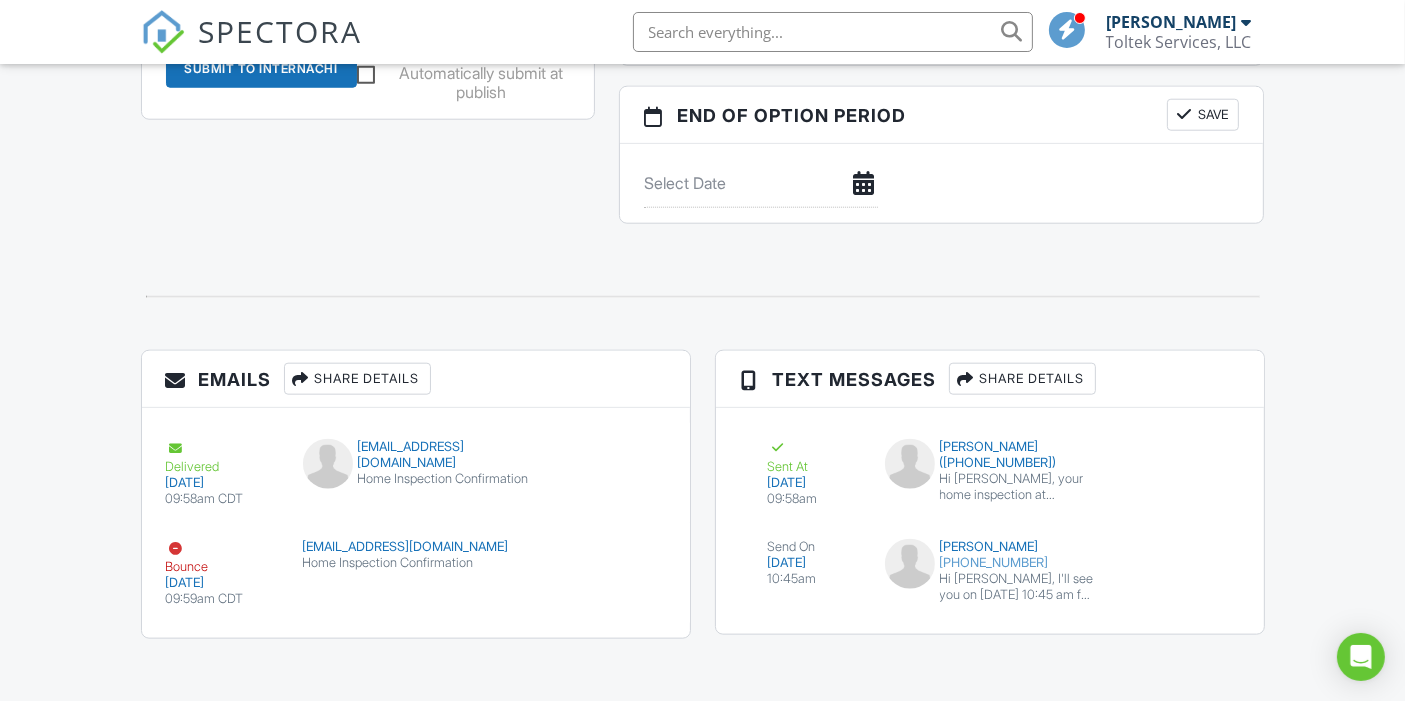 click on "Share Details" at bounding box center (357, 379) 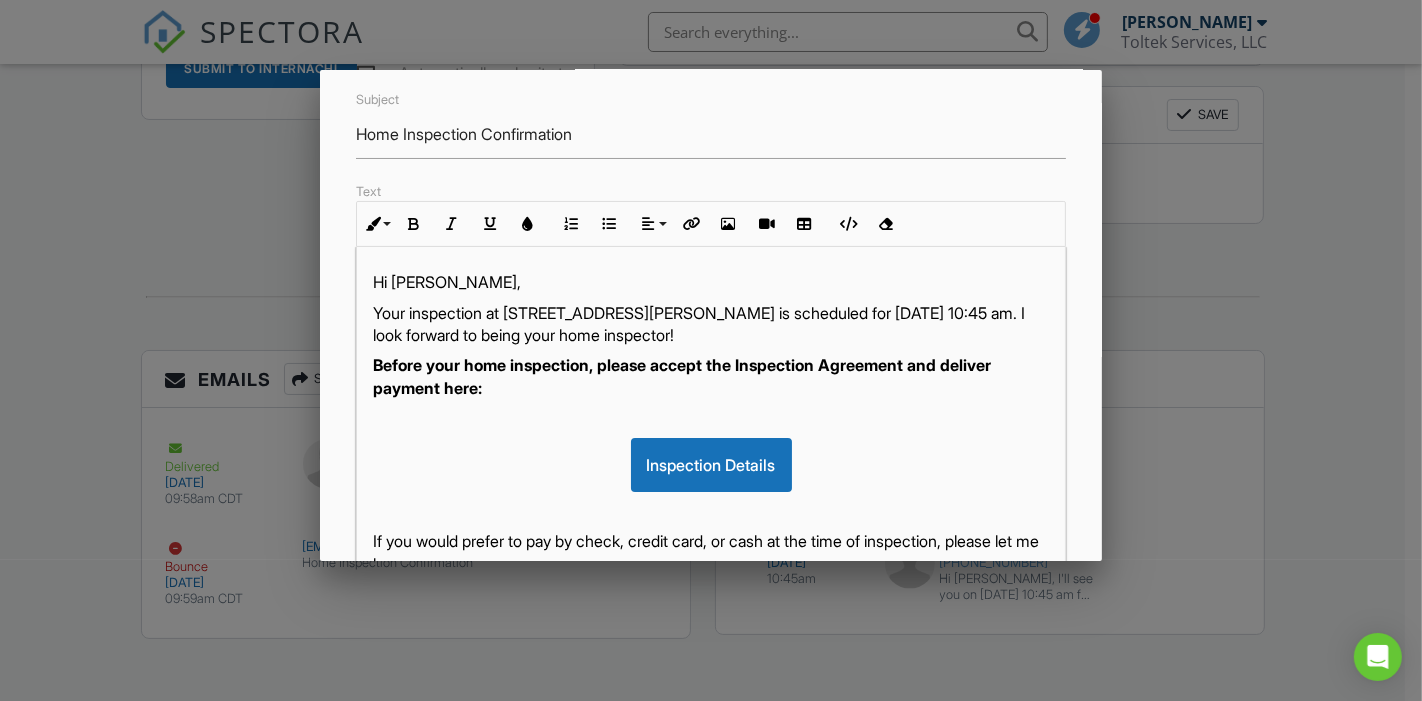 scroll, scrollTop: 0, scrollLeft: 0, axis: both 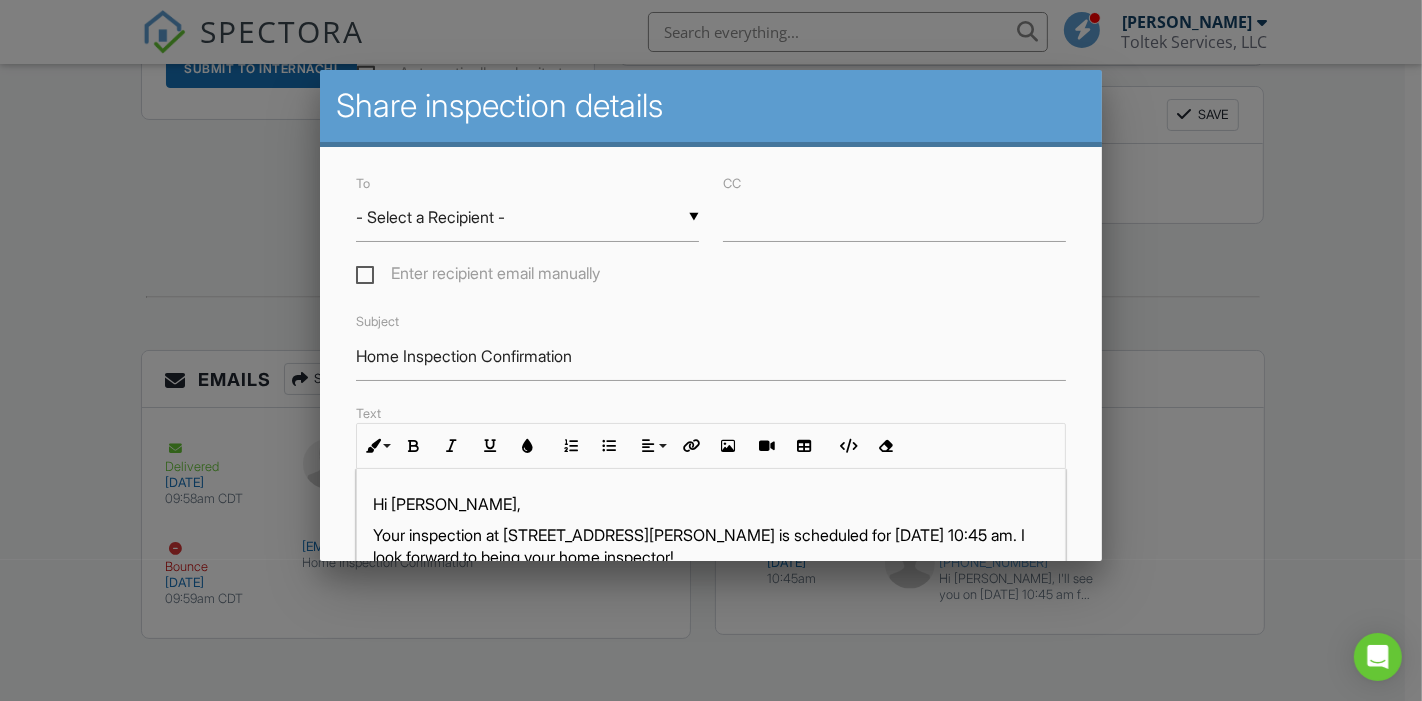 click on "▼ - Select a Recipient - - Select a Recipient - CHARLES CARROLL (Client) Marlene Konya (Agent) - Select a Recipient - CHARLES CARROLL (Client)
Marlene Konya (Agent)" at bounding box center [527, 217] 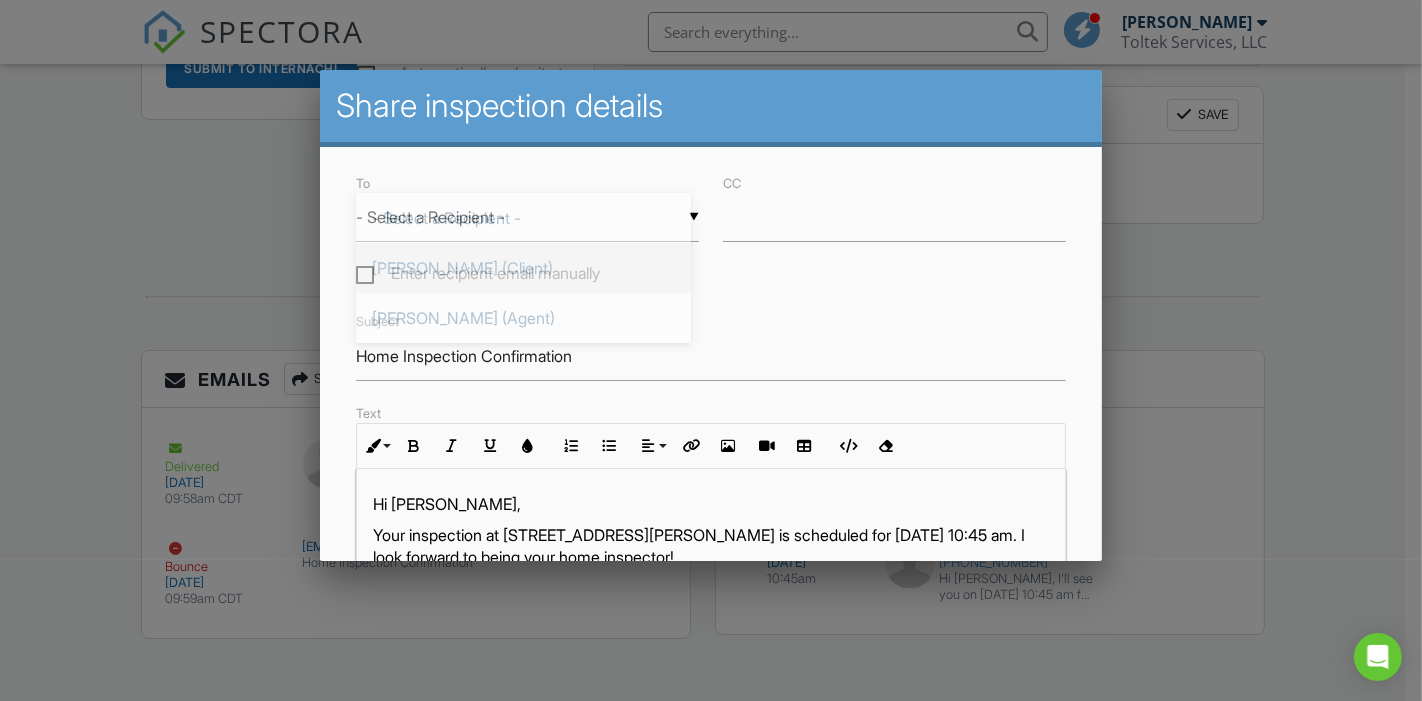 click on "CHARLES CARROLL (Client)" at bounding box center (523, 268) 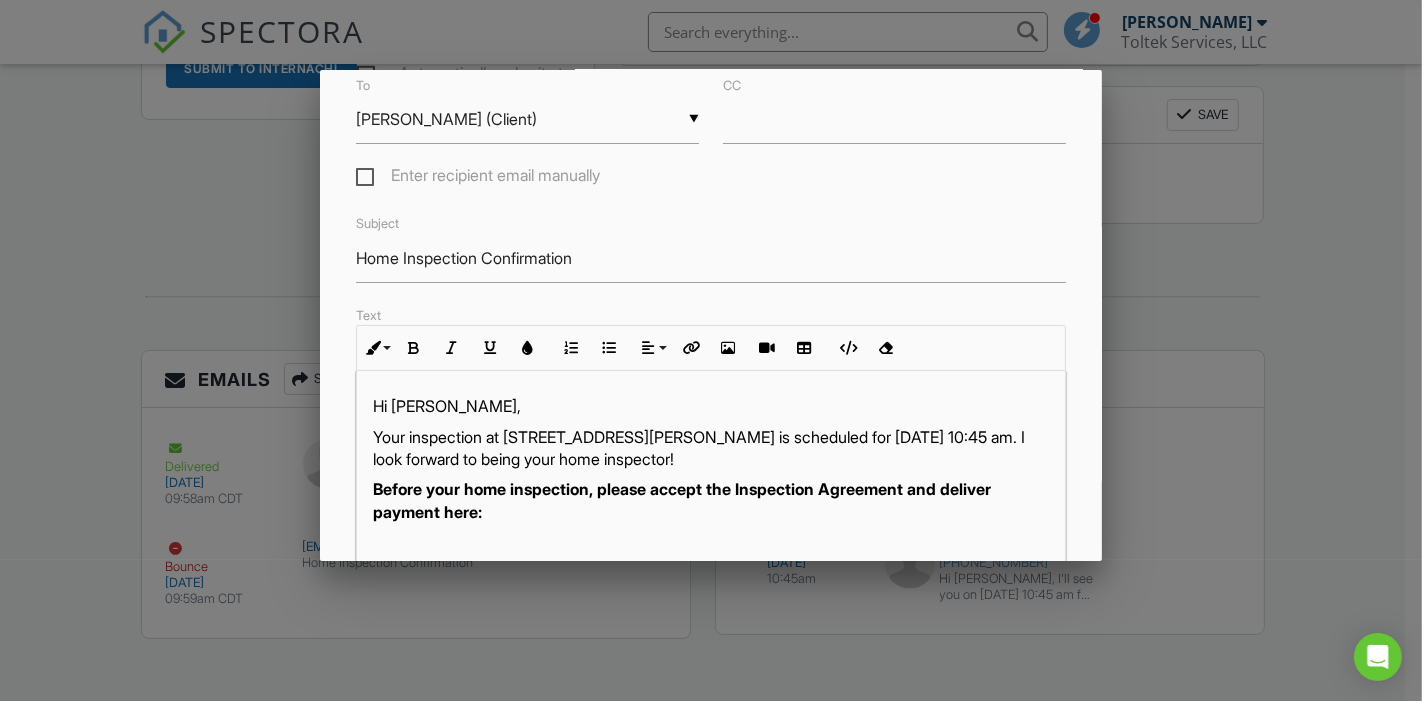 scroll, scrollTop: 333, scrollLeft: 0, axis: vertical 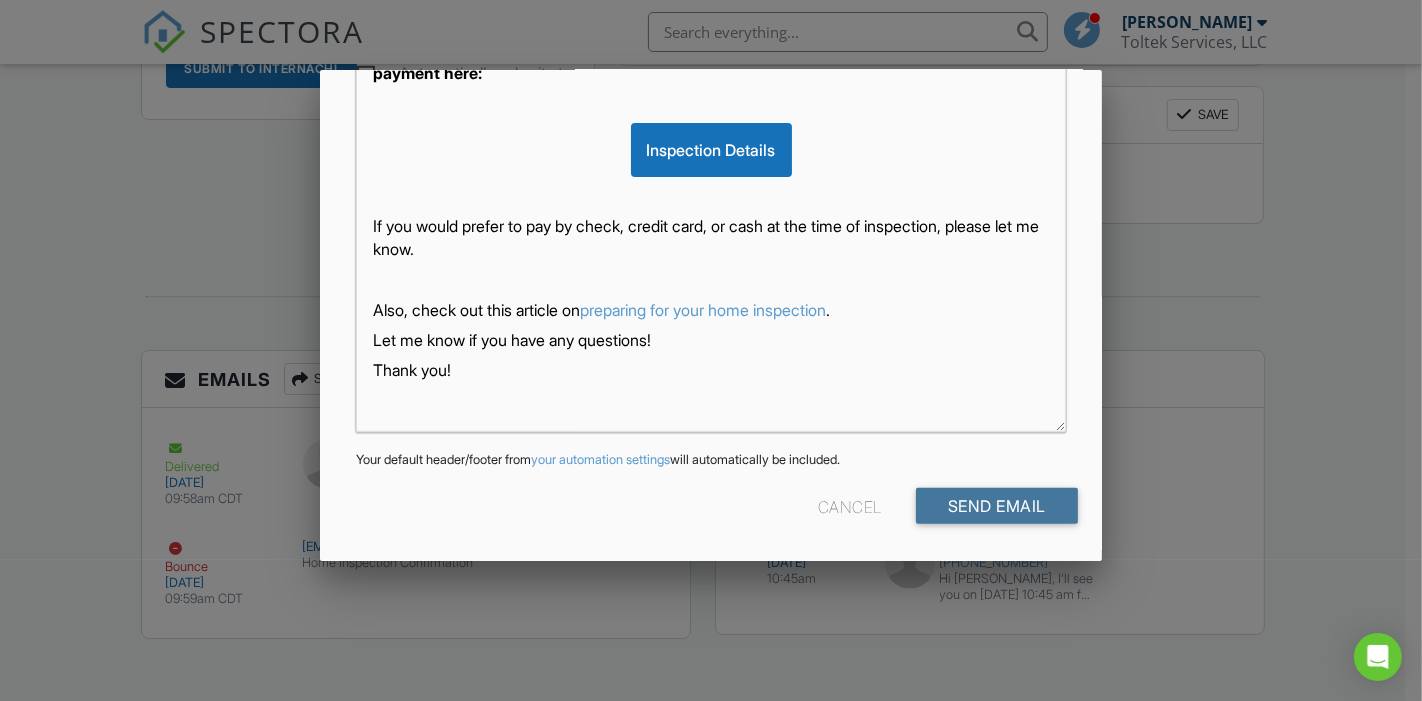 click on "Send Email" at bounding box center (997, 506) 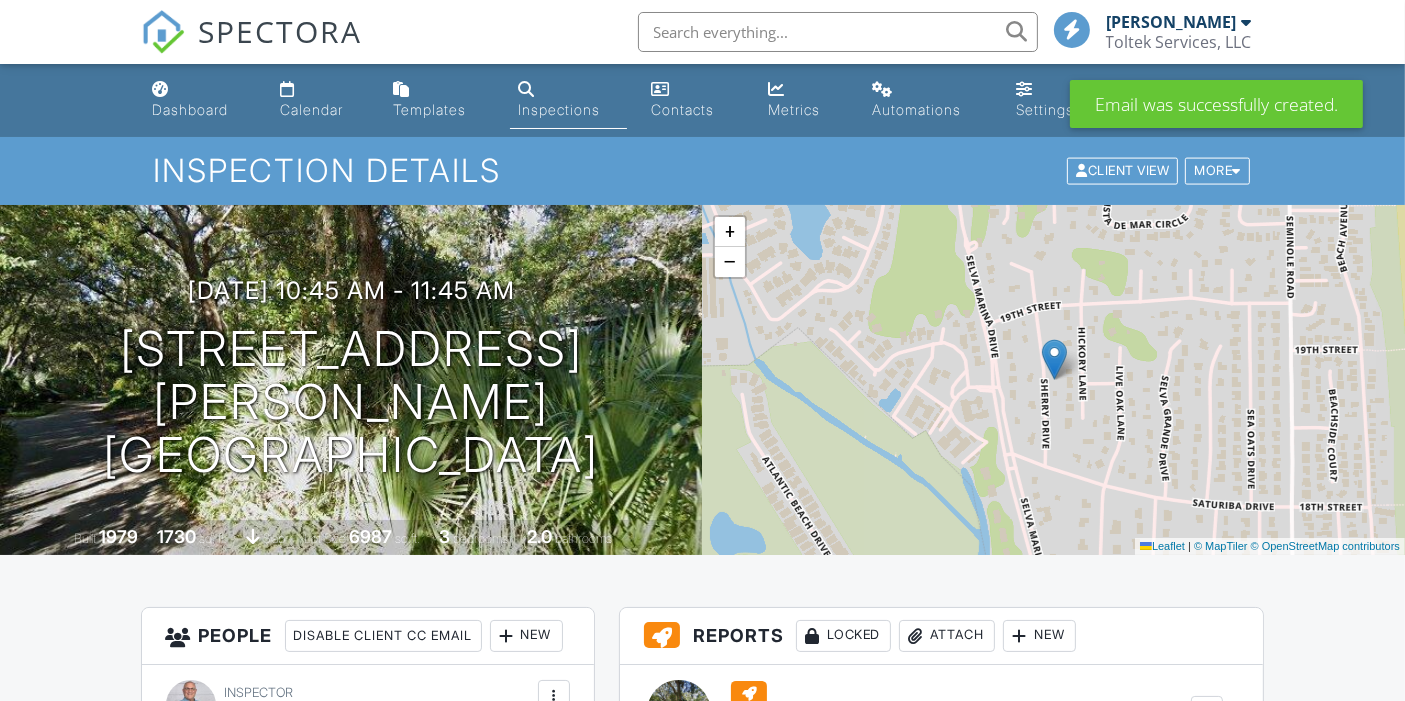 scroll, scrollTop: 333, scrollLeft: 0, axis: vertical 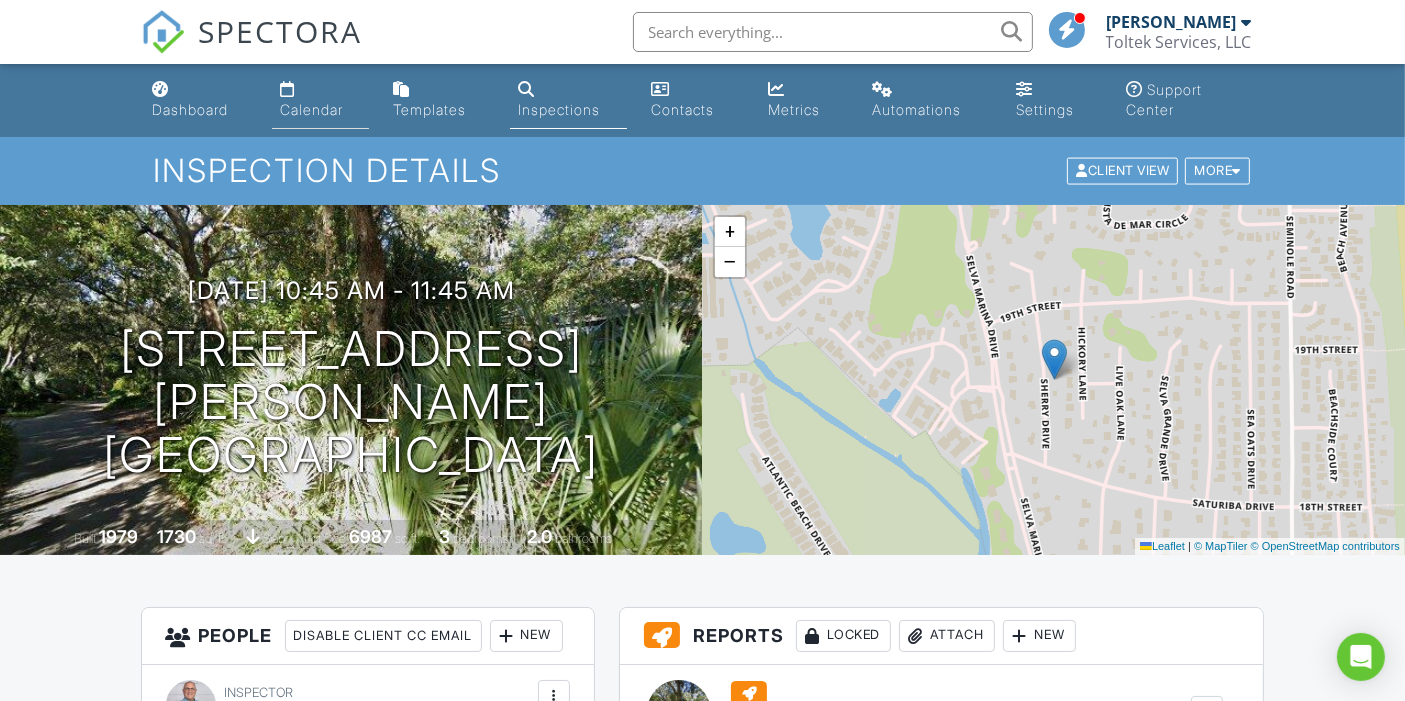 click on "Calendar" at bounding box center (311, 109) 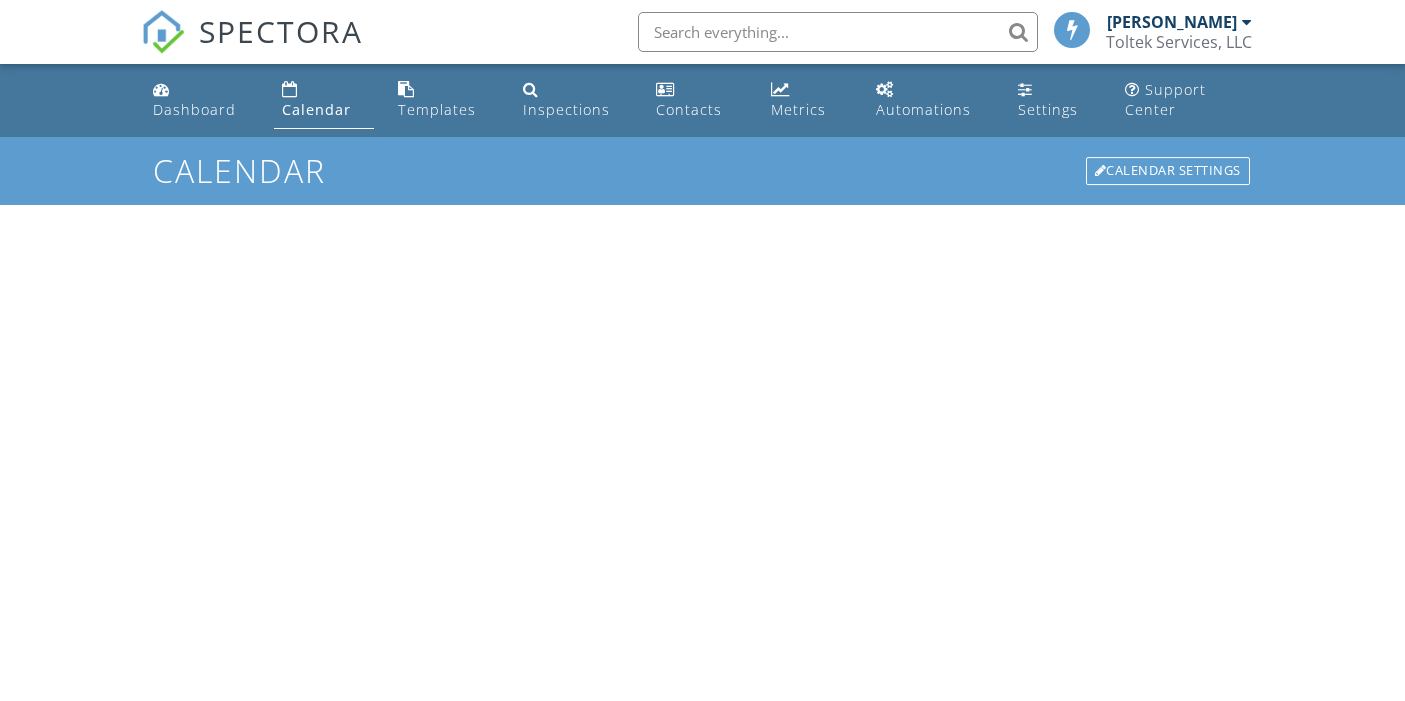 scroll, scrollTop: 0, scrollLeft: 0, axis: both 